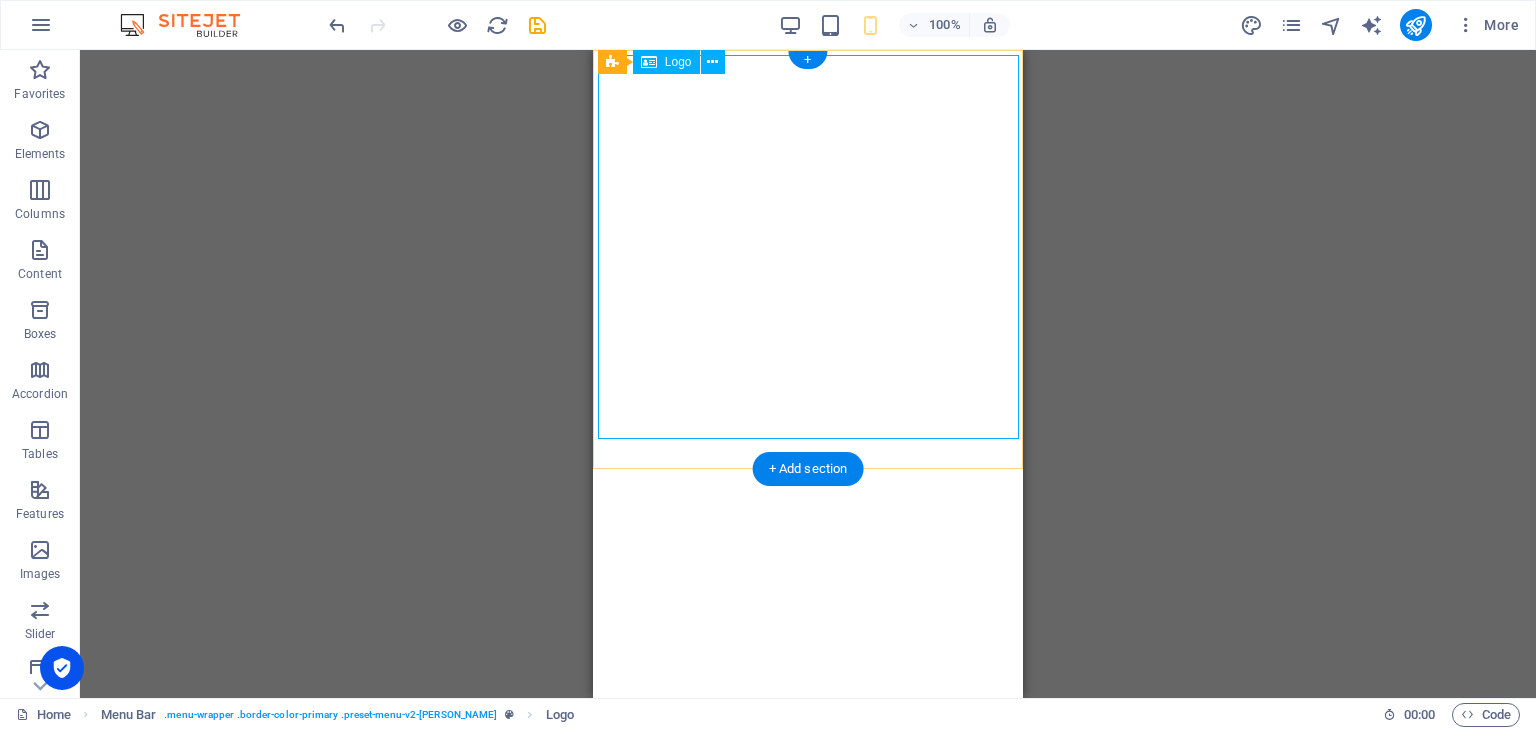 scroll, scrollTop: 0, scrollLeft: 0, axis: both 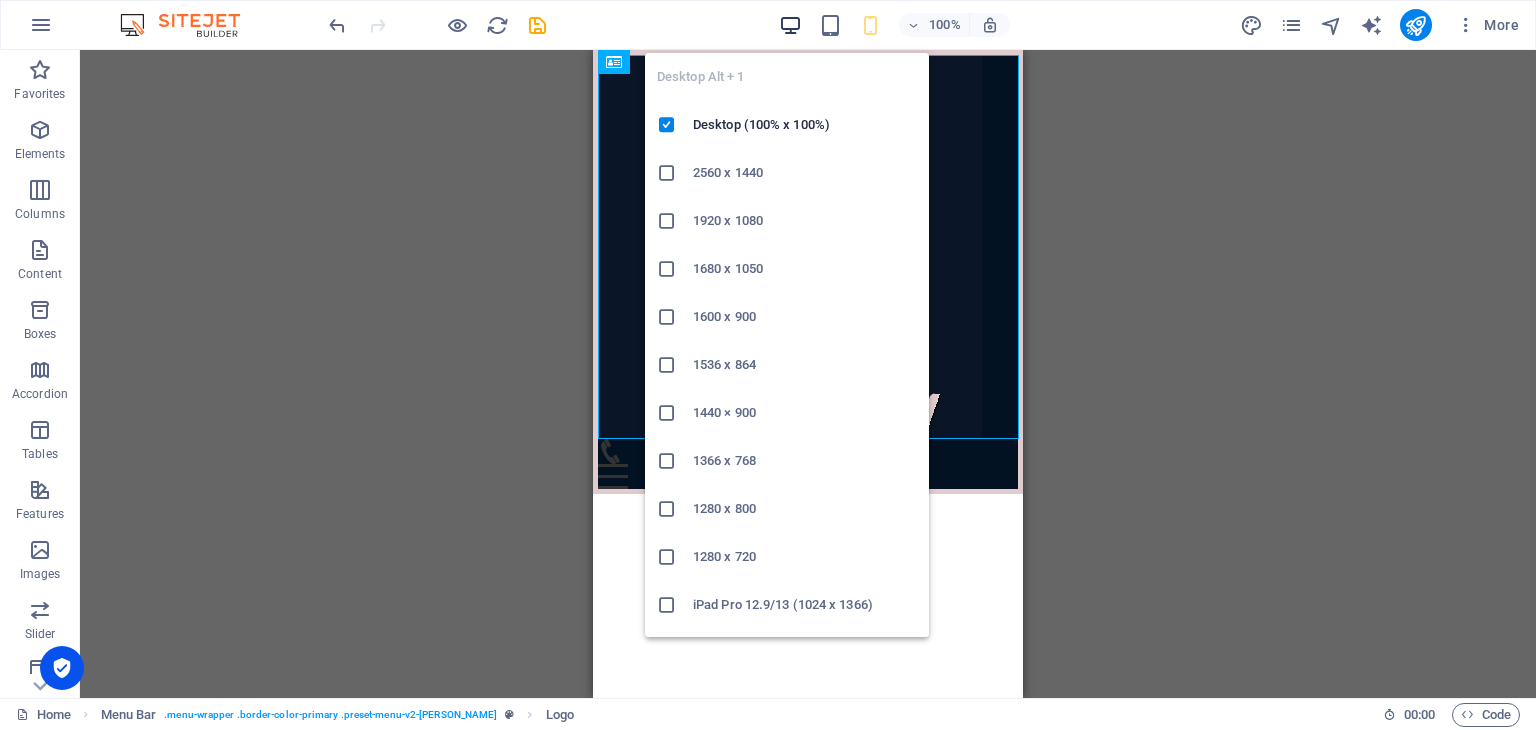 click at bounding box center [790, 25] 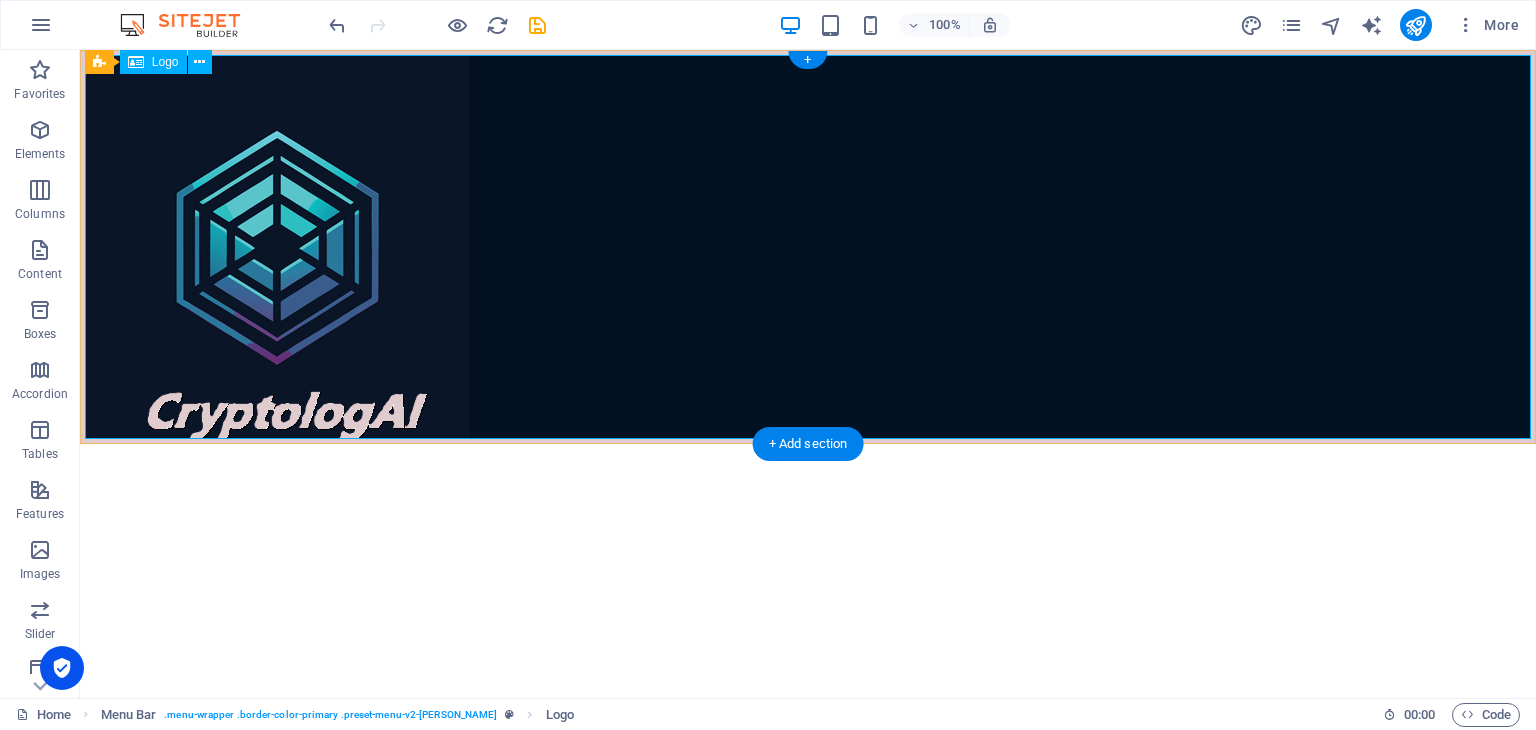 click at bounding box center [808, 247] 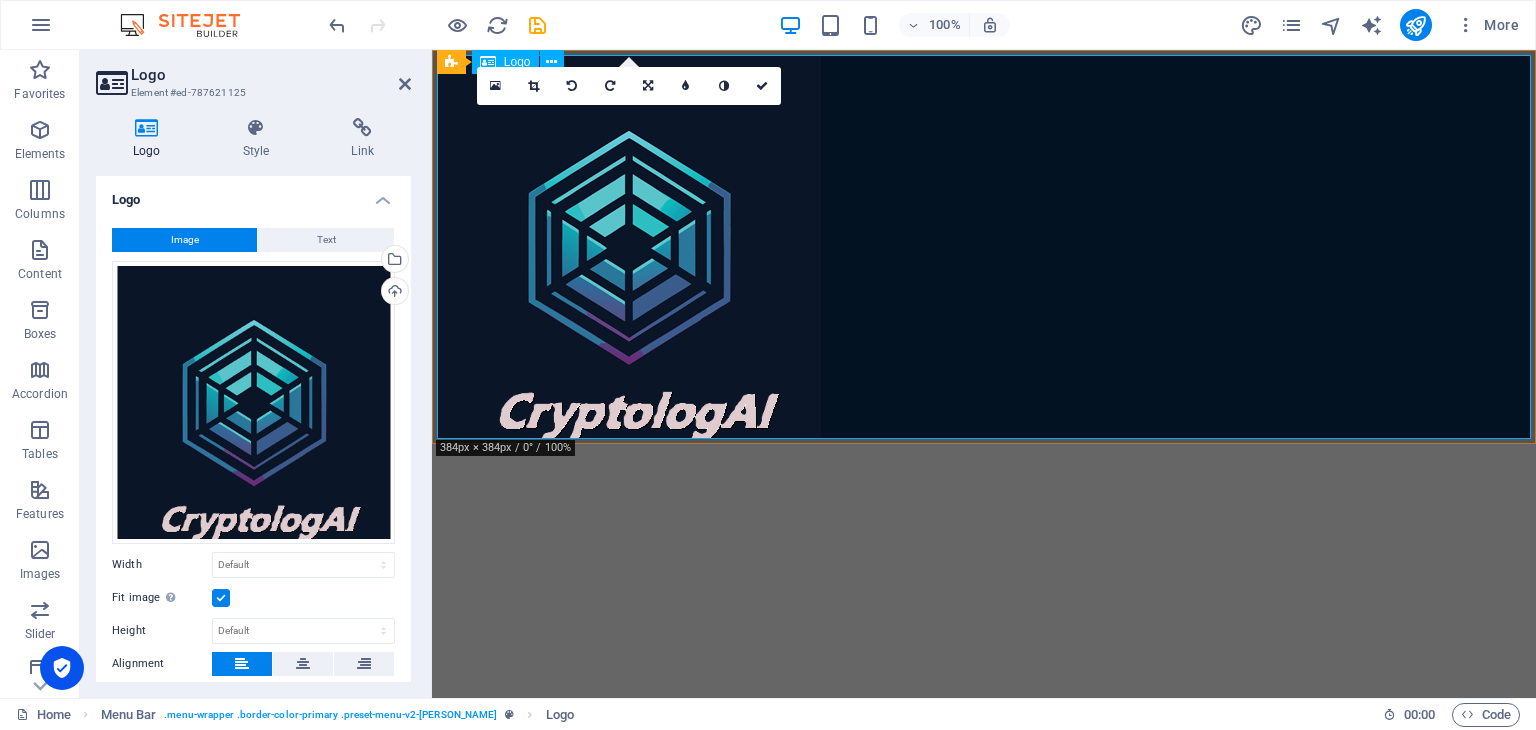 click at bounding box center (984, 247) 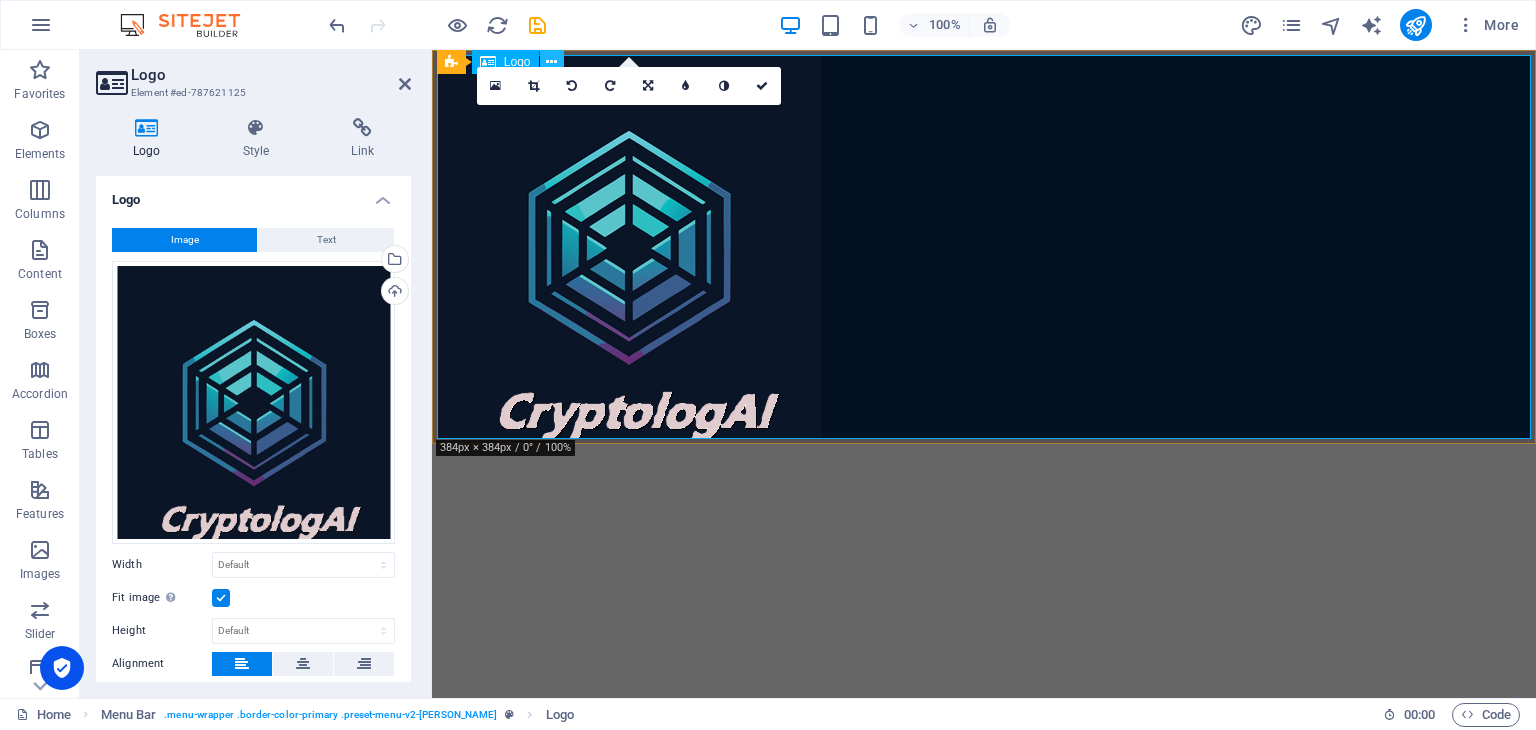 click at bounding box center (551, 62) 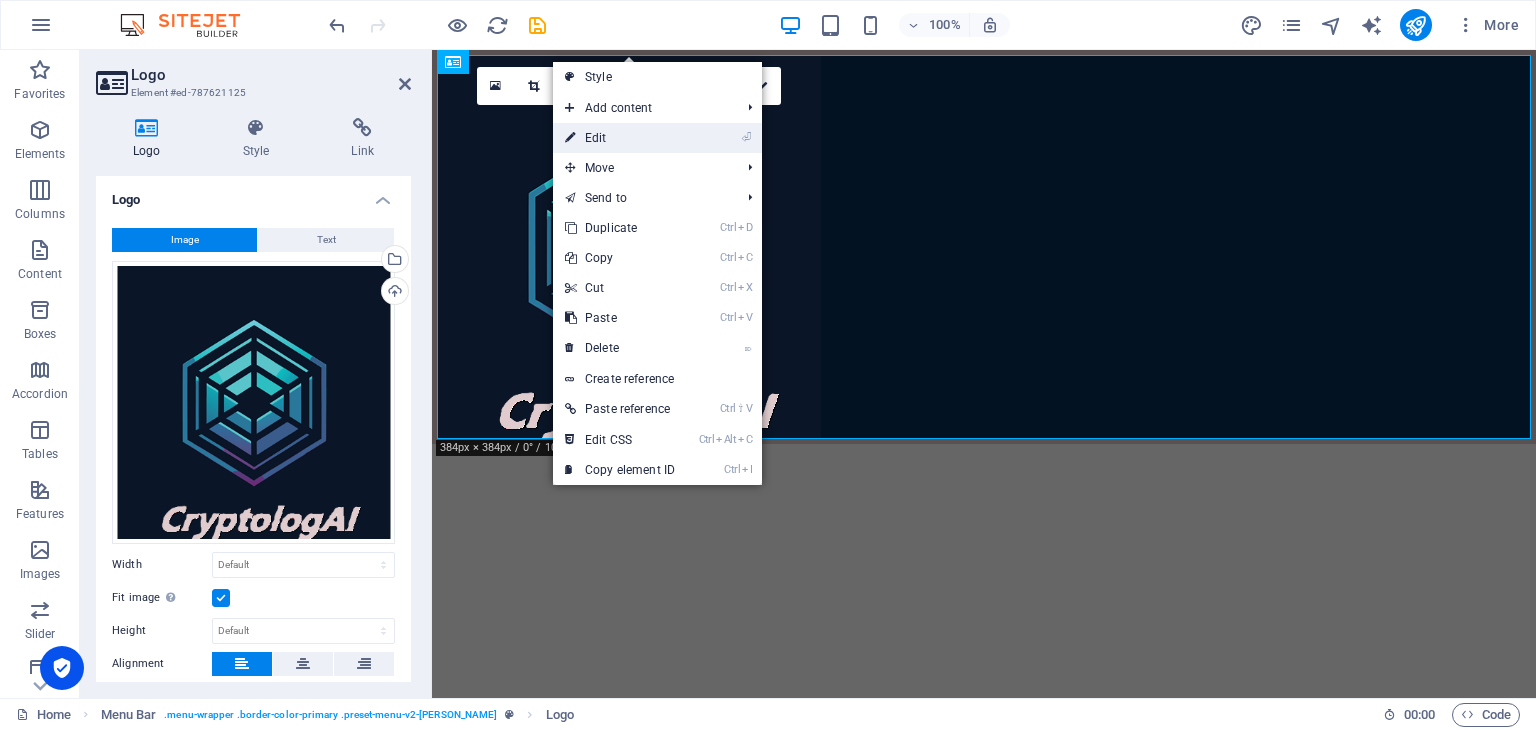 click on "⏎  Edit" at bounding box center [620, 138] 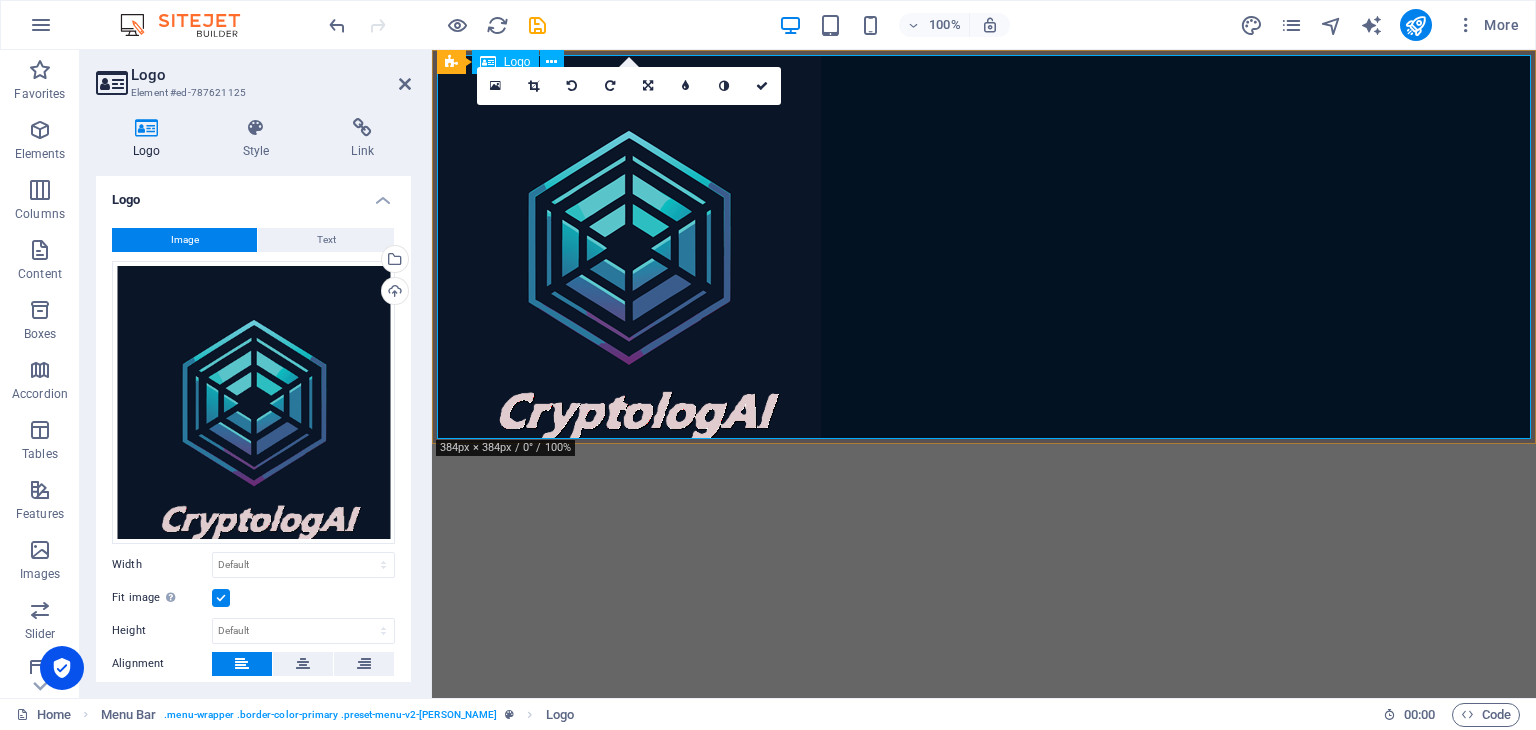 click at bounding box center [984, 247] 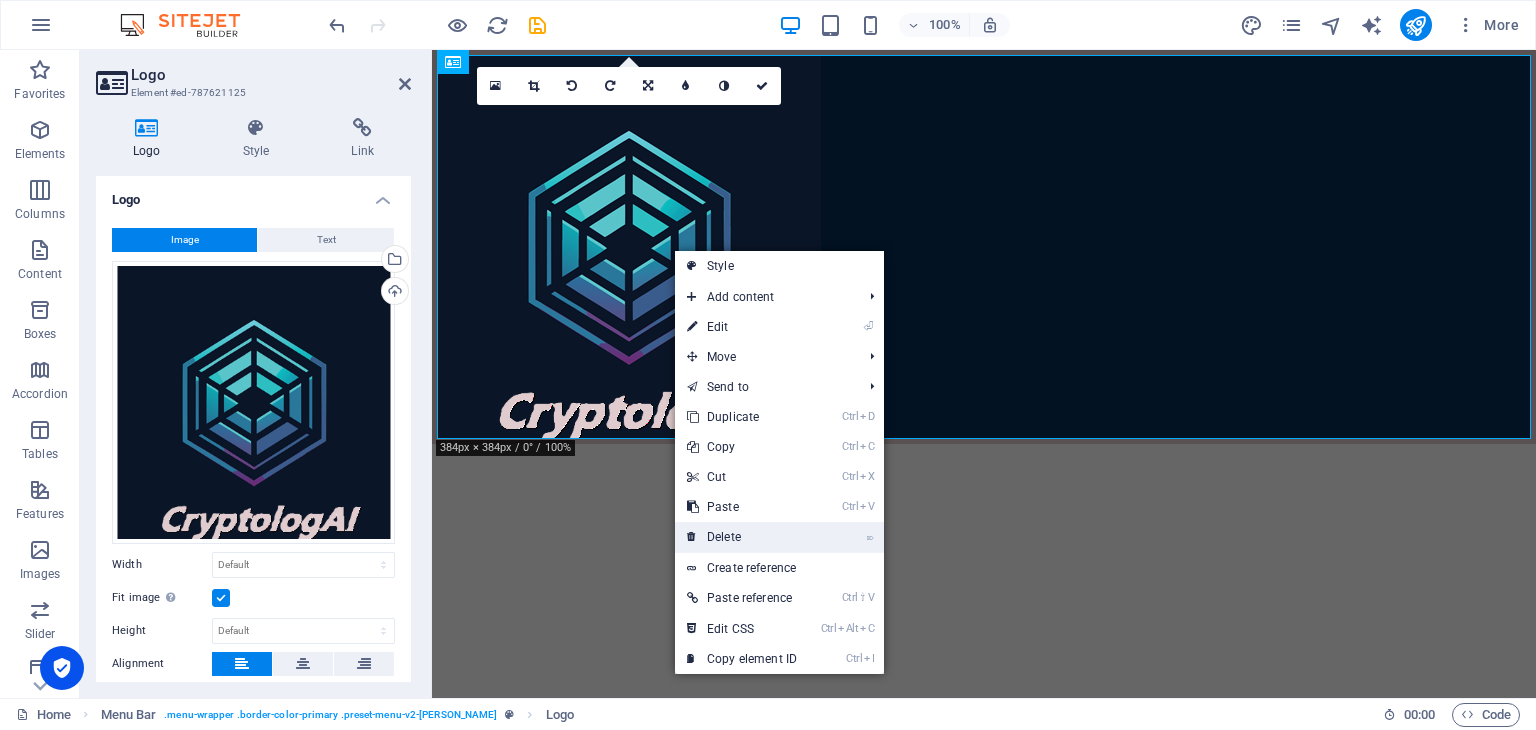 click on "⌦  Delete" at bounding box center [742, 537] 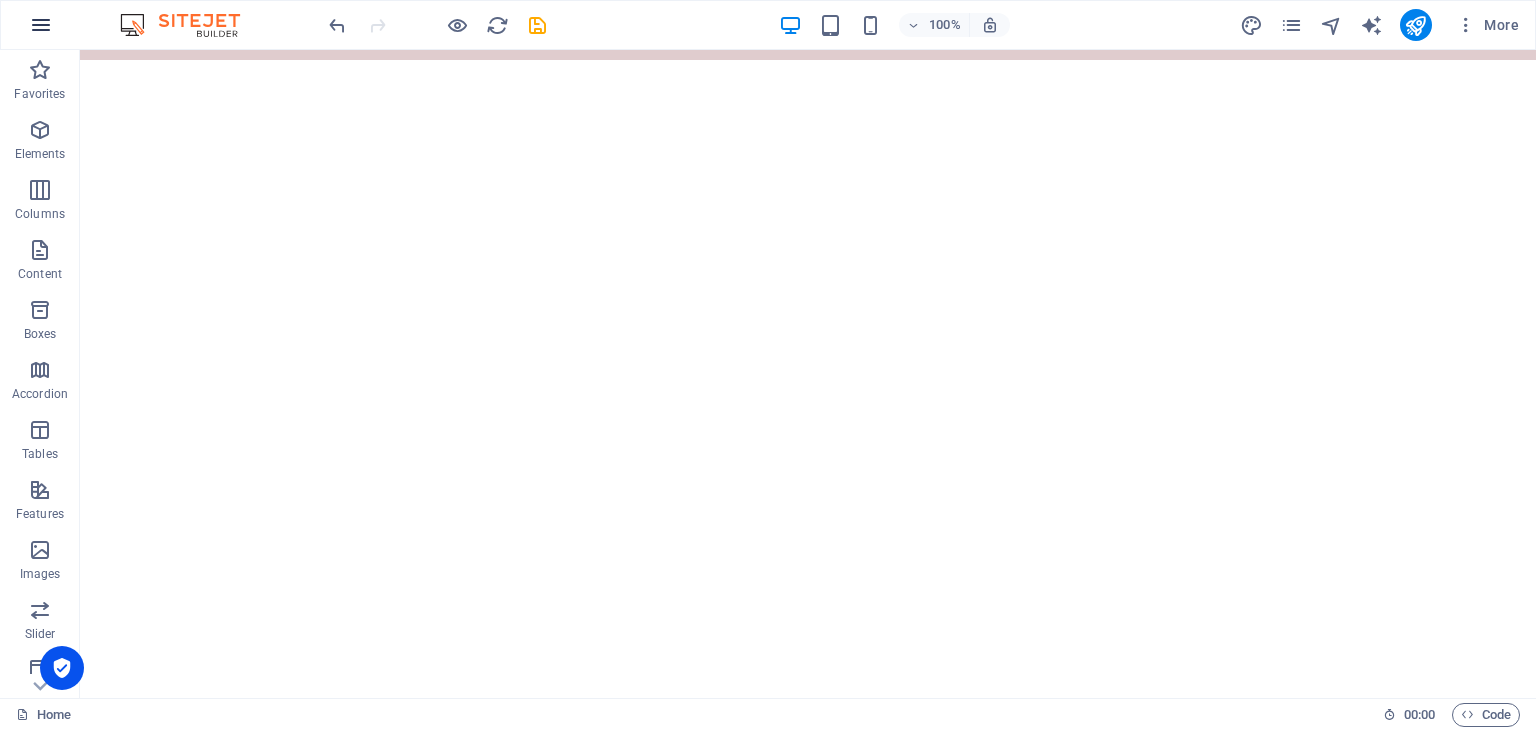 click at bounding box center [41, 25] 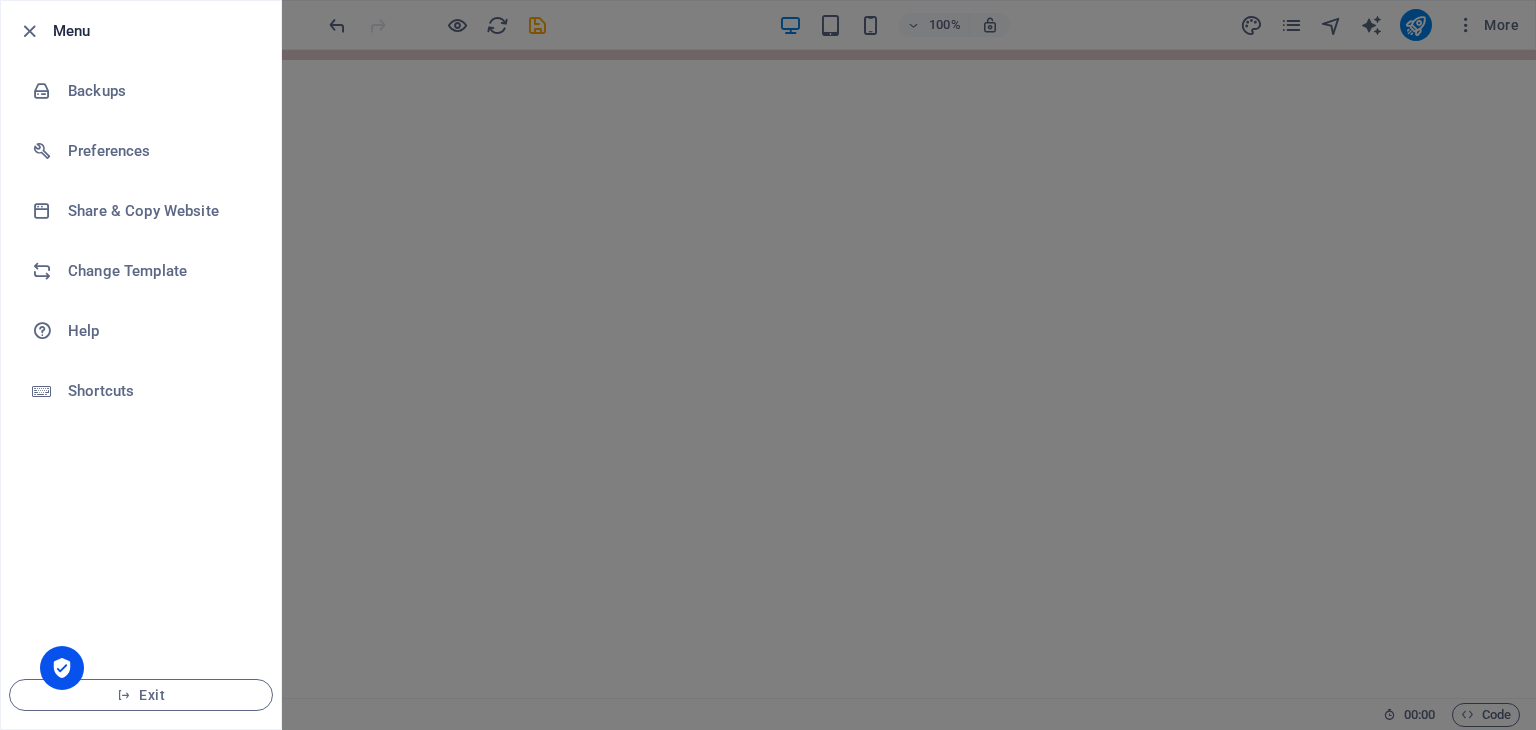click at bounding box center [768, 365] 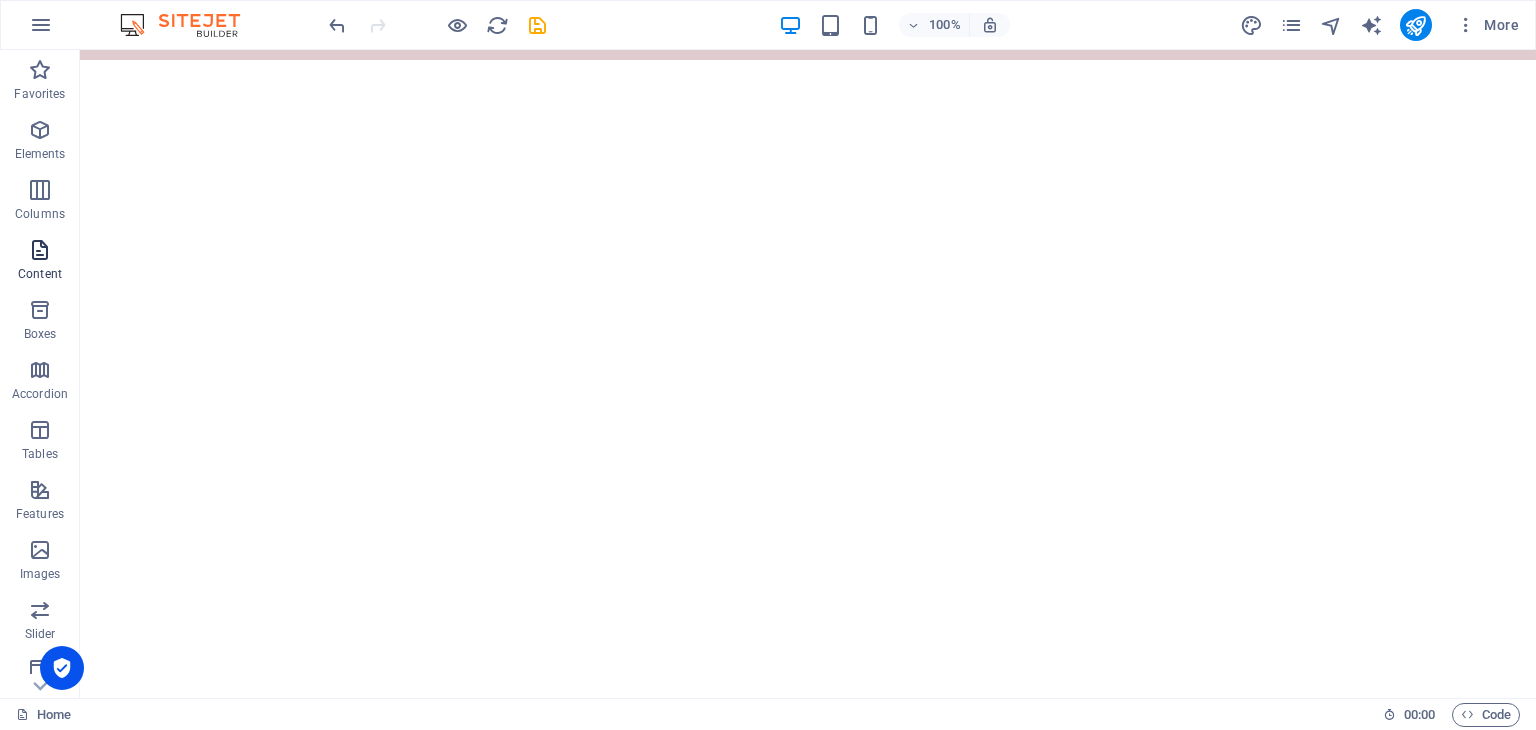 click on "Content" at bounding box center (40, 262) 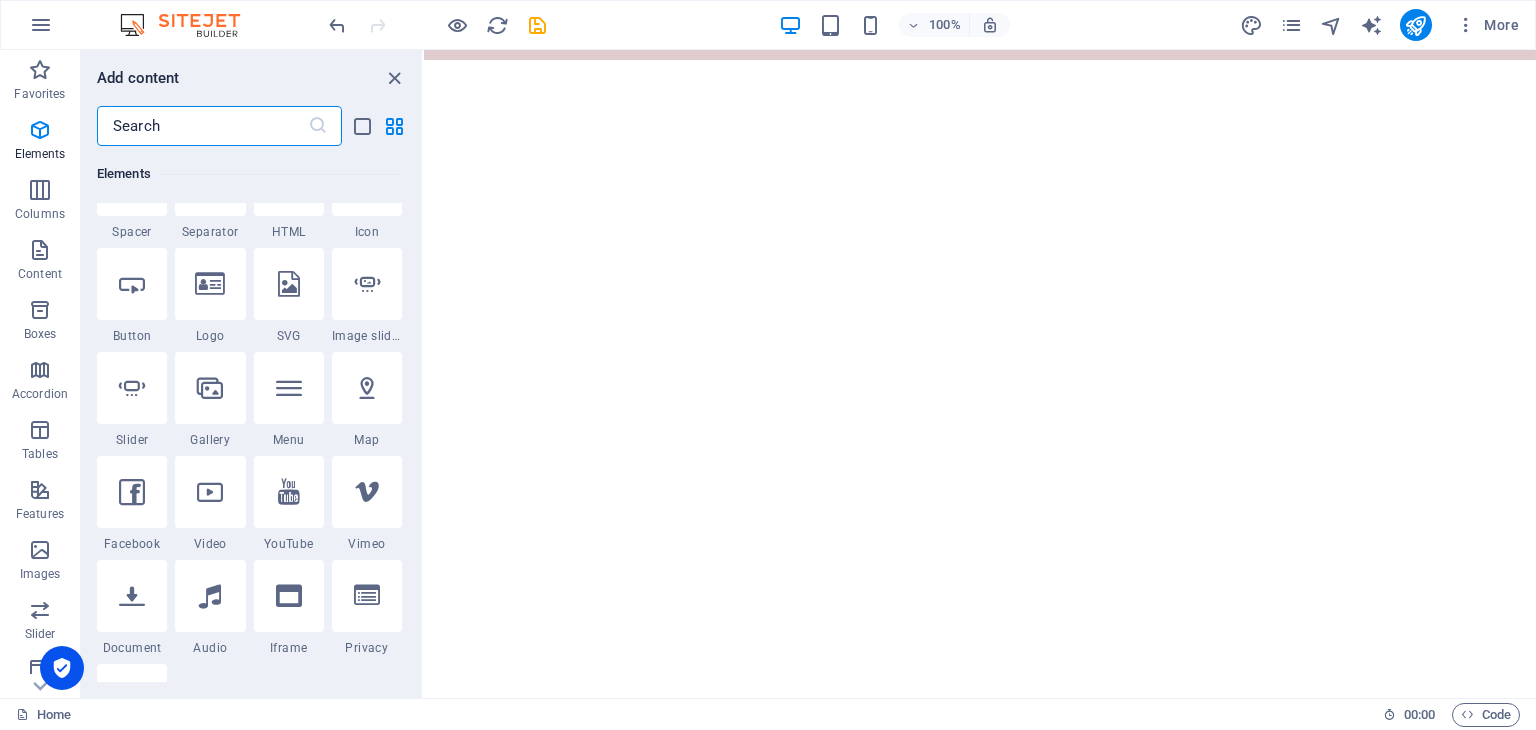 scroll, scrollTop: 536, scrollLeft: 0, axis: vertical 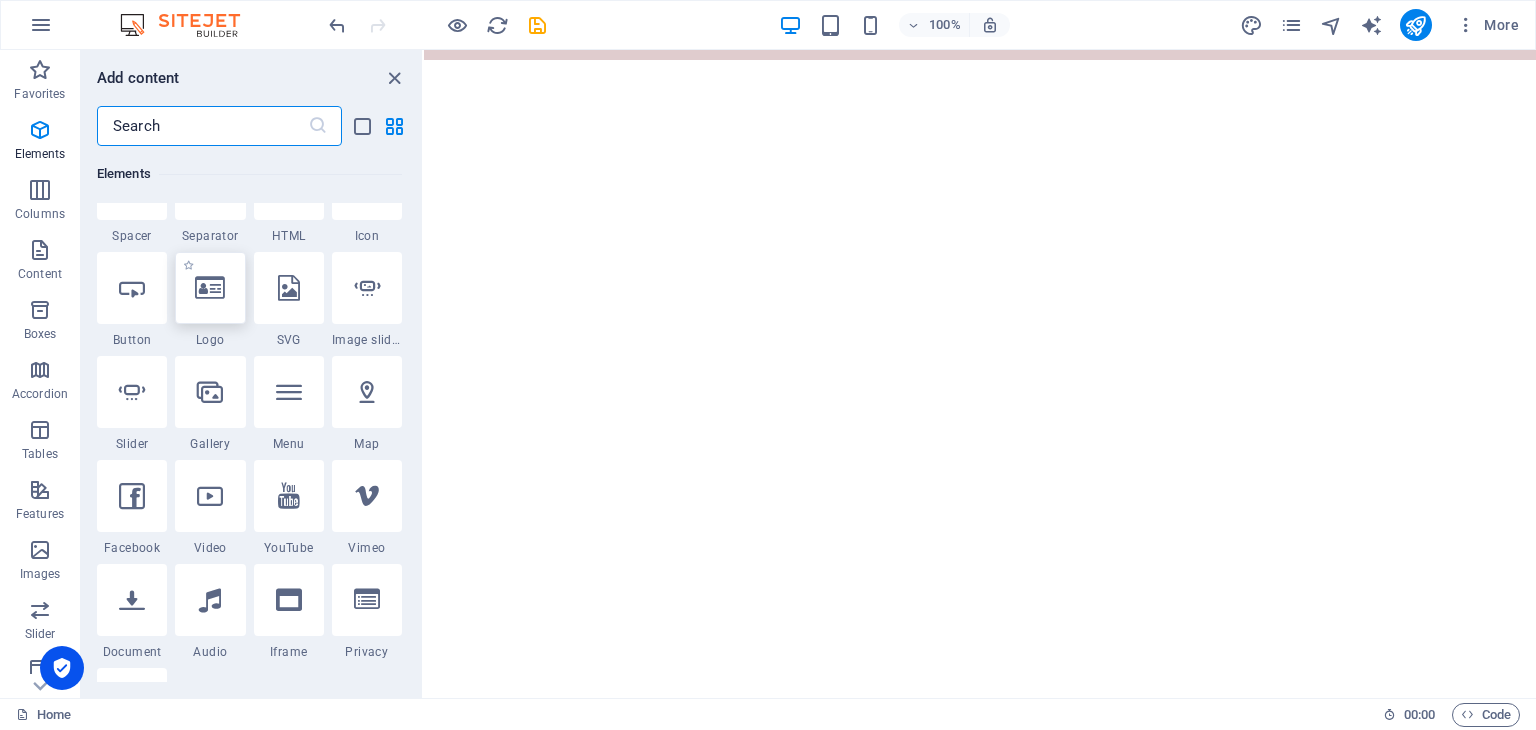 click at bounding box center (210, 288) 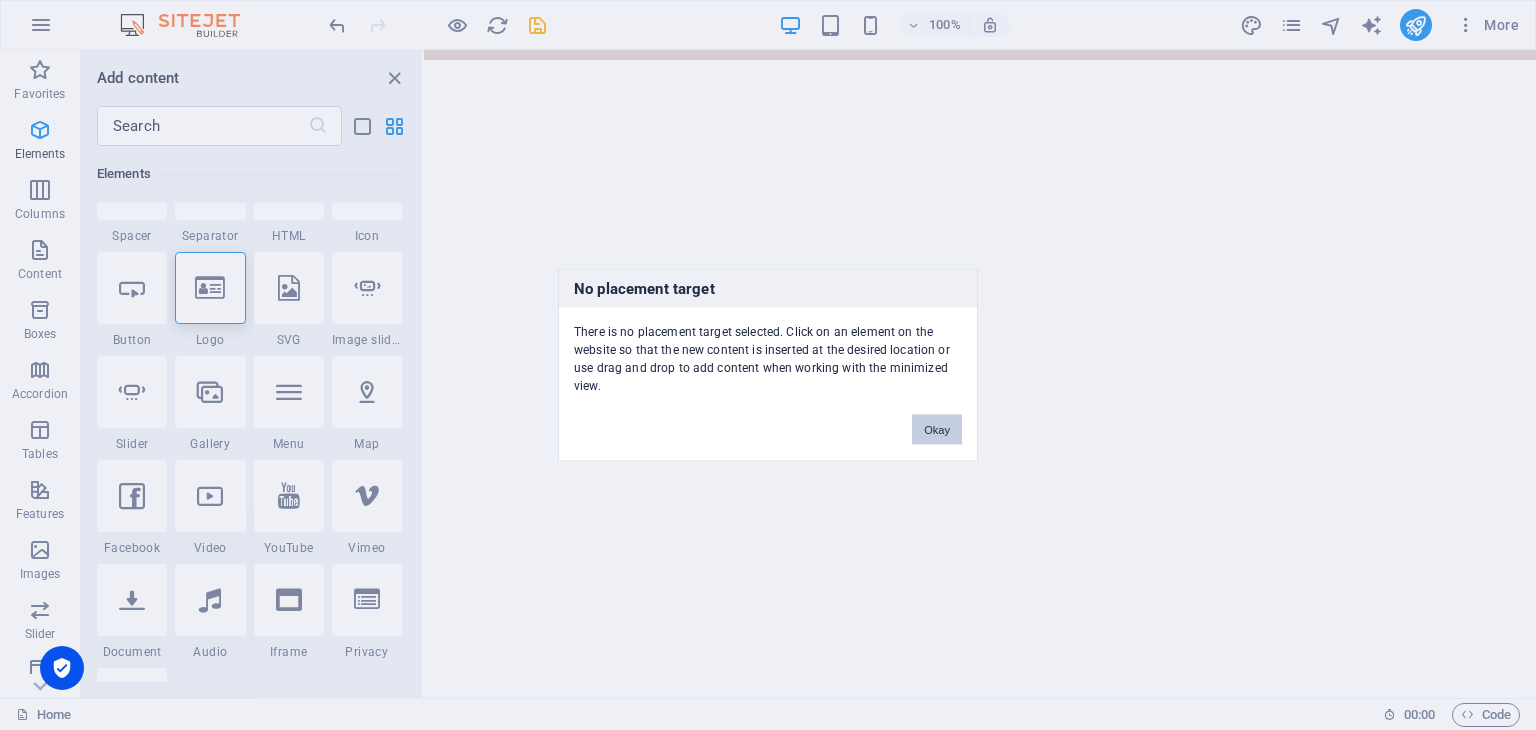 click on "Okay" at bounding box center (937, 430) 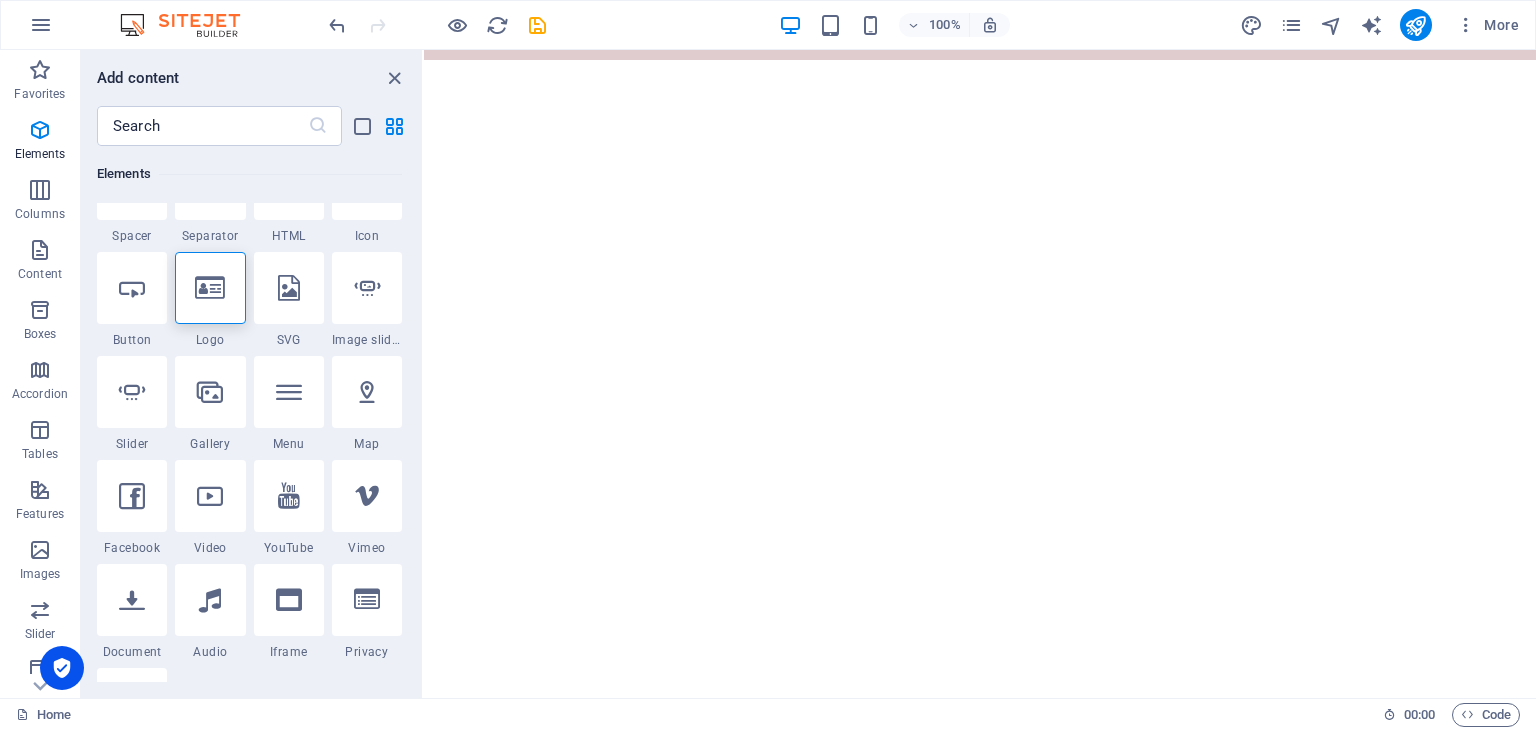 click on "Skip to main content
Menu" at bounding box center (980, 55) 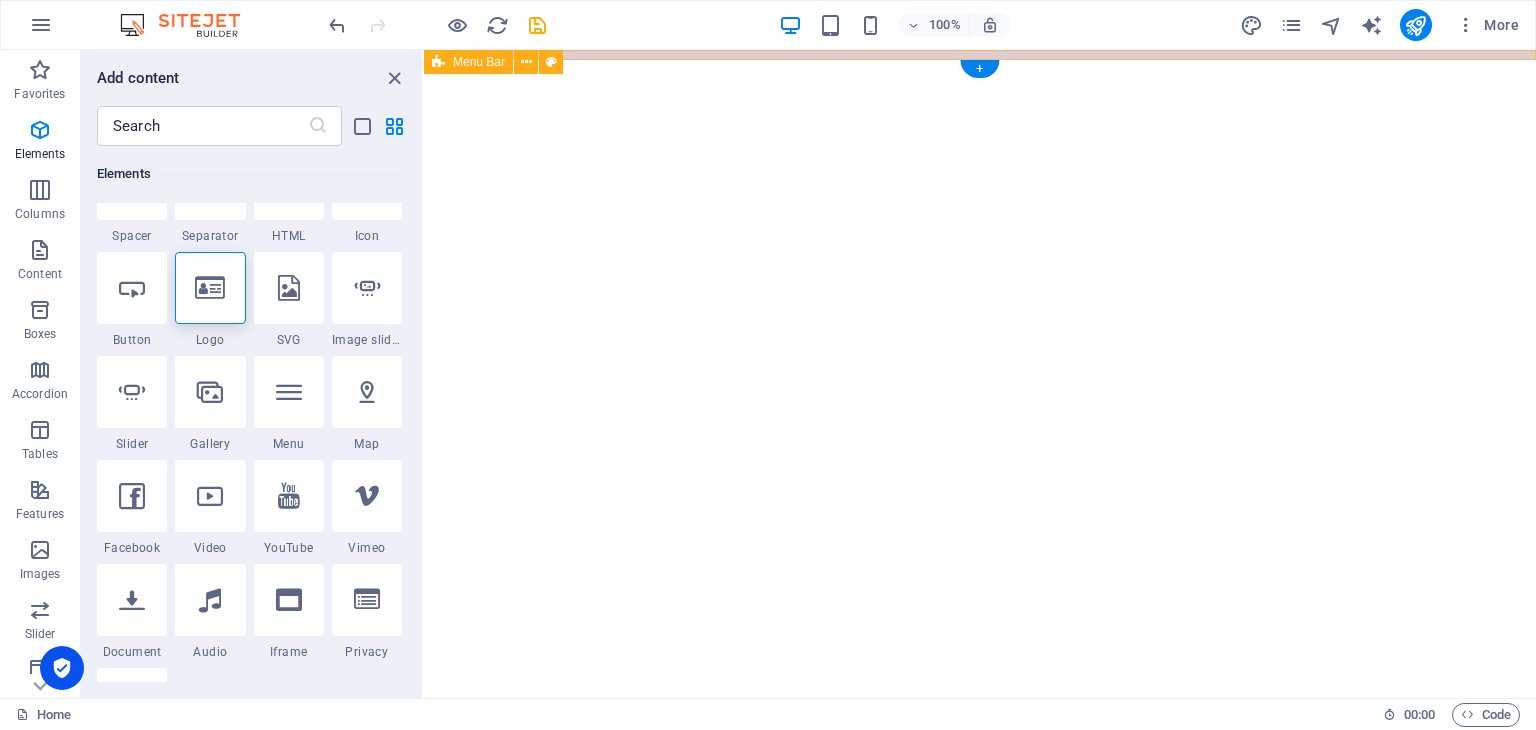 click on "Menu" at bounding box center (980, 55) 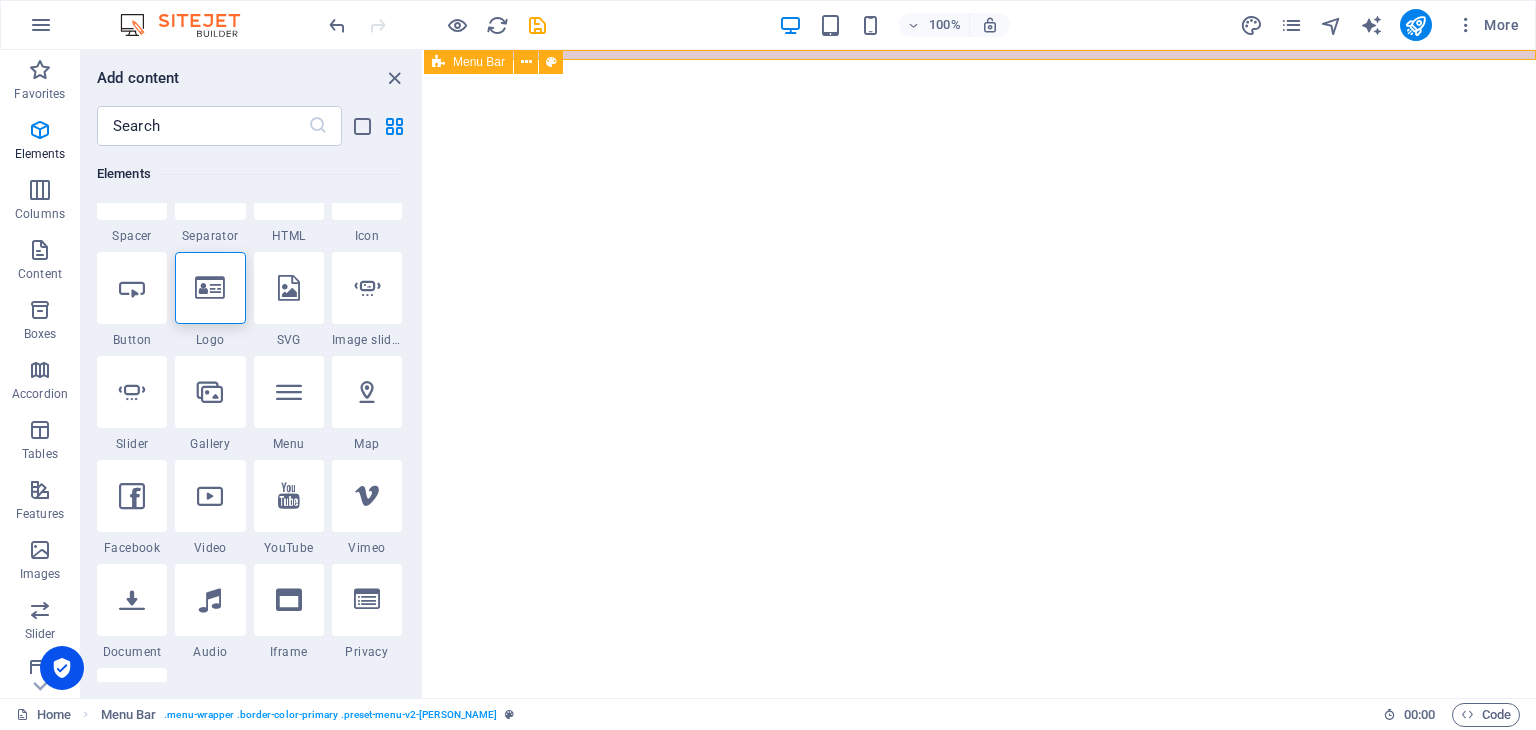 click on "Menu Bar" at bounding box center [468, 62] 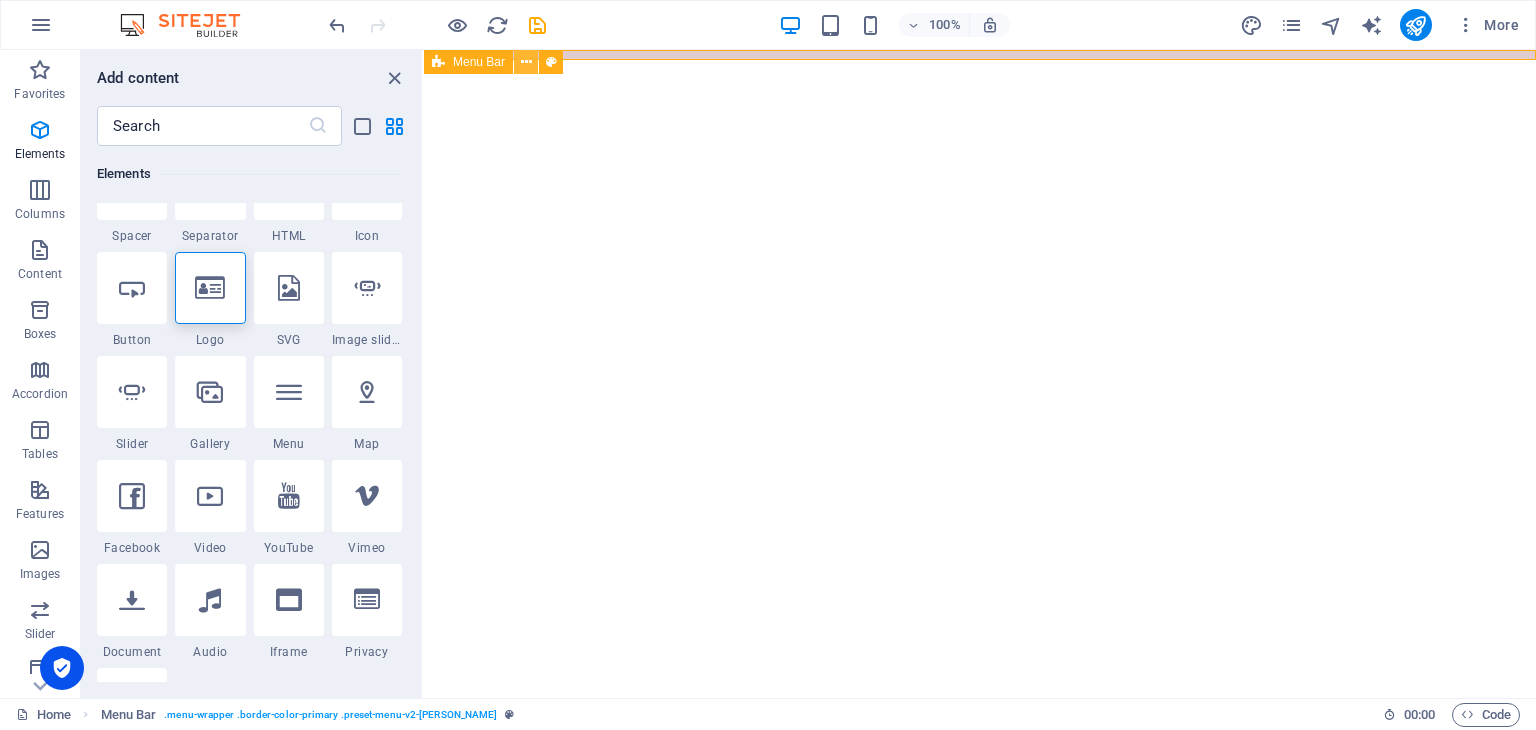 click at bounding box center [526, 62] 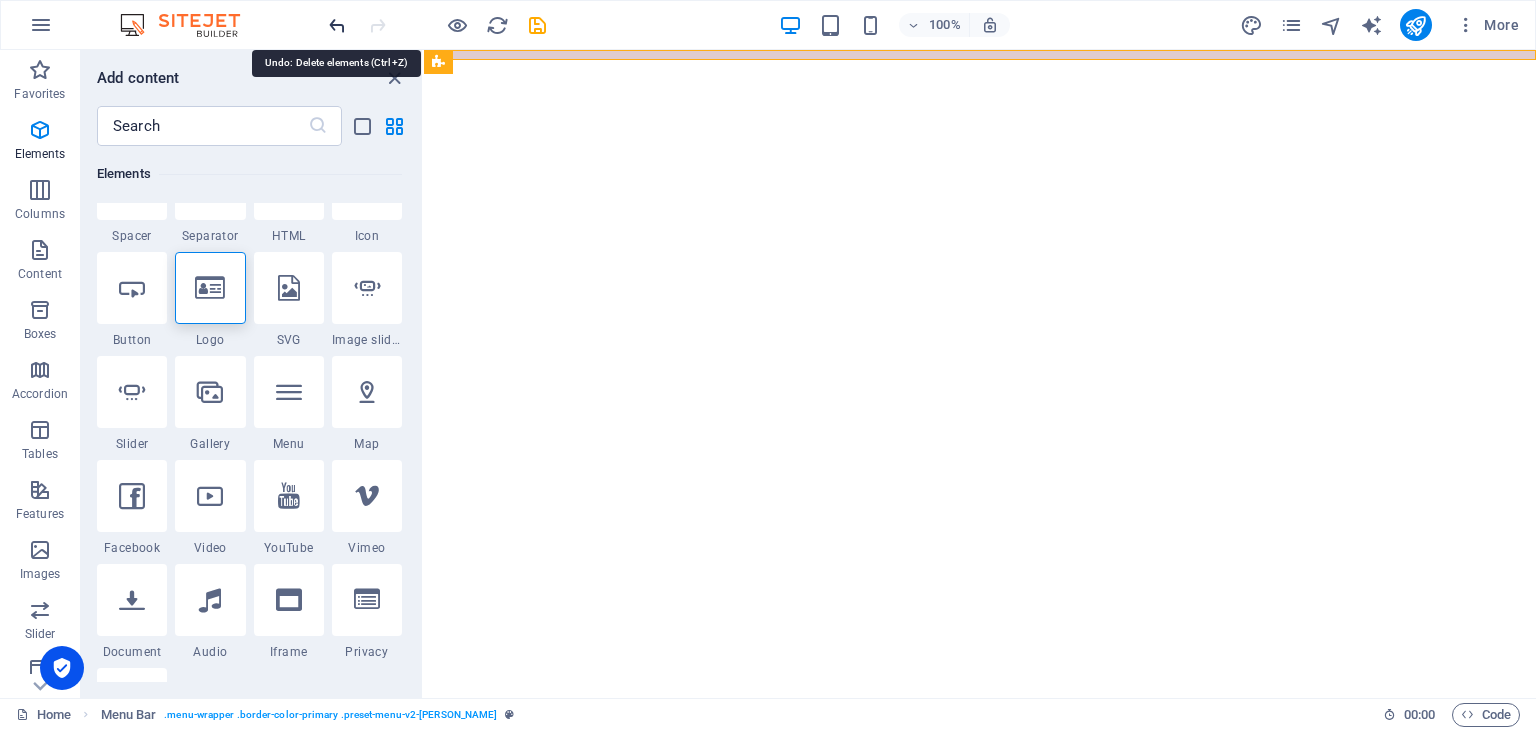 click at bounding box center [337, 25] 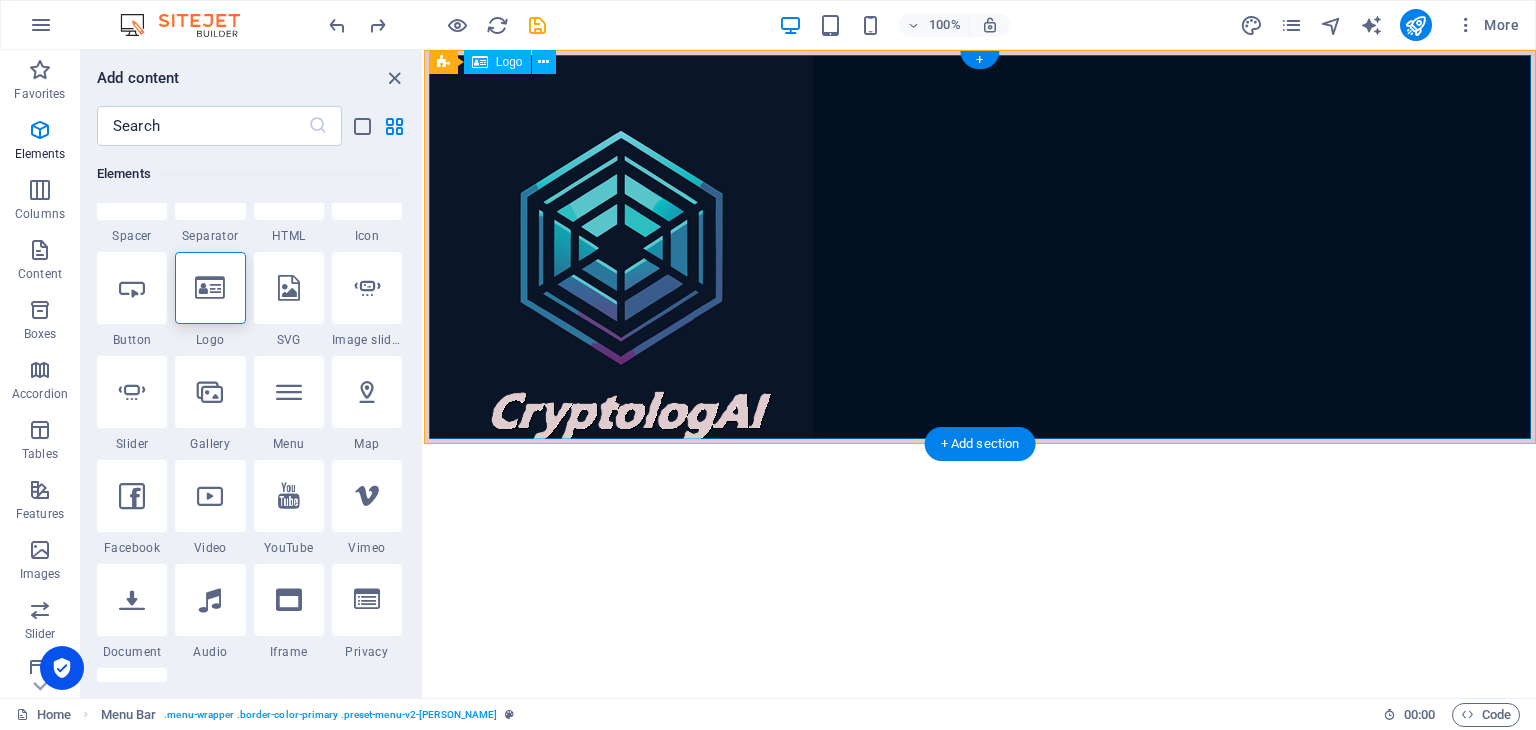 click at bounding box center [980, 247] 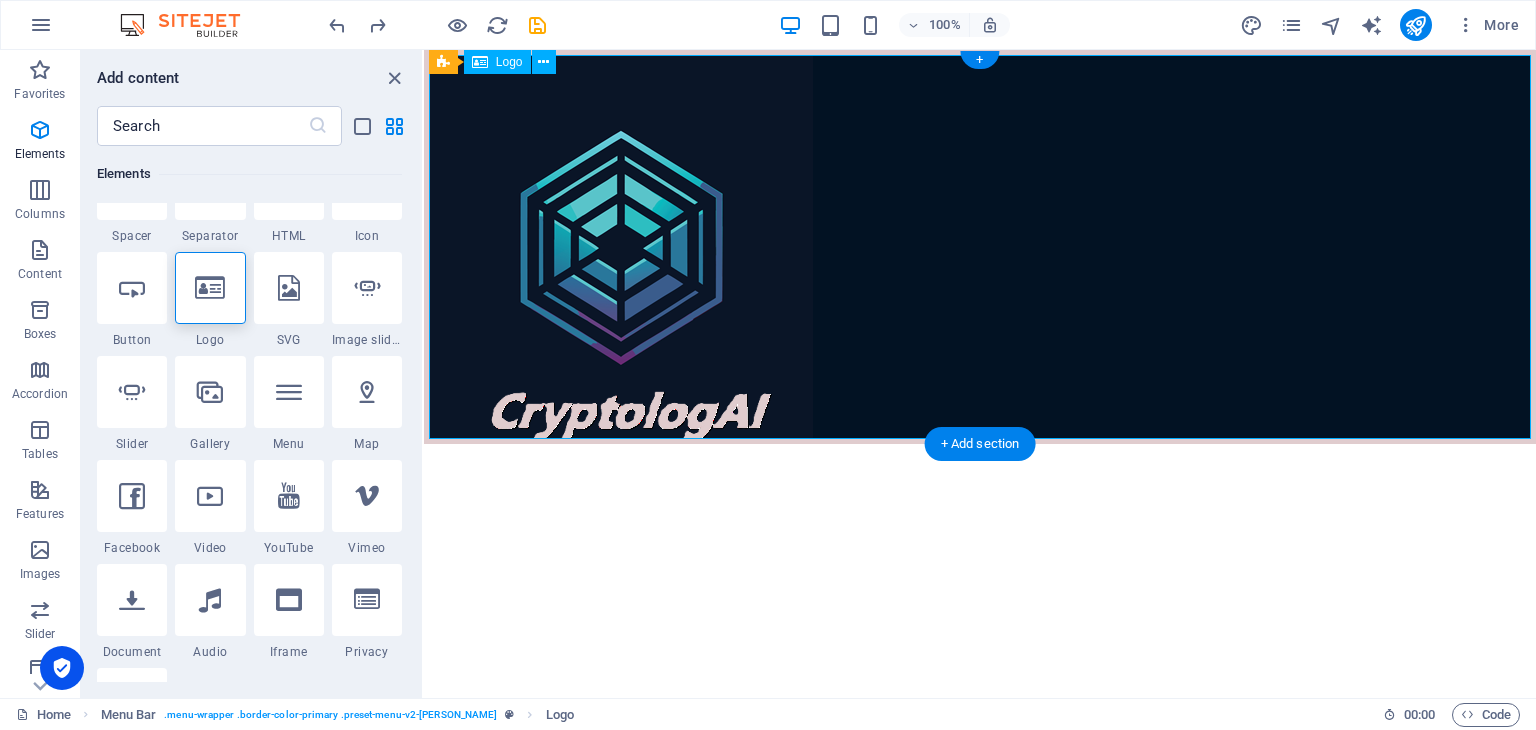 click at bounding box center (980, 247) 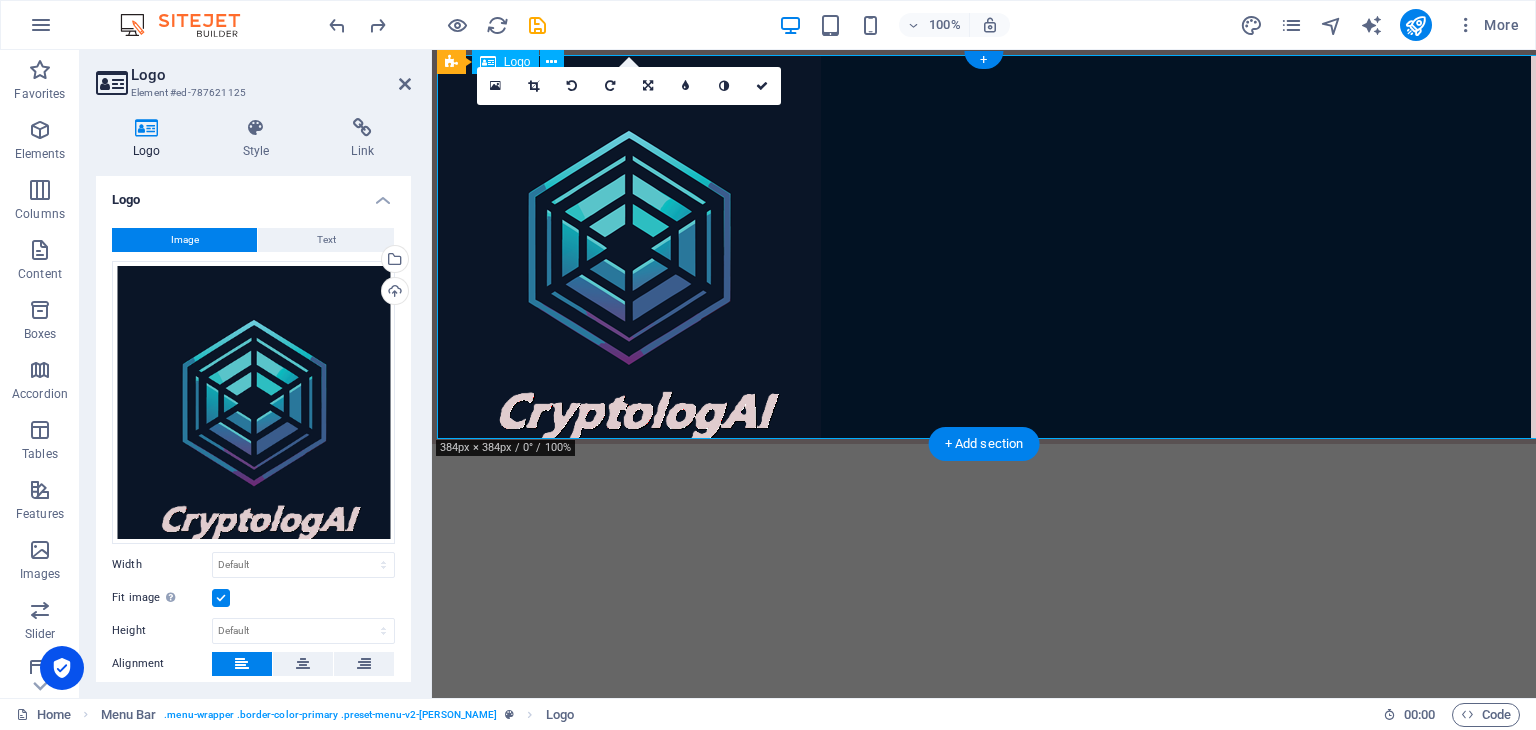 click at bounding box center [984, 247] 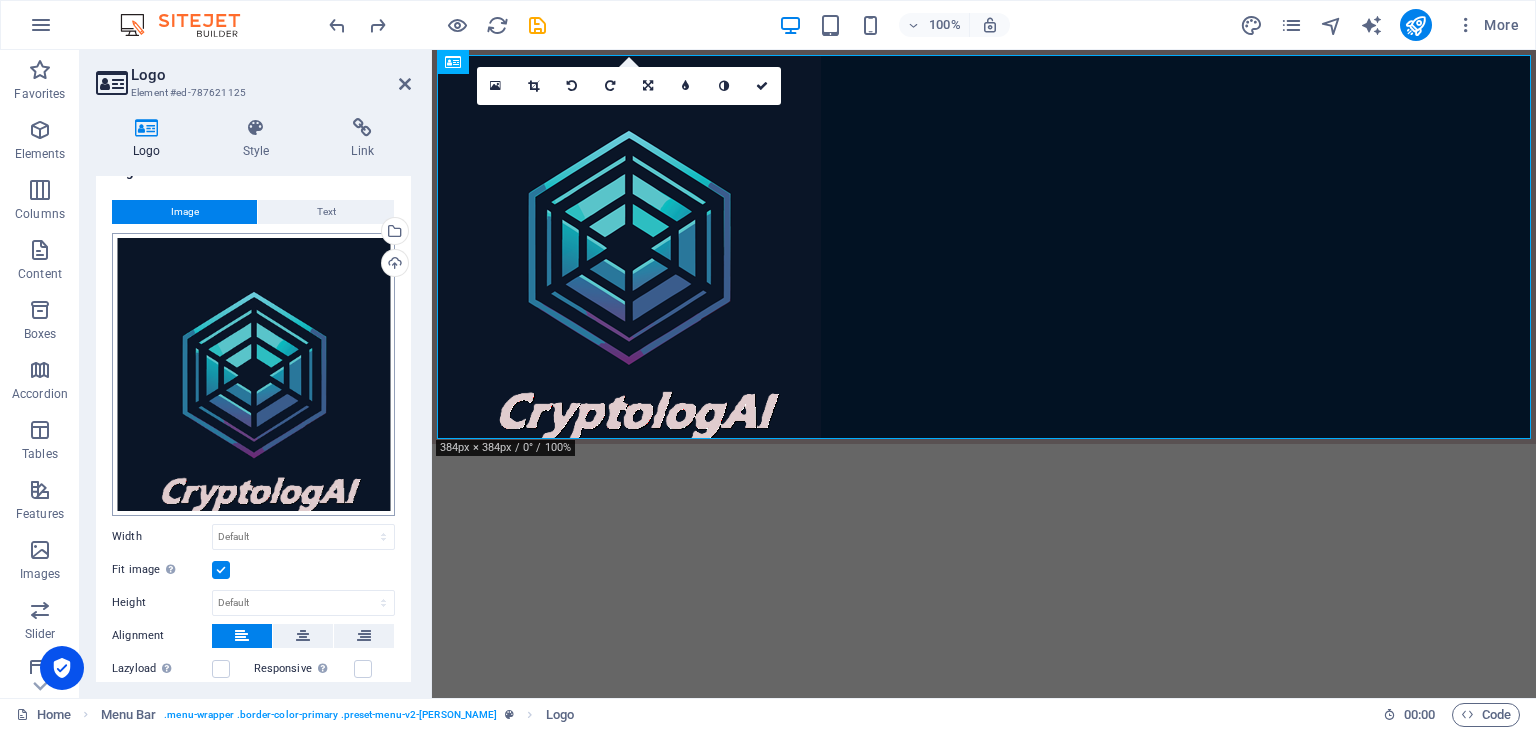 scroll, scrollTop: 0, scrollLeft: 0, axis: both 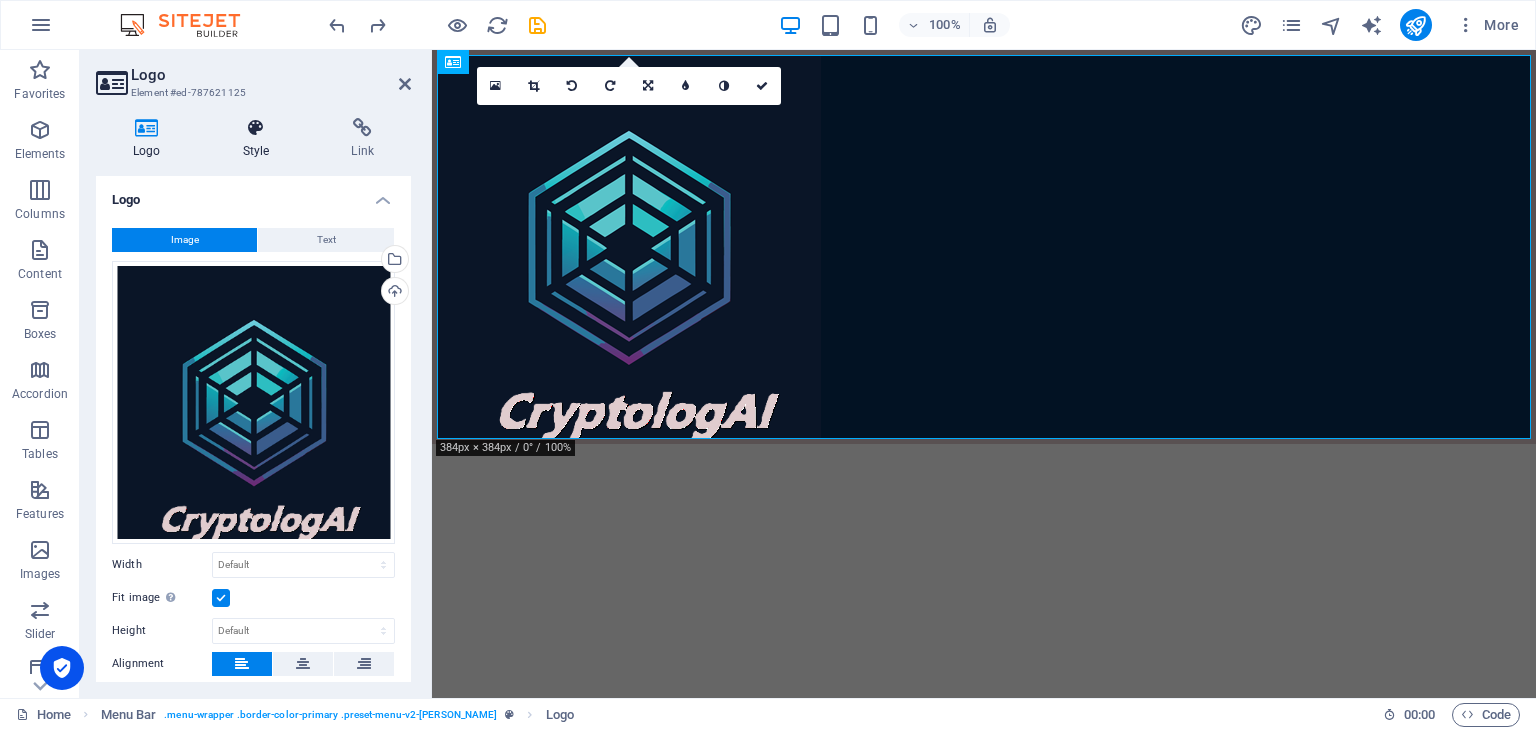 click at bounding box center [256, 128] 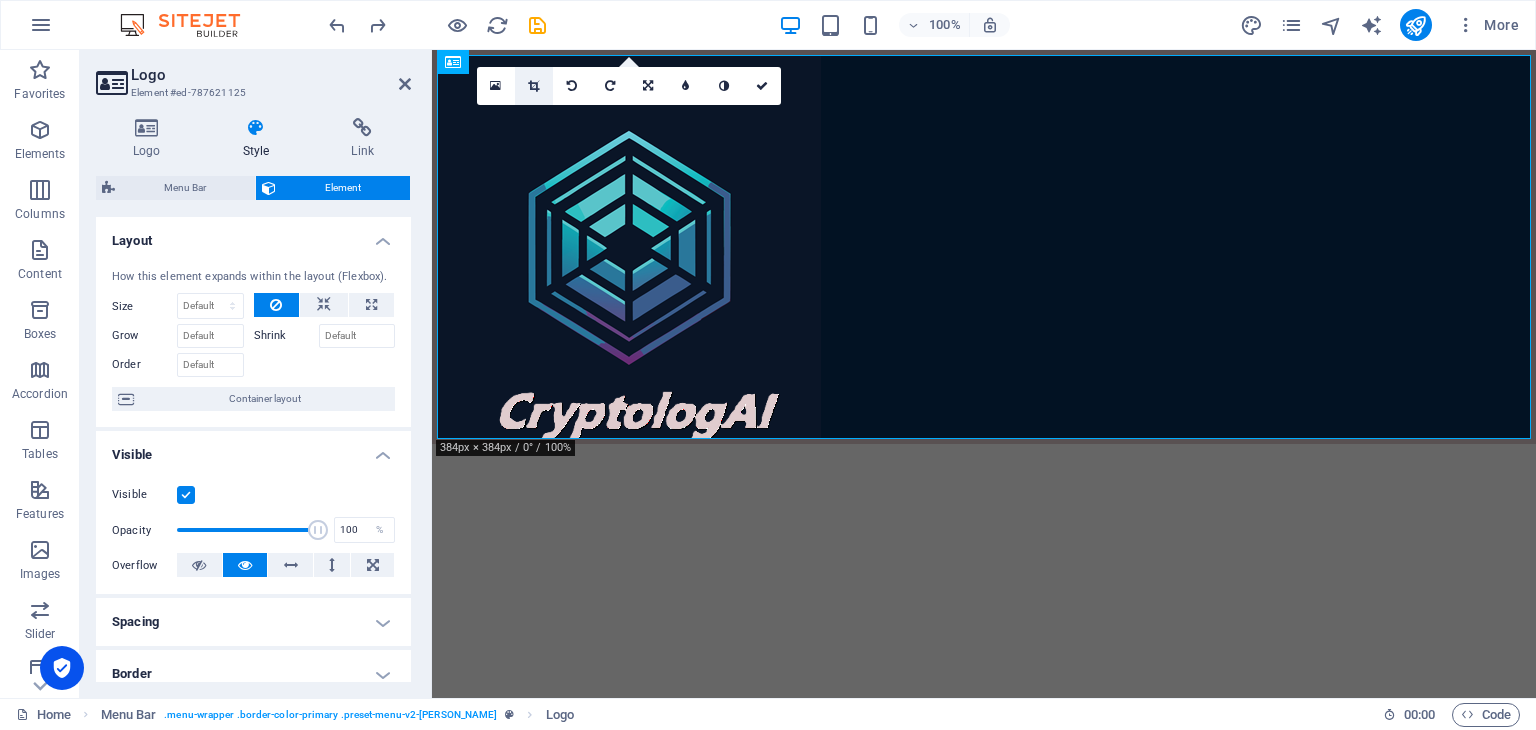 drag, startPoint x: 264, startPoint y: 135, endPoint x: 536, endPoint y: 81, distance: 277.3085 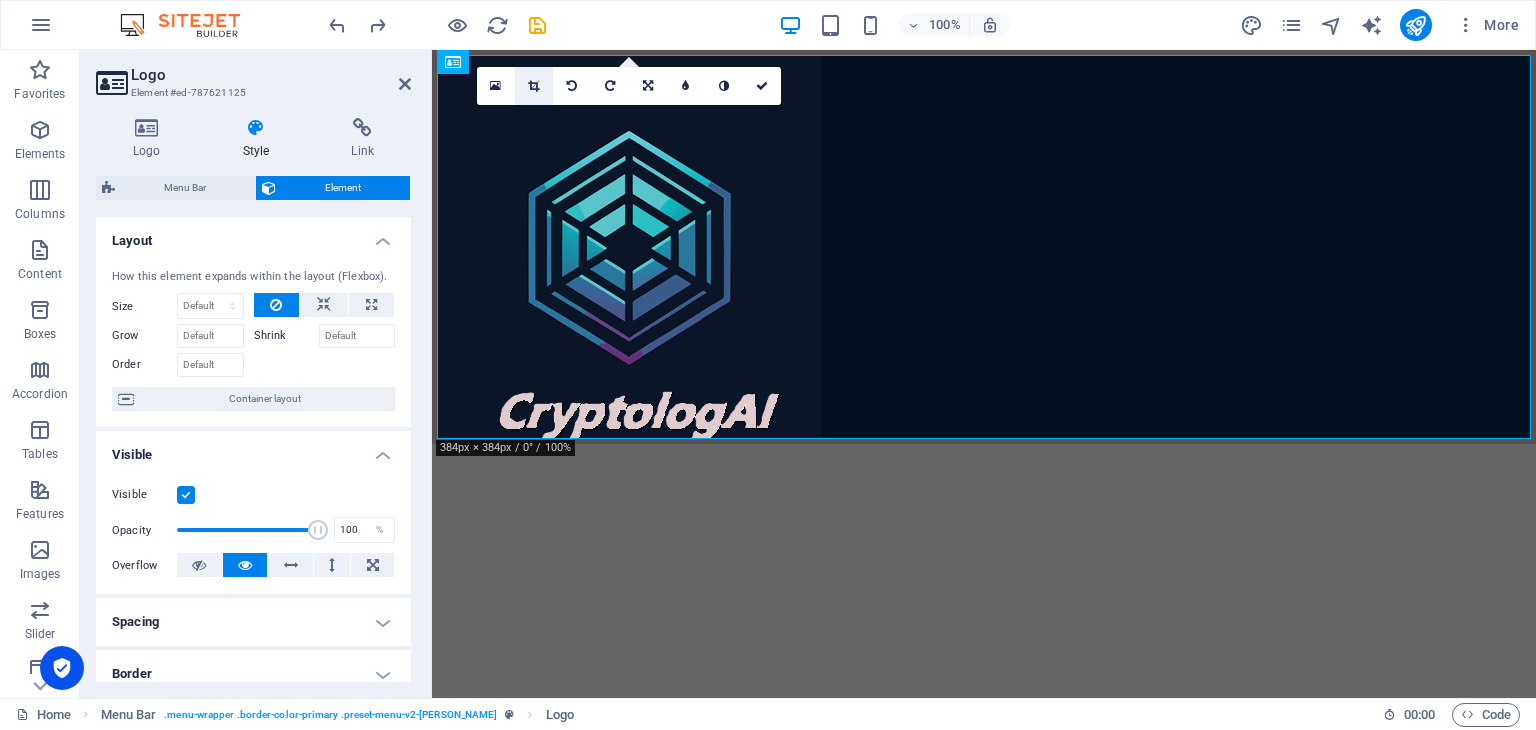 click on "Logo Element #ed-787621125 Logo Style Link Logo Image Text Drag files here, click to choose files or select files from Files or our free stock photos & videos Select files from the file manager, stock photos, or upload file(s) Upload Width Default auto px rem % em vh vw Fit image Automatically fit image to a fixed width and height Height Default auto px Alignment Lazyload Loading images after the page loads improves page speed. Responsive Automatically load retina image and smartphone optimized sizes. Lightbox Use as headline The image will be wrapped in an H1 headline tag. Useful for giving alternative text the weight of an H1 headline, e.g. for the logo. Leave unchecked if uncertain. Optimized Images are compressed to improve page speed. Position Direction Custom X offset 50 px rem % vh vw Y offset 50 px rem % vh vw Edit design Text Float No float Image left Image right Determine how text should behave around the image. Text Alternative text Image caption Paragraph Format Normal Heading 1 Heading 2 Code 8 9" at bounding box center [808, 374] 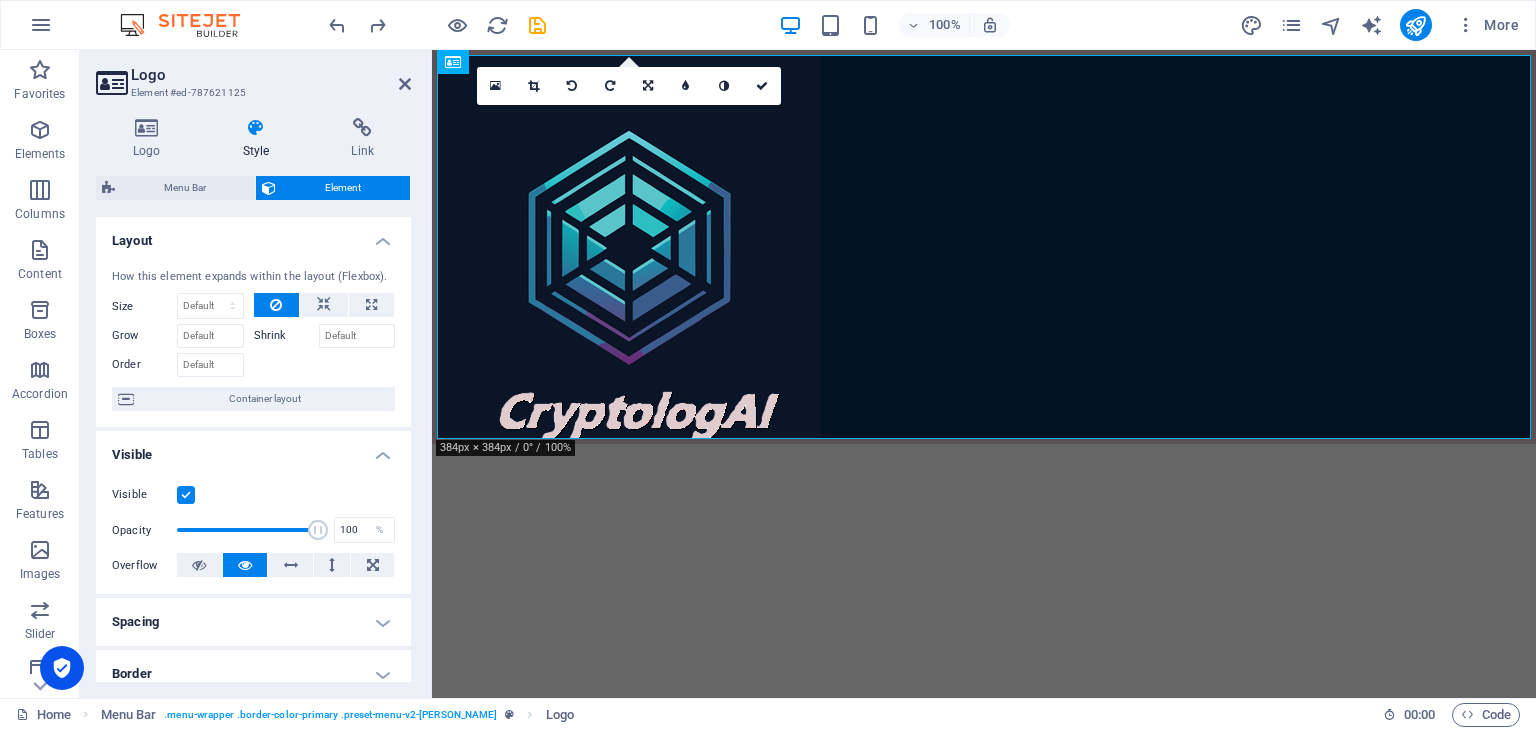 click at bounding box center (111, 83) 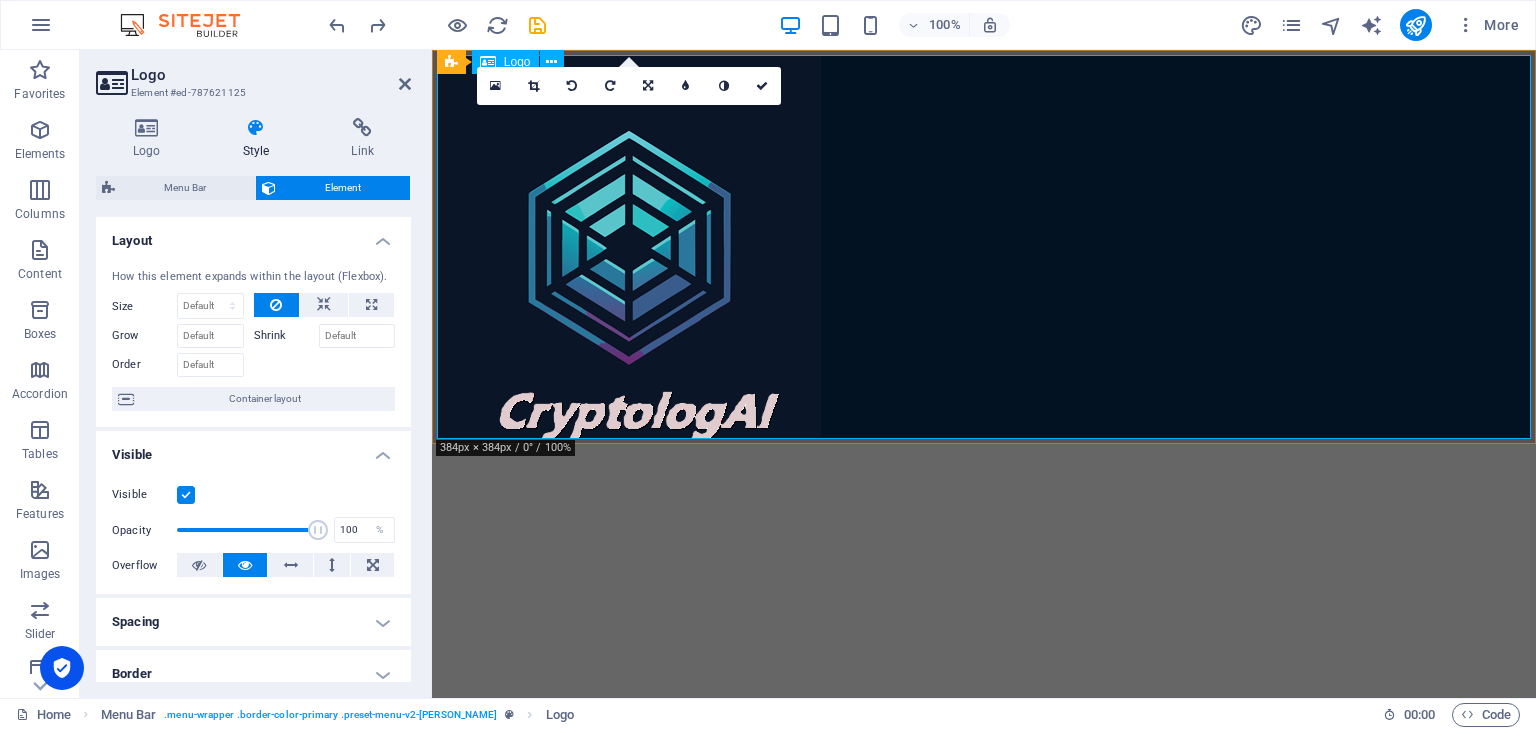 click at bounding box center (984, 247) 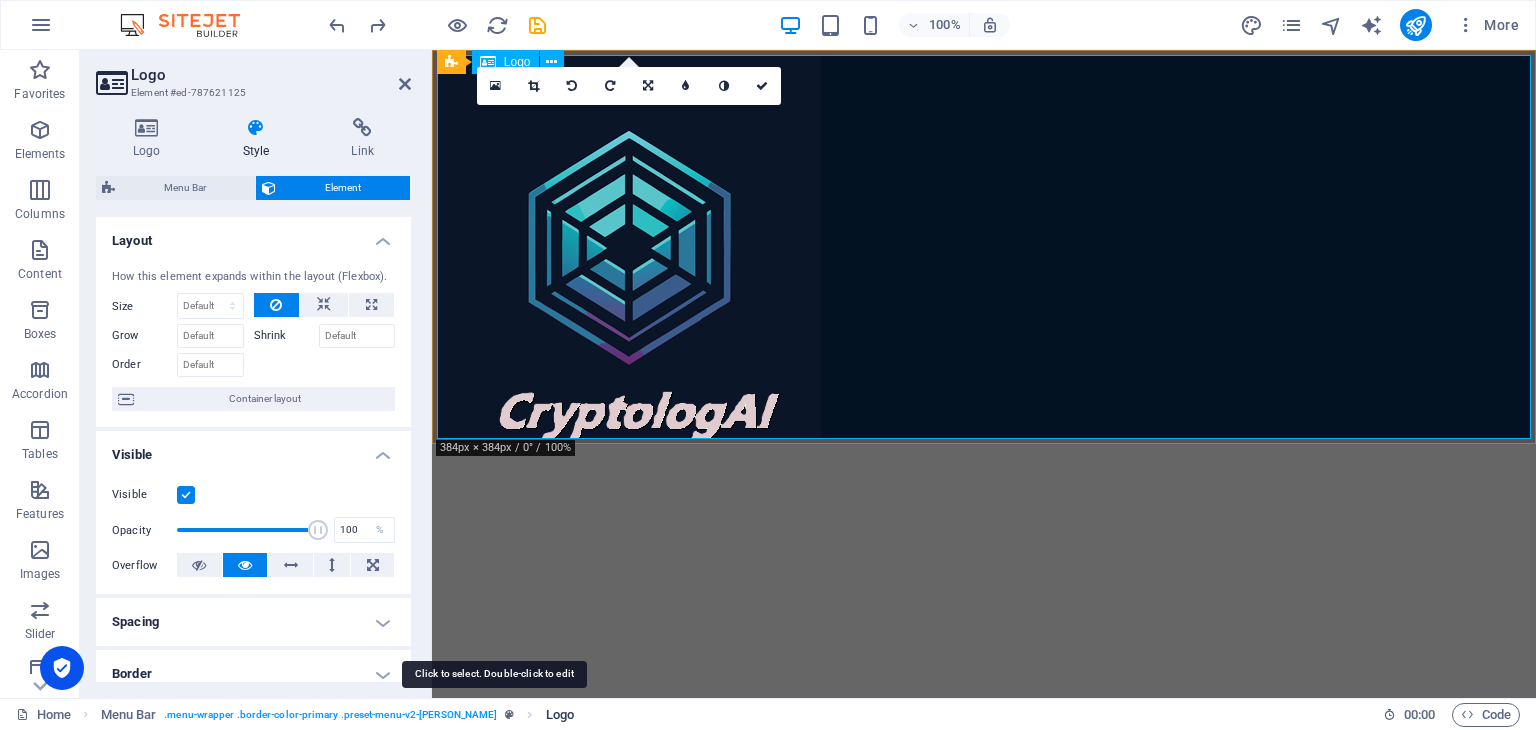click on "Logo" at bounding box center (560, 715) 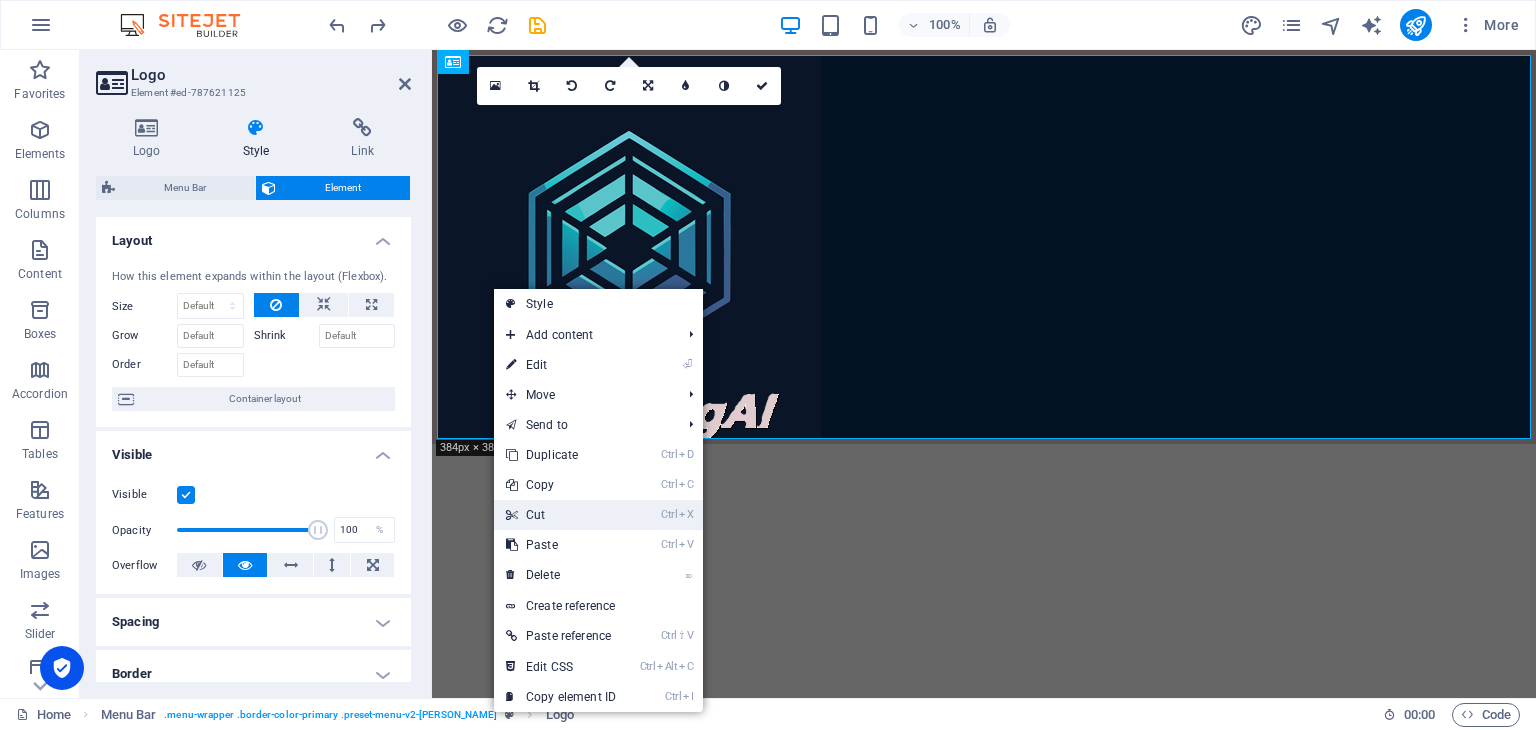 click on "Ctrl X  Cut" at bounding box center [561, 515] 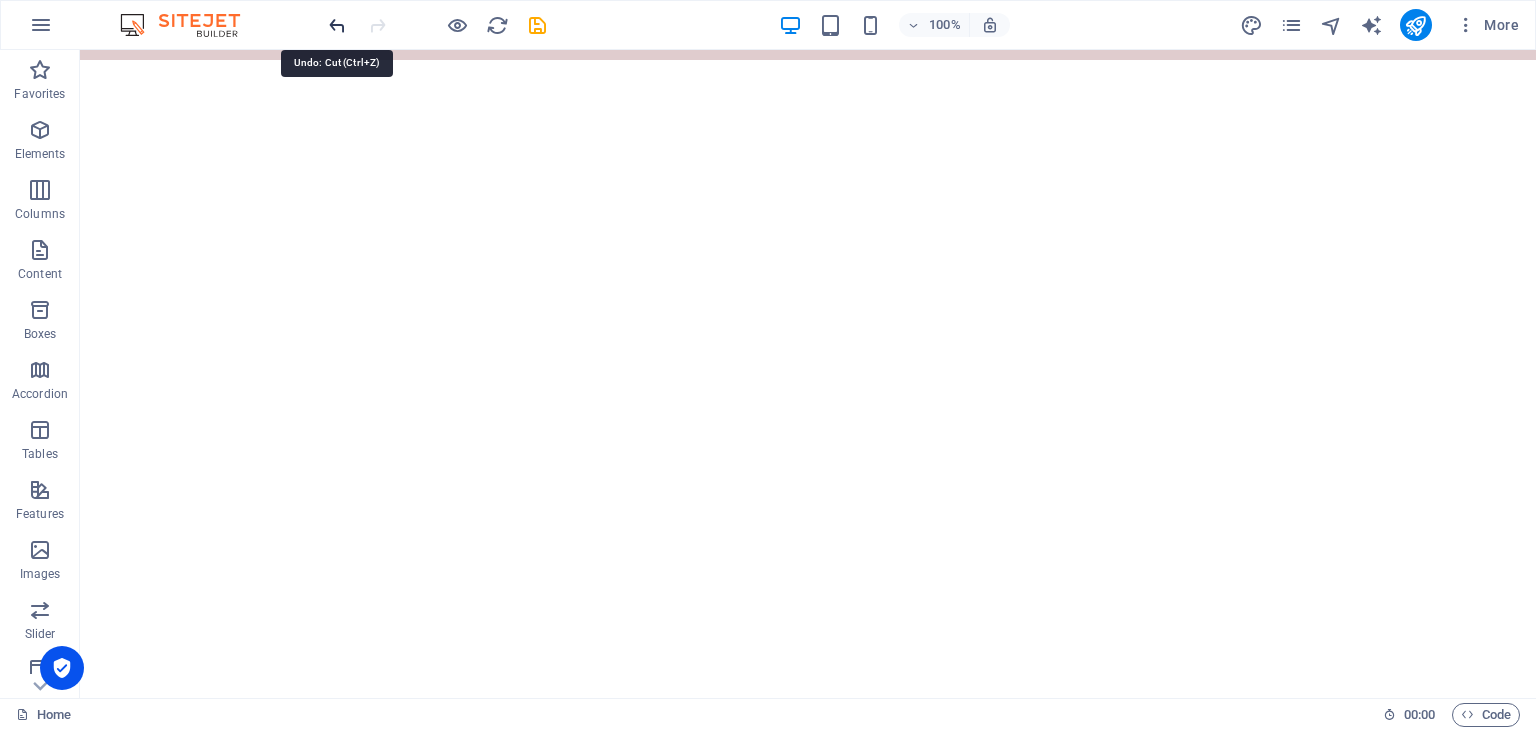 click at bounding box center (337, 25) 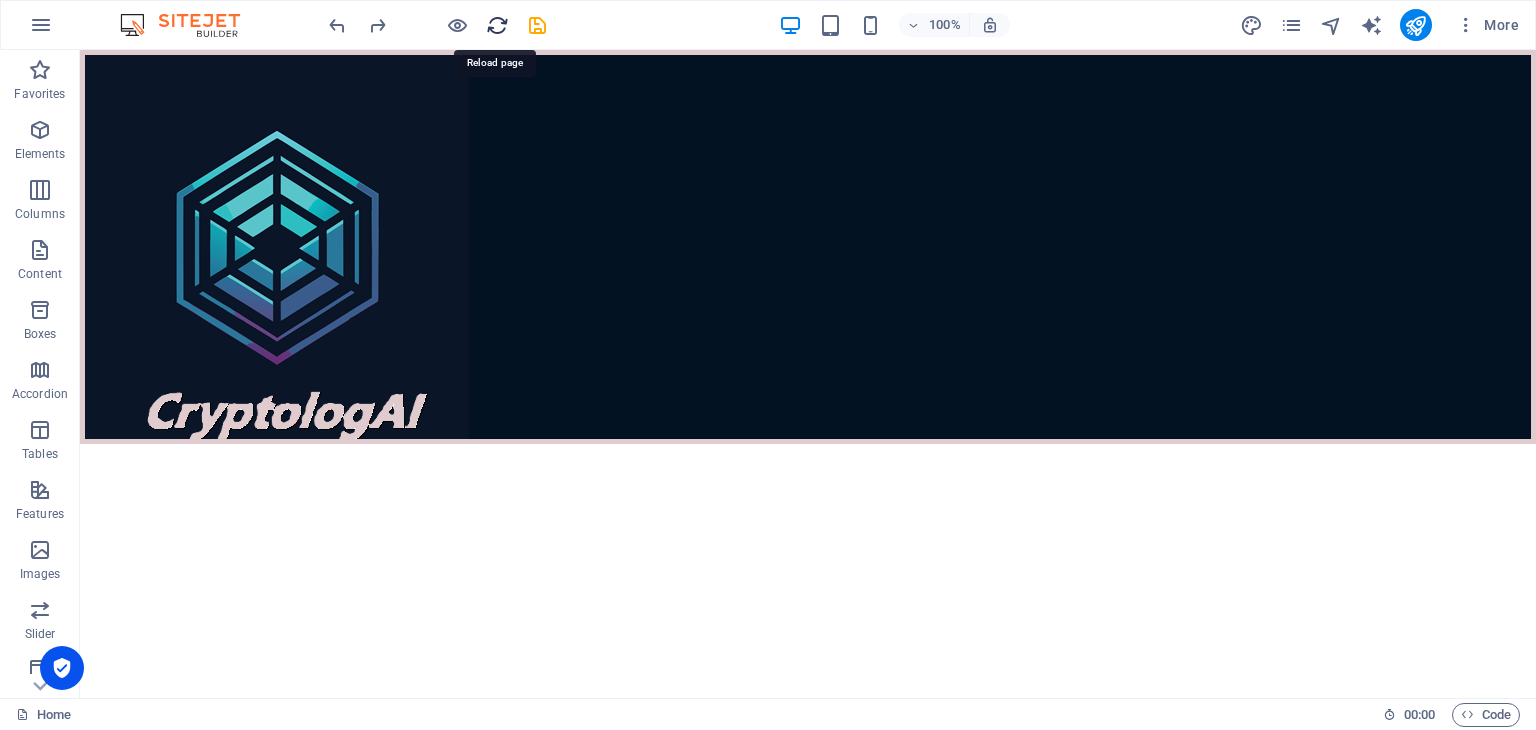 drag, startPoint x: 496, startPoint y: 27, endPoint x: 784, endPoint y: 63, distance: 290.24127 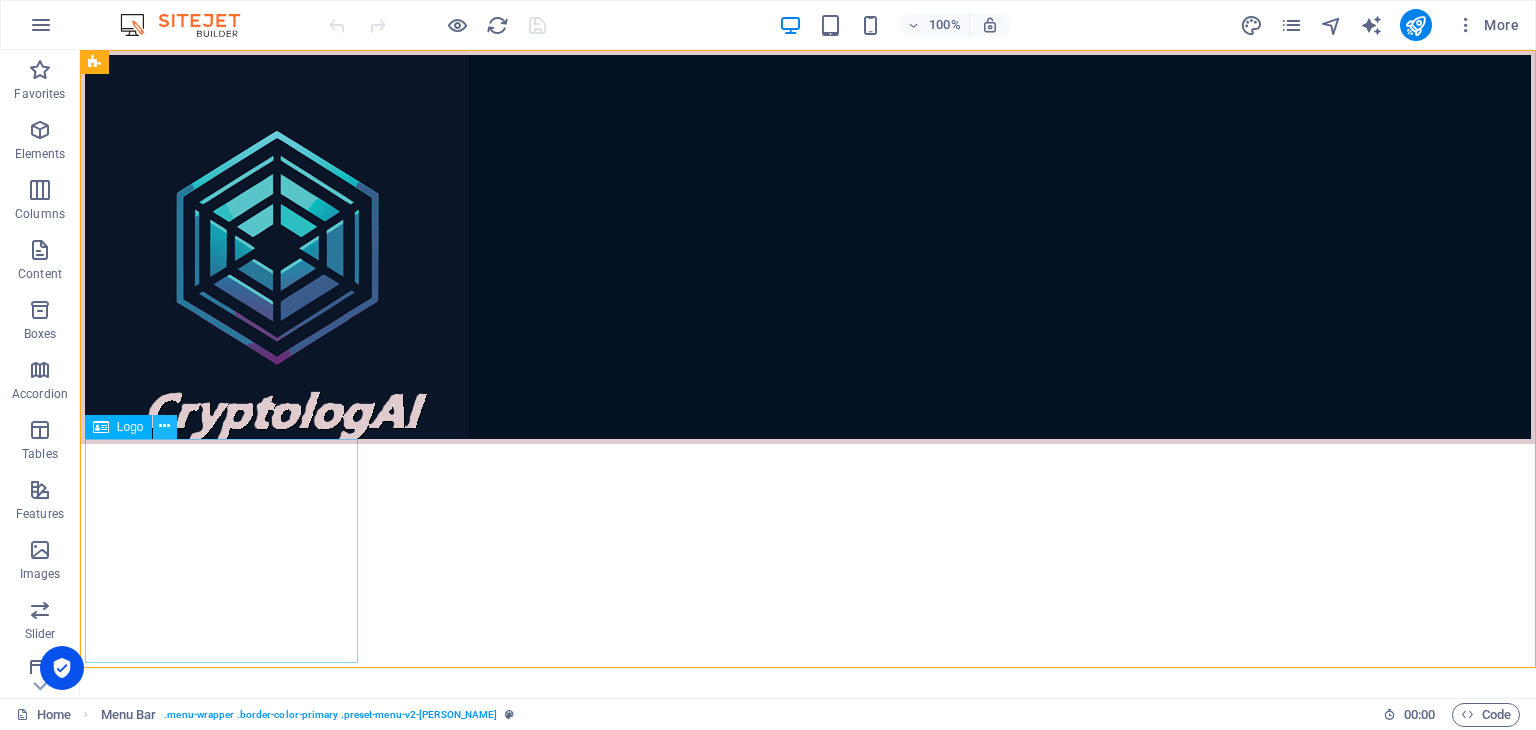 click at bounding box center [164, 426] 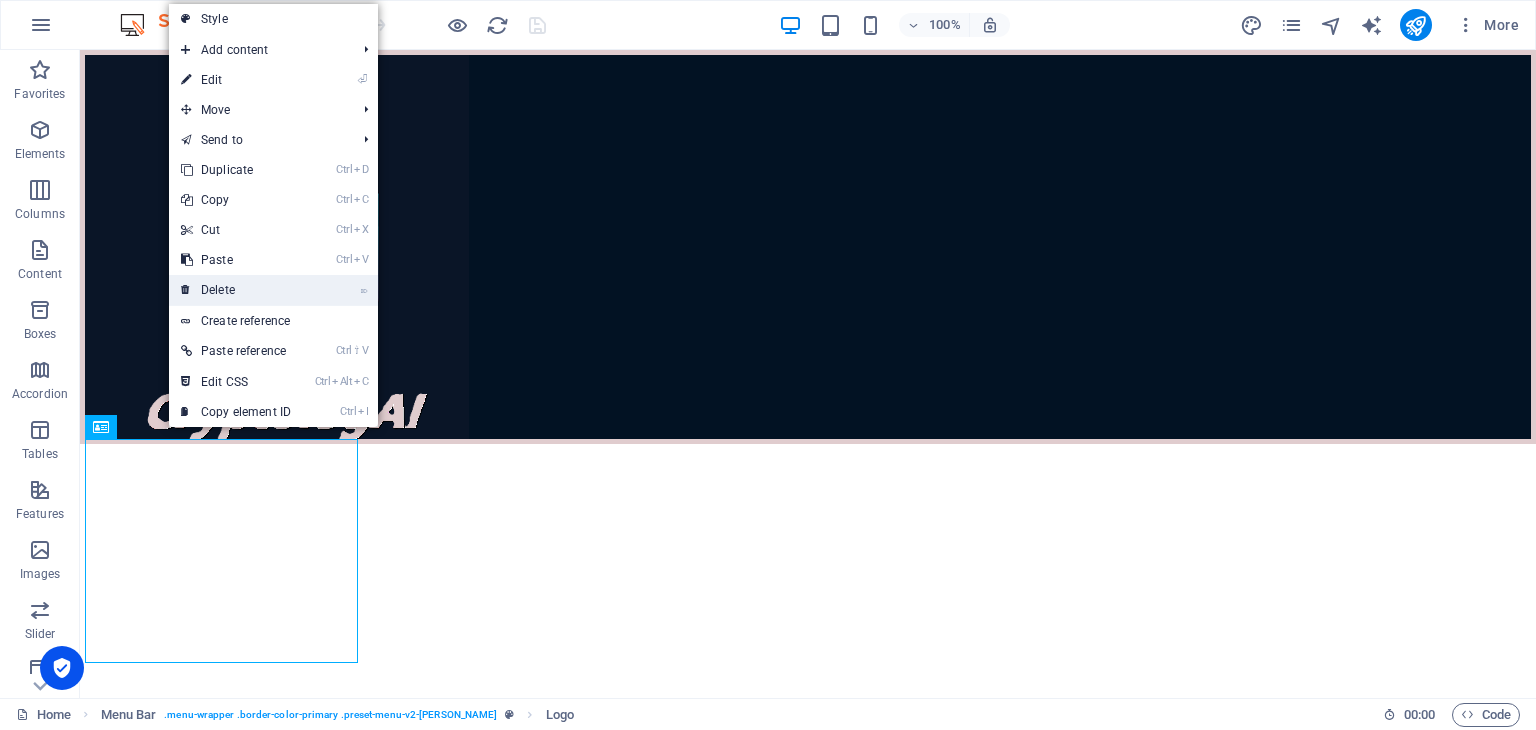 click on "⌦  Delete" at bounding box center (236, 290) 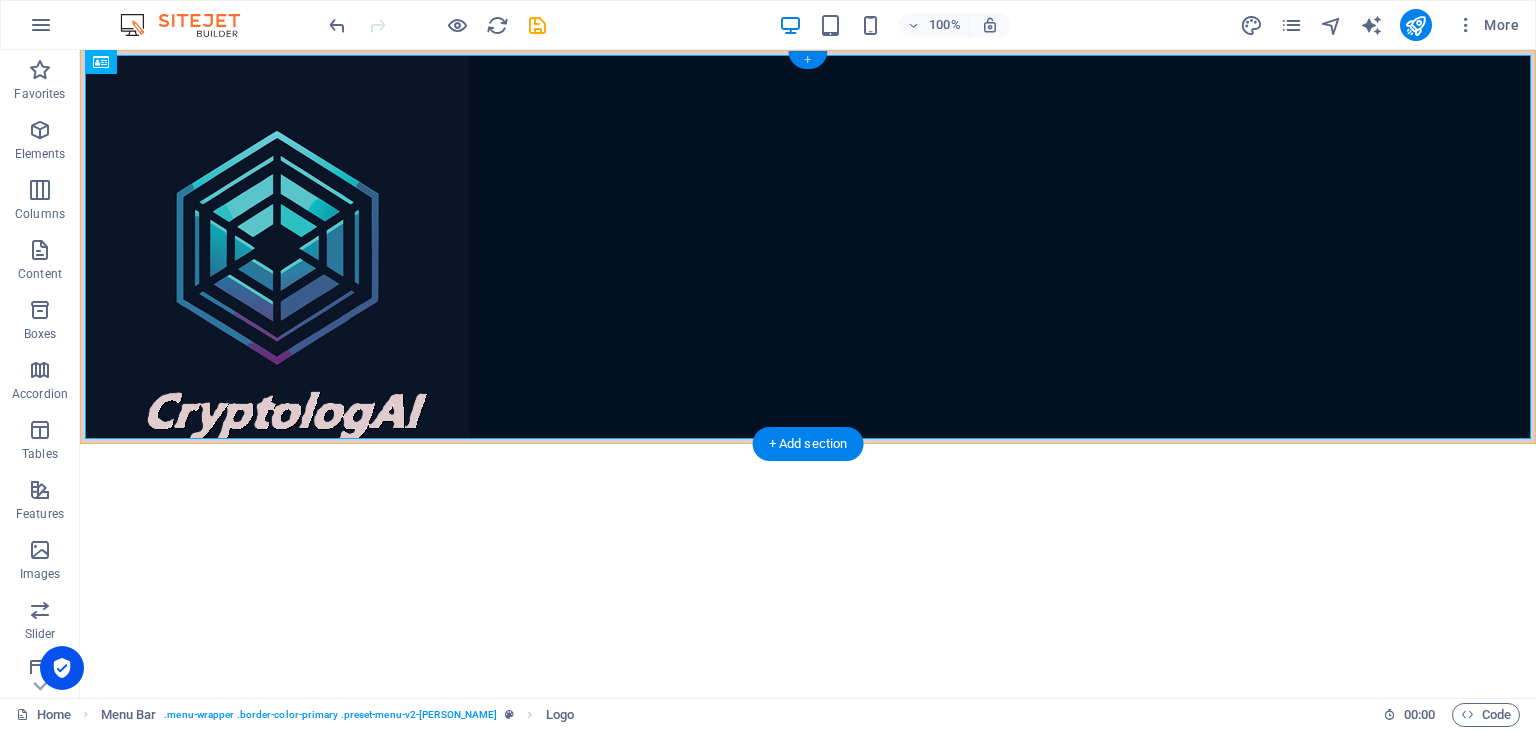 click on "+" at bounding box center (807, 60) 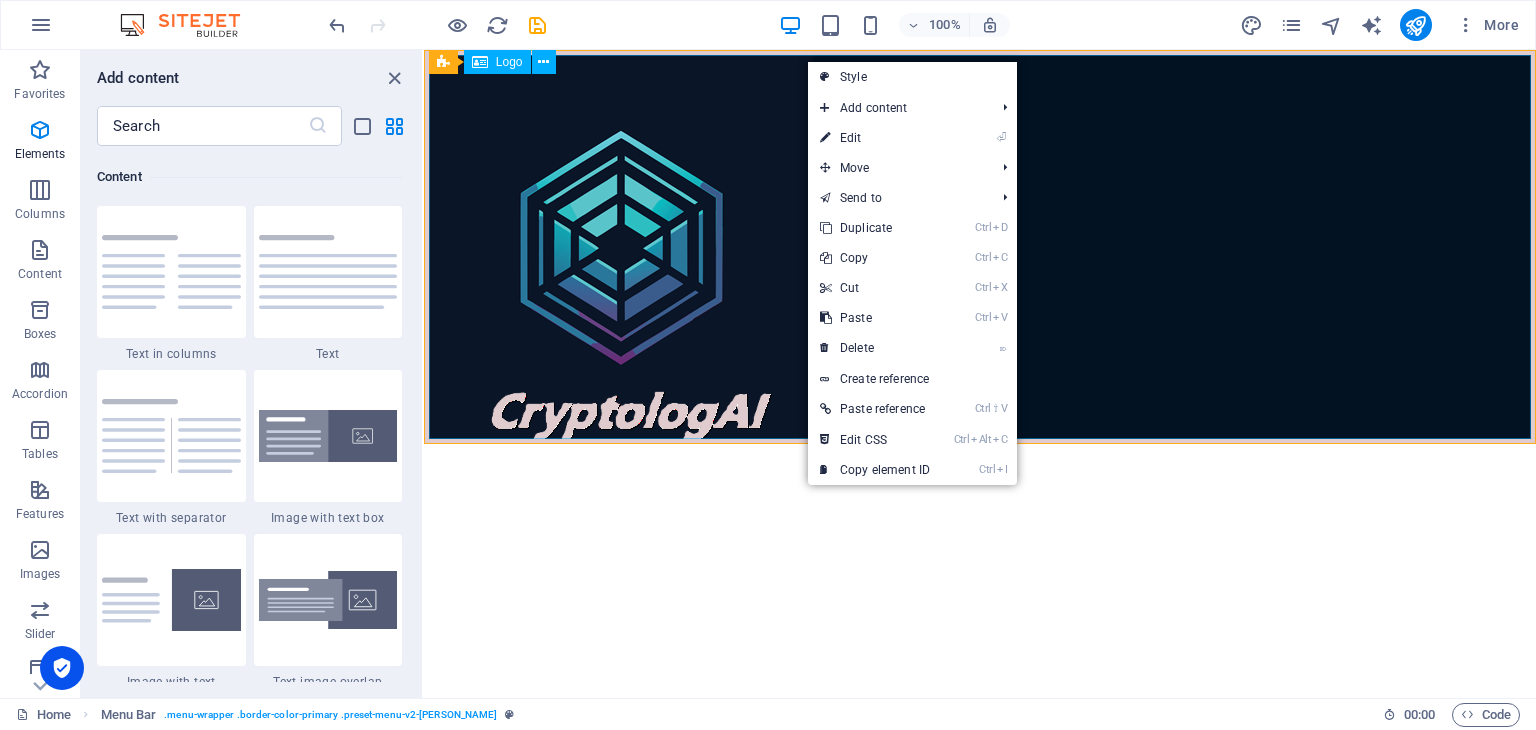 scroll, scrollTop: 3663, scrollLeft: 0, axis: vertical 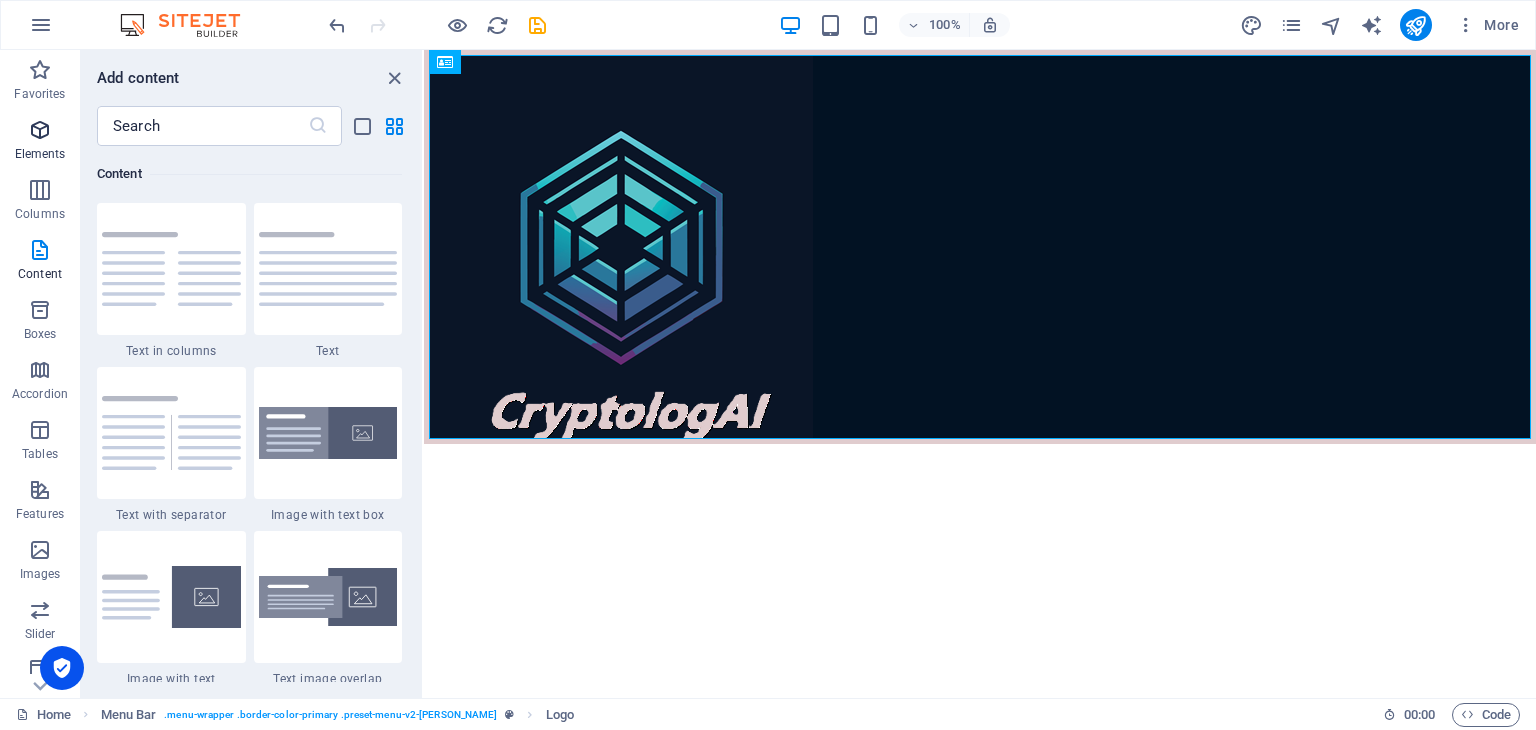 click at bounding box center (40, 130) 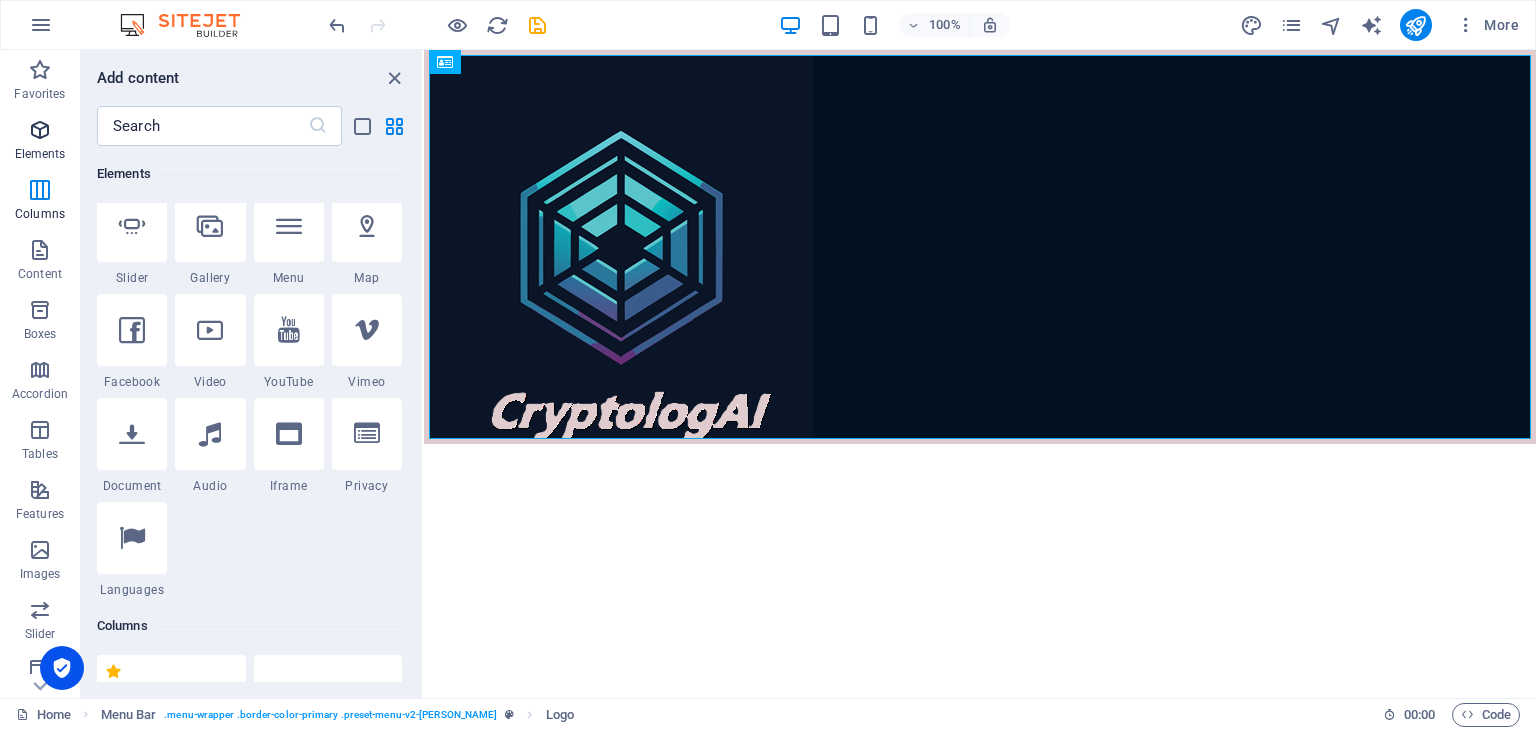 scroll, scrollTop: 376, scrollLeft: 0, axis: vertical 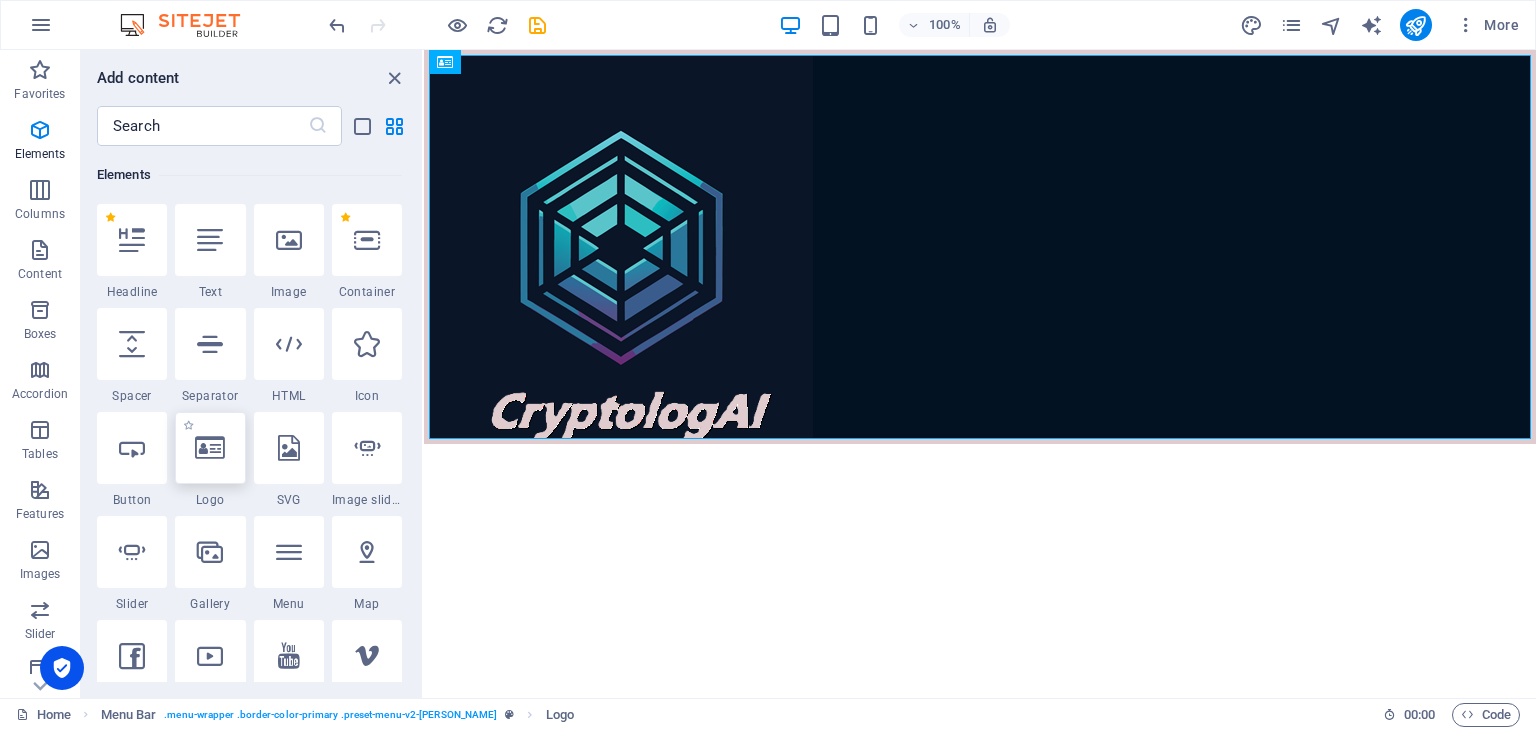 click at bounding box center (210, 448) 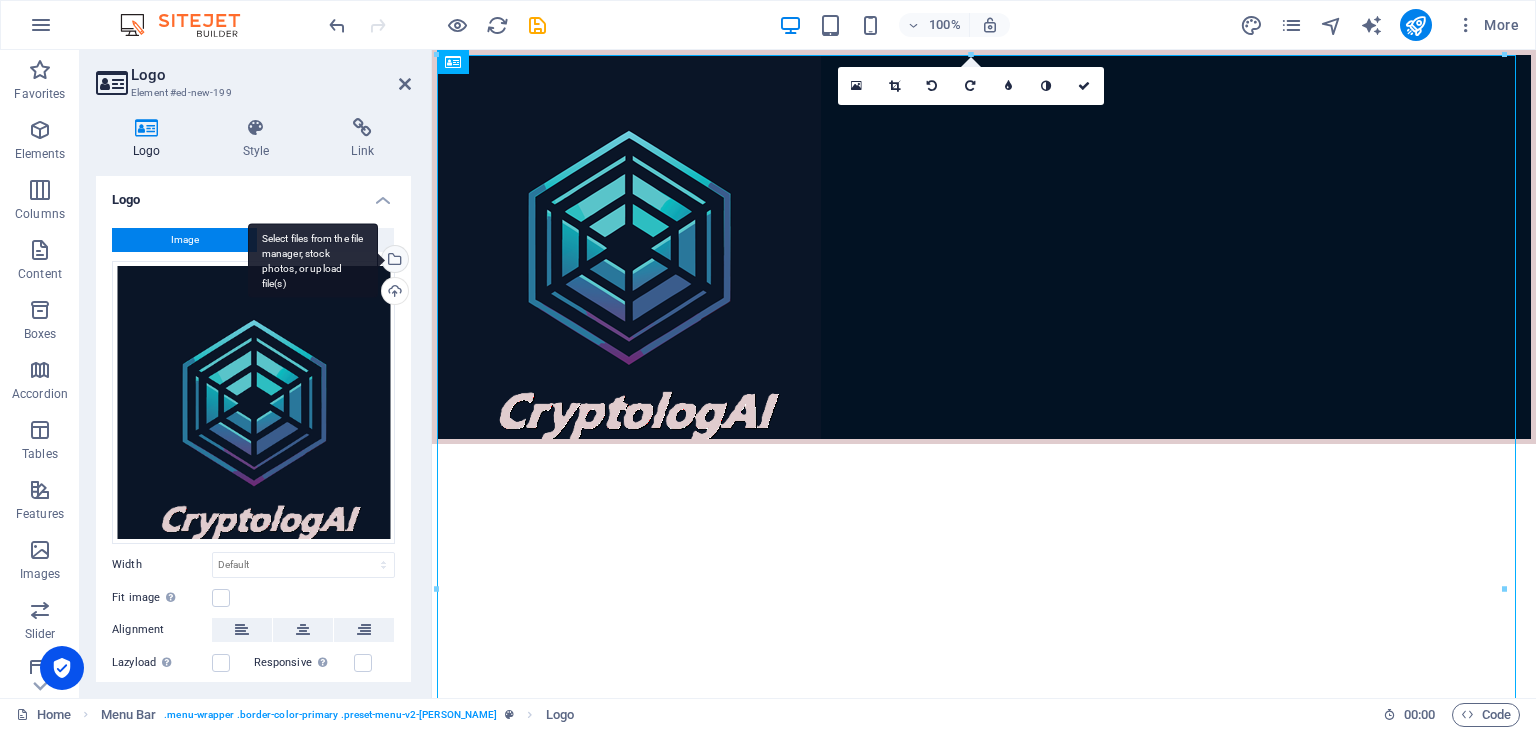 click on "Select files from the file manager, stock photos, or upload file(s)" at bounding box center [393, 261] 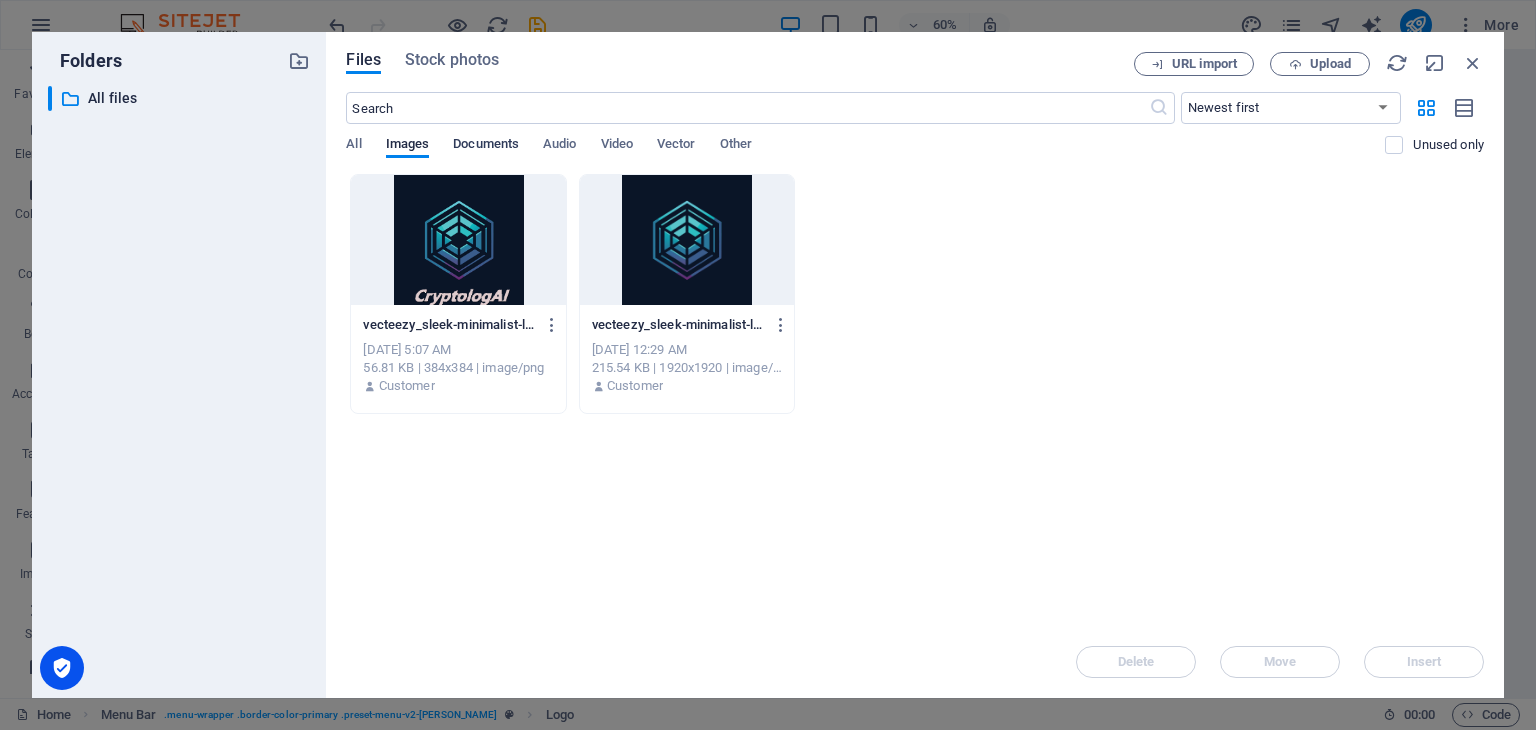 click on "Documents" at bounding box center (486, 146) 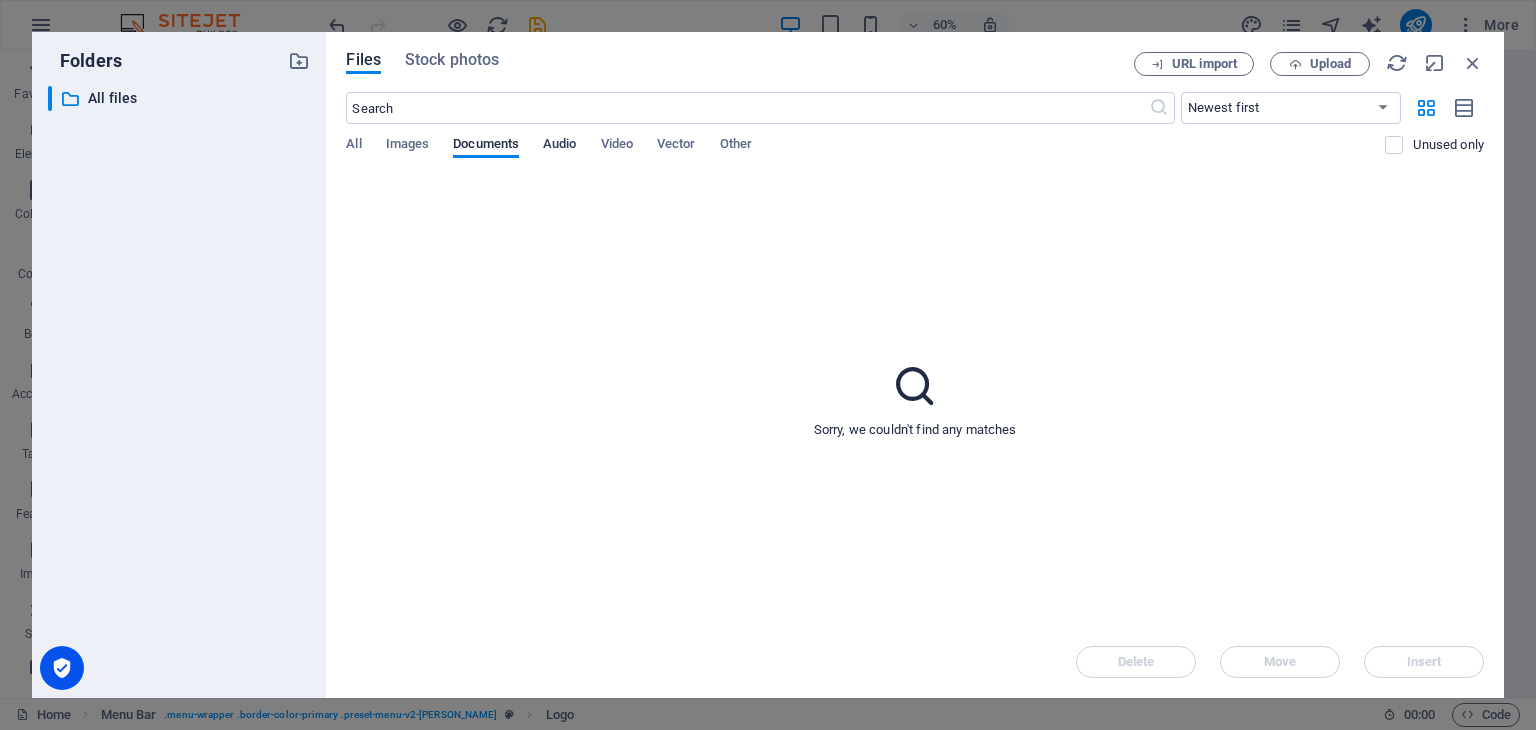 click on "Audio" at bounding box center (559, 146) 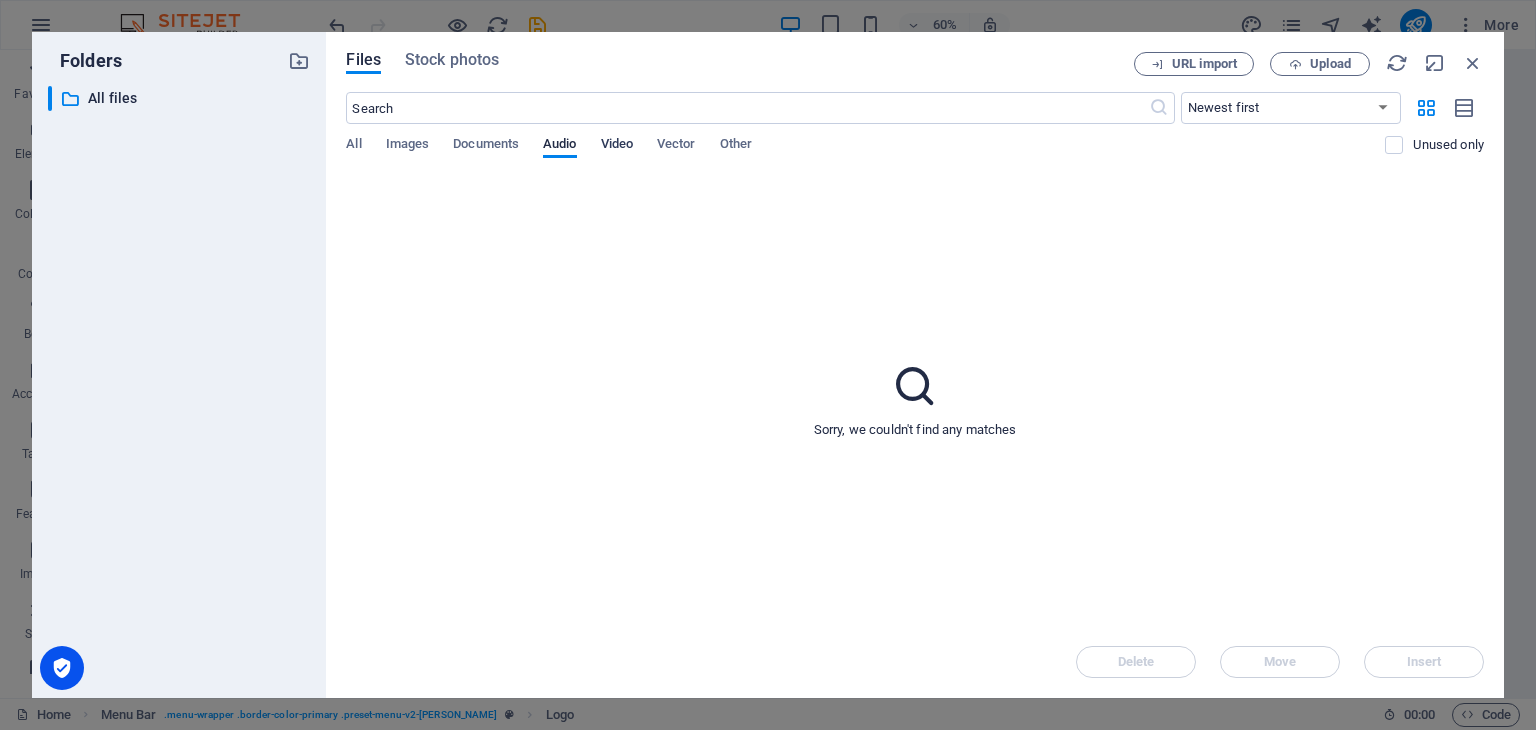 click on "Video" at bounding box center (617, 146) 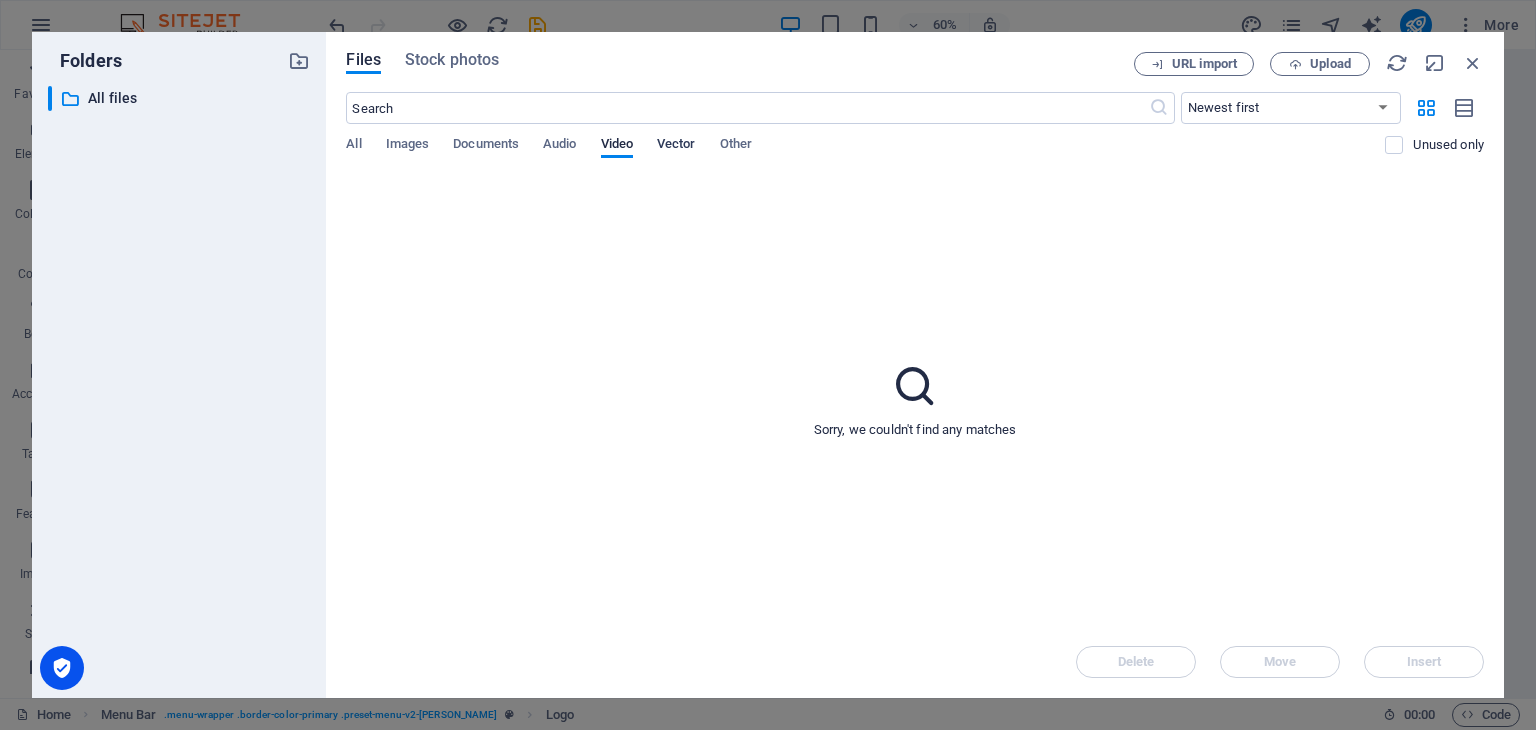 click on "Vector" at bounding box center (676, 146) 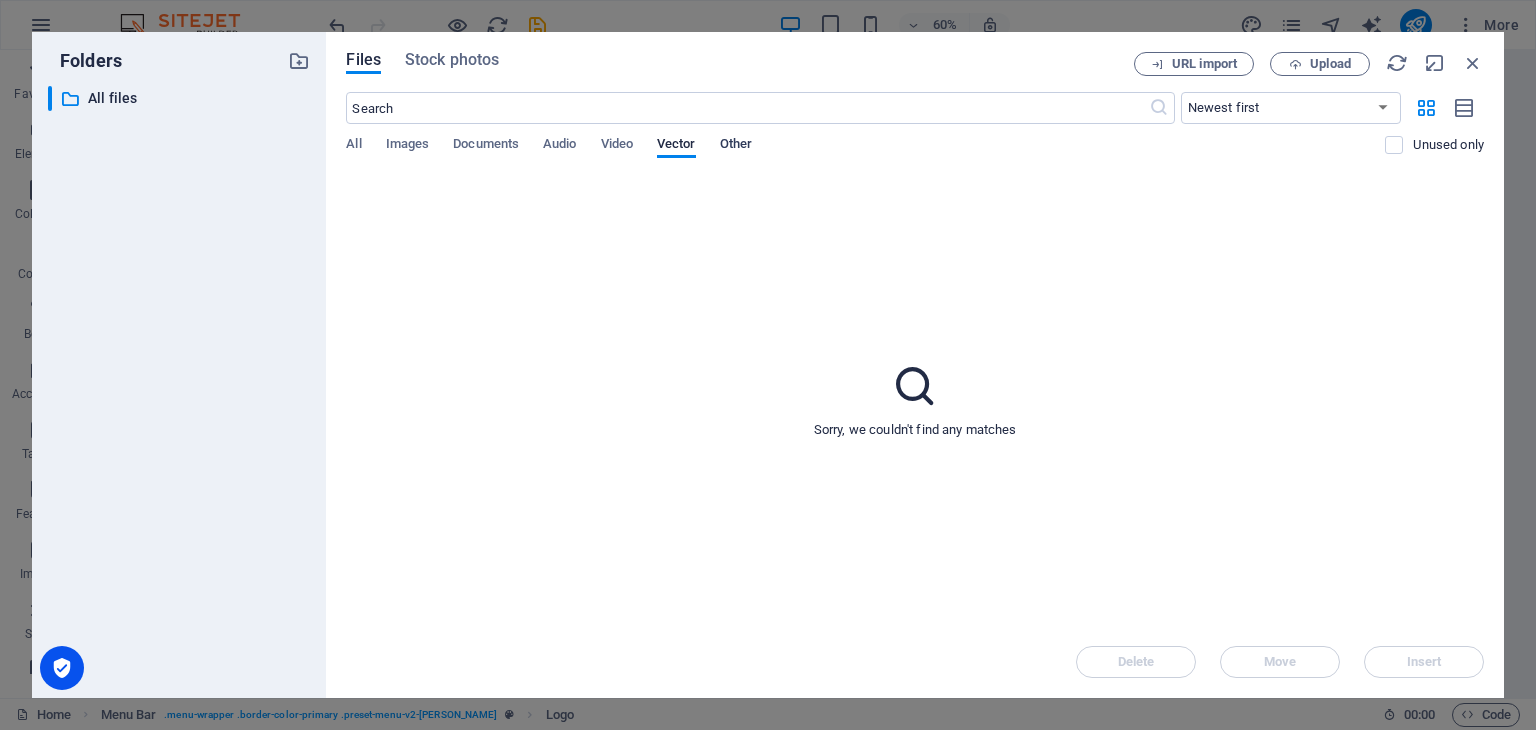 click on "Other" at bounding box center (736, 146) 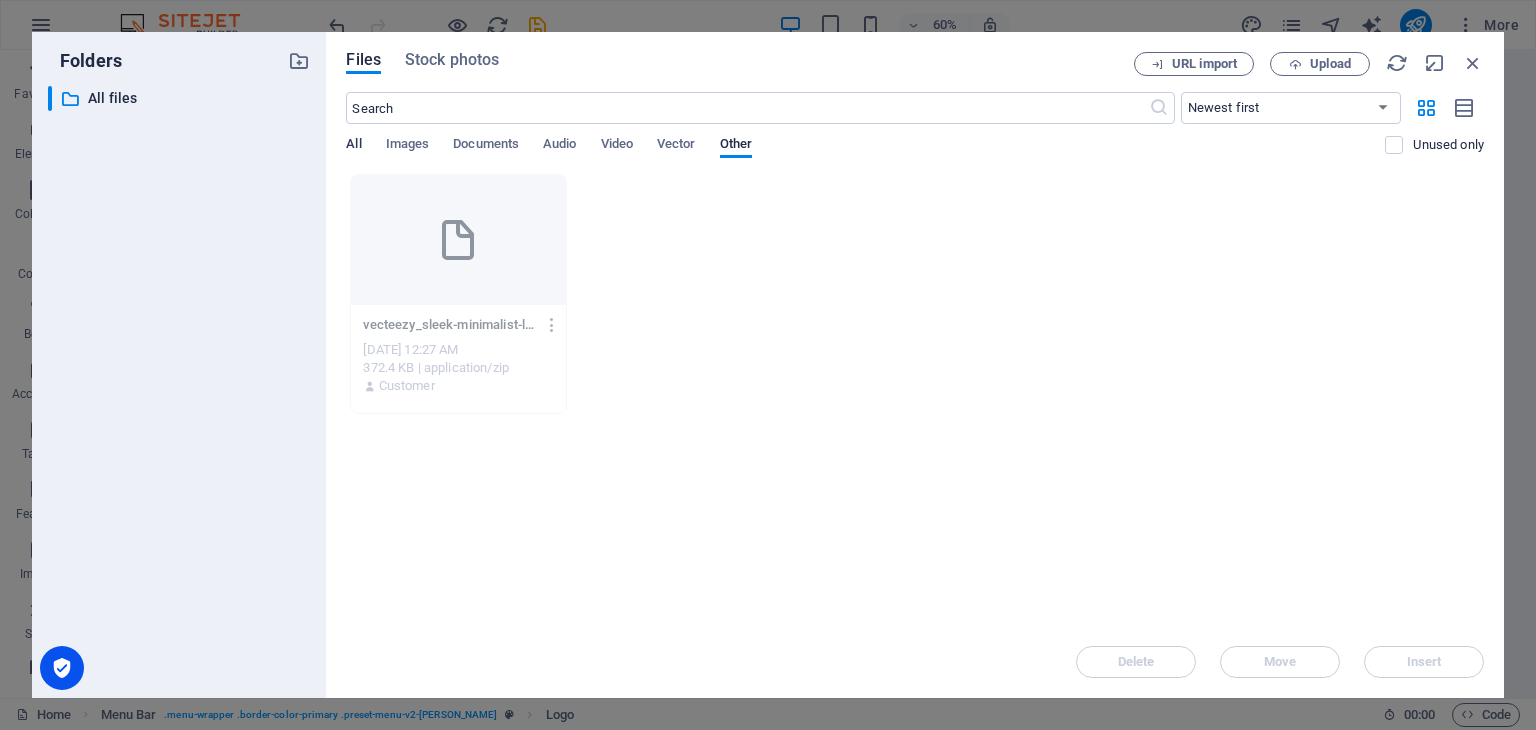 click on "All" at bounding box center (353, 146) 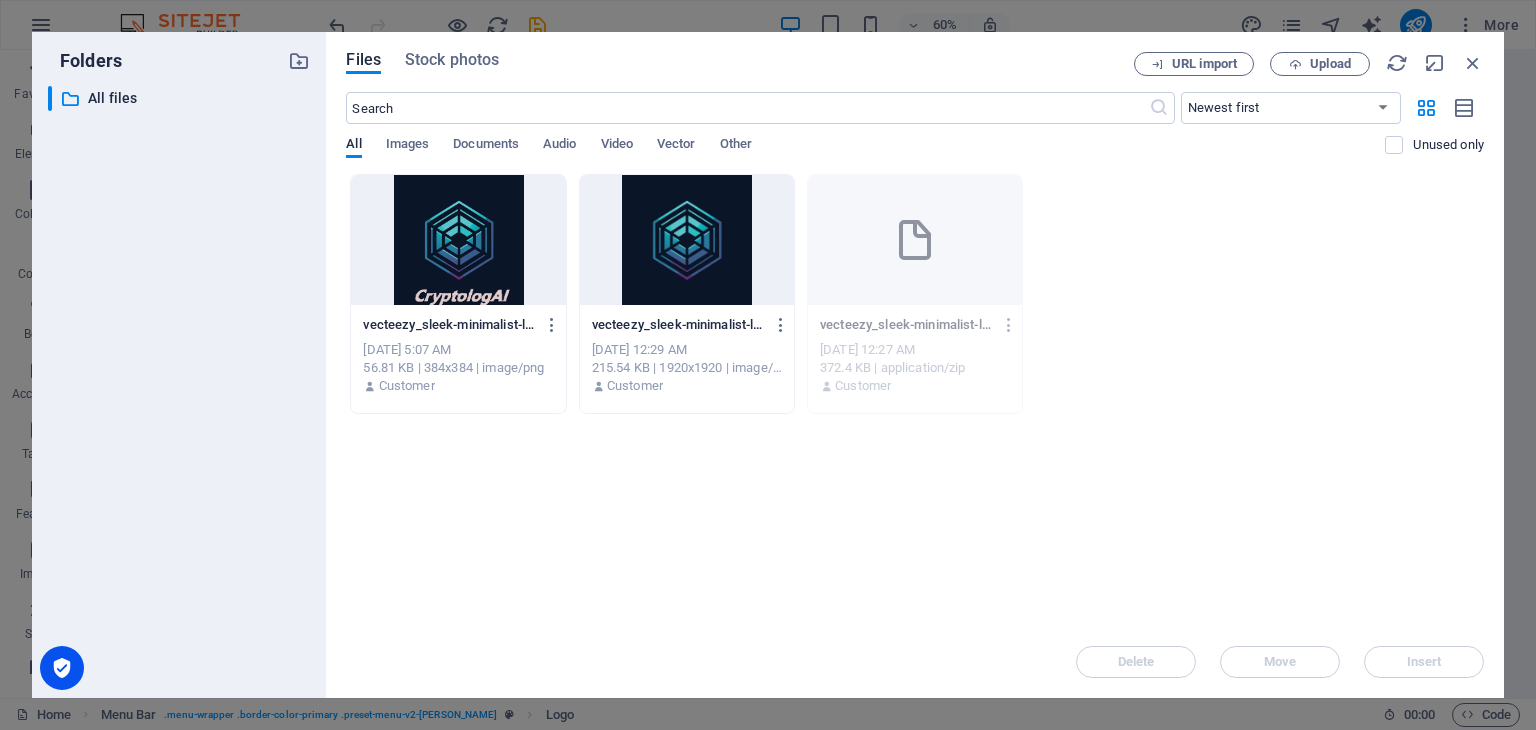 click at bounding box center (458, 240) 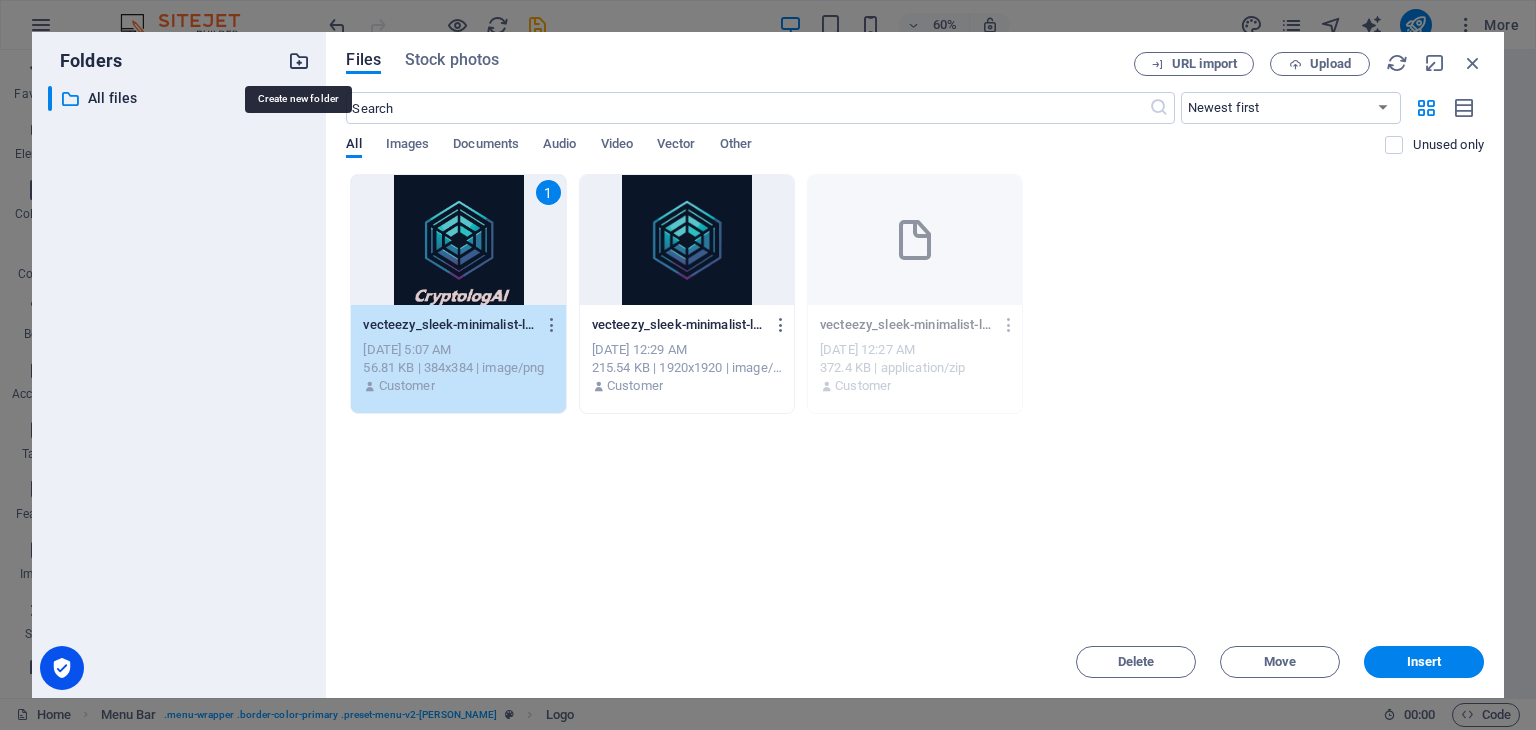 click at bounding box center (299, 61) 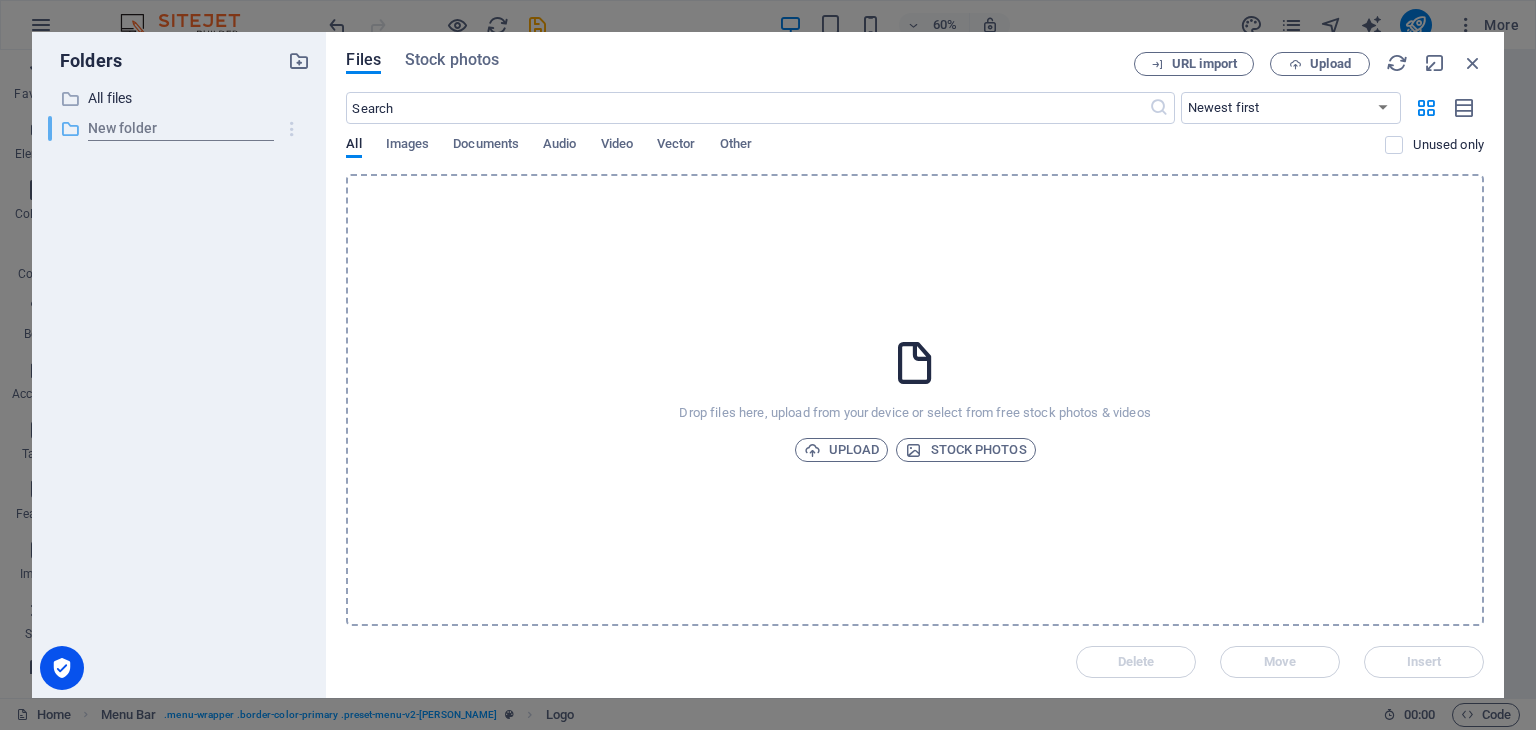 click at bounding box center (292, 129) 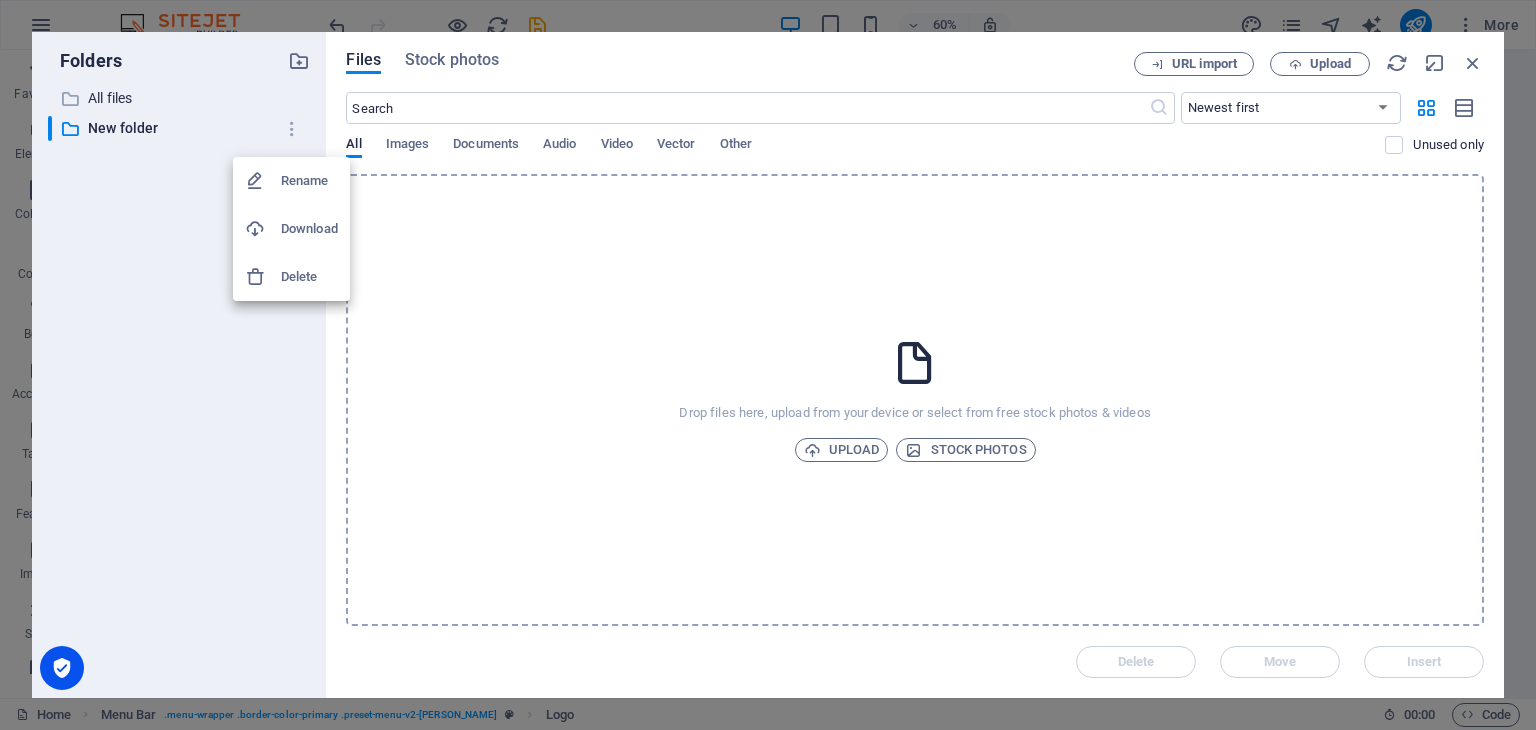 click on "Delete" at bounding box center [309, 277] 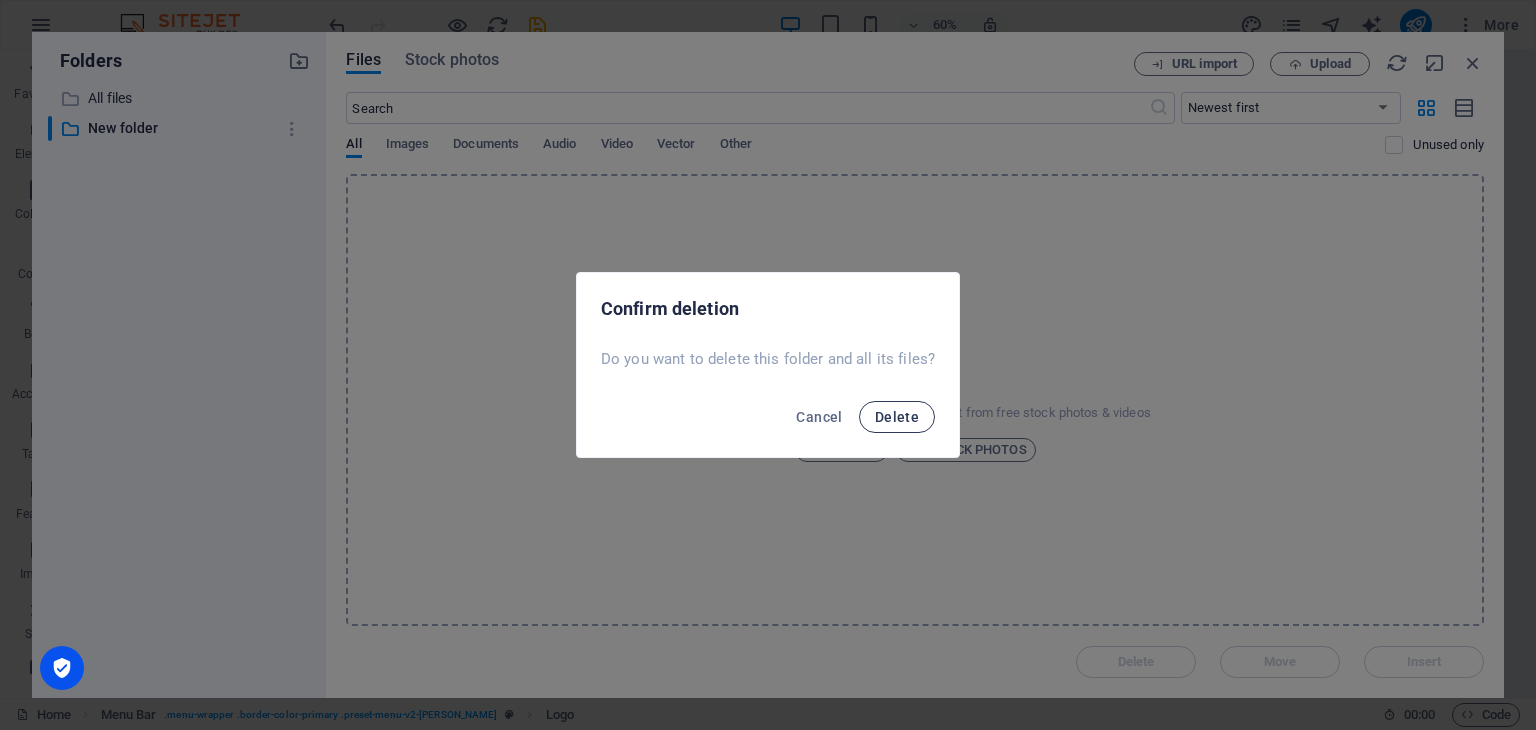 click on "Delete" at bounding box center (897, 417) 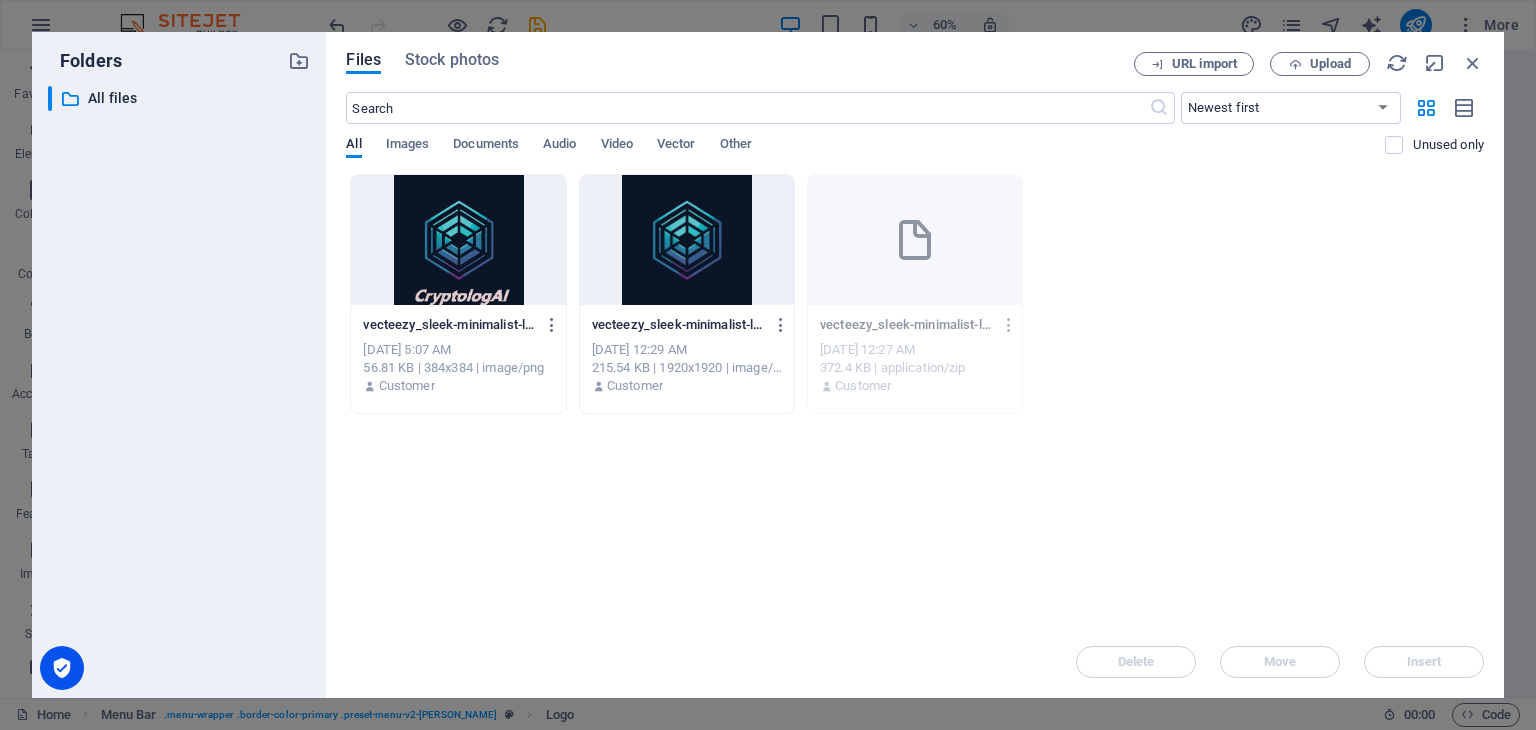 click on "Drop files here to upload them instantly vecteezy_sleek-minimalist-logo-1ngJrfh2ApPV4cm1MTtD1Q.png vecteezy_sleek-minimalist-logo-1ngJrfh2ApPV4cm1MTtD1Q.png [DATE] 5:07 AM 56.81 KB | 384x384 | image/png Customer vecteezy_sleek-minimalist-logo-design-featuring-a-geometric-shape_62020456-7J_Bbjo9k8olbXyxQ3ncSQ.jpg vecteezy_sleek-minimalist-logo-design-featuring-a-geometric-shape_62020456-7J_Bbjo9k8olbXyxQ3ncSQ.jpg [DATE] 12:29 AM 215.54 KB | 1920x1920 | image/jpeg Customer vecteezy_sleek-minimalist-logo-design-featuring-a-geometric-shape_62020456_32-CM7hCW5Aa_zxXWWlnz1ZXA.zip vecteezy_sleek-minimalist-logo-design-featuring-a-geometric-shape_62020456_32-CM7hCW5Aa_zxXWWlnz1ZXA.zip [DATE] 12:27 AM 372.4 KB | application/zip Customer" at bounding box center [915, 400] 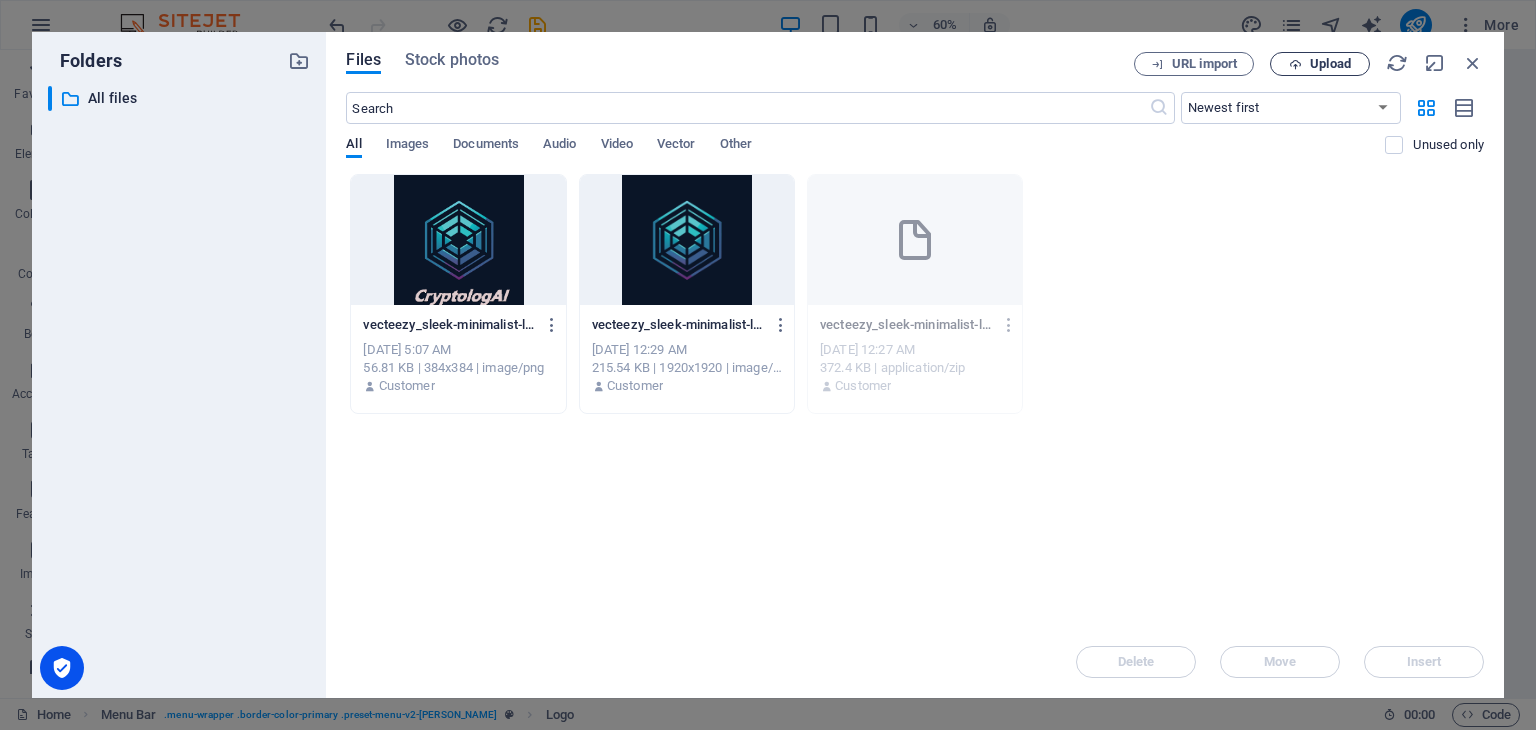 click on "Upload" at bounding box center [1330, 64] 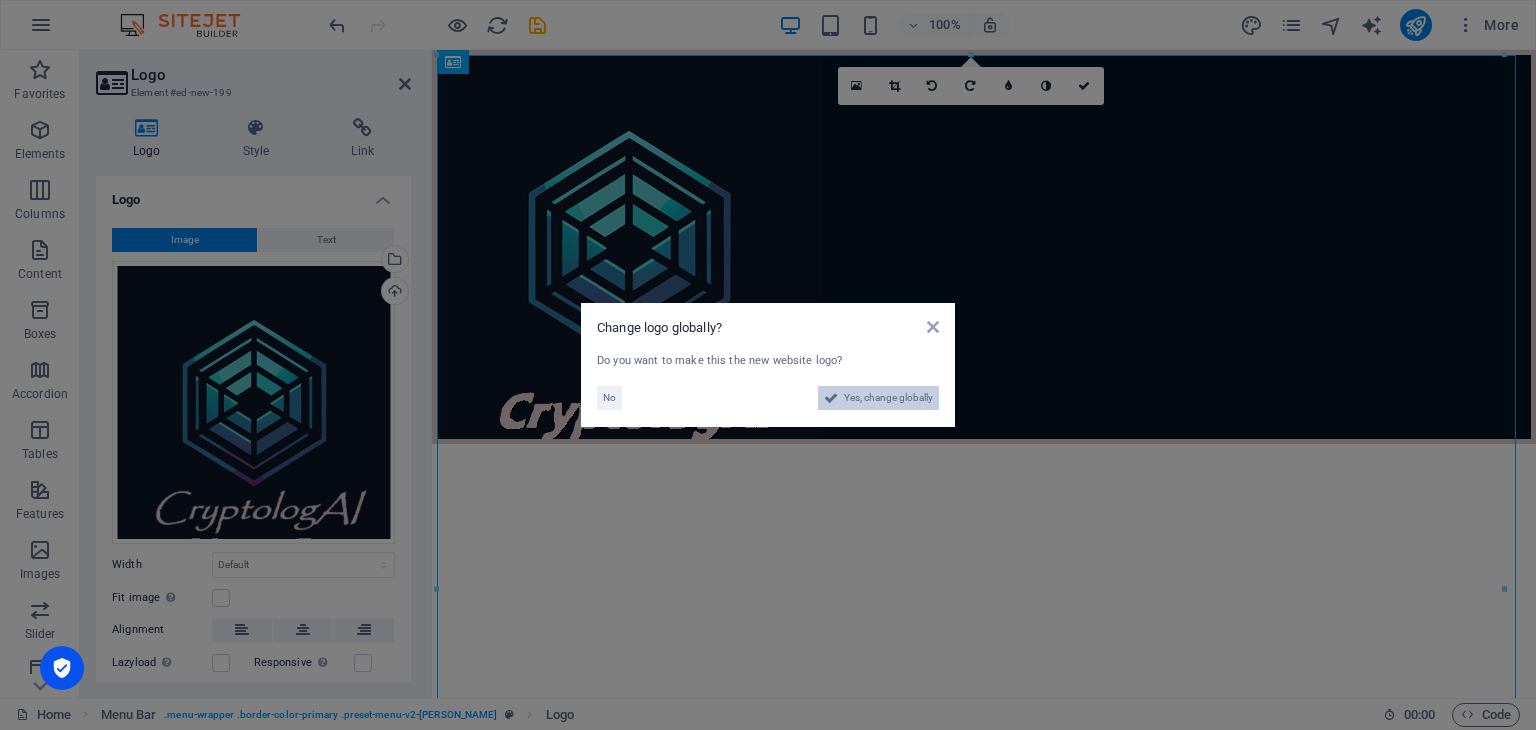 click on "Yes, change globally" at bounding box center [888, 398] 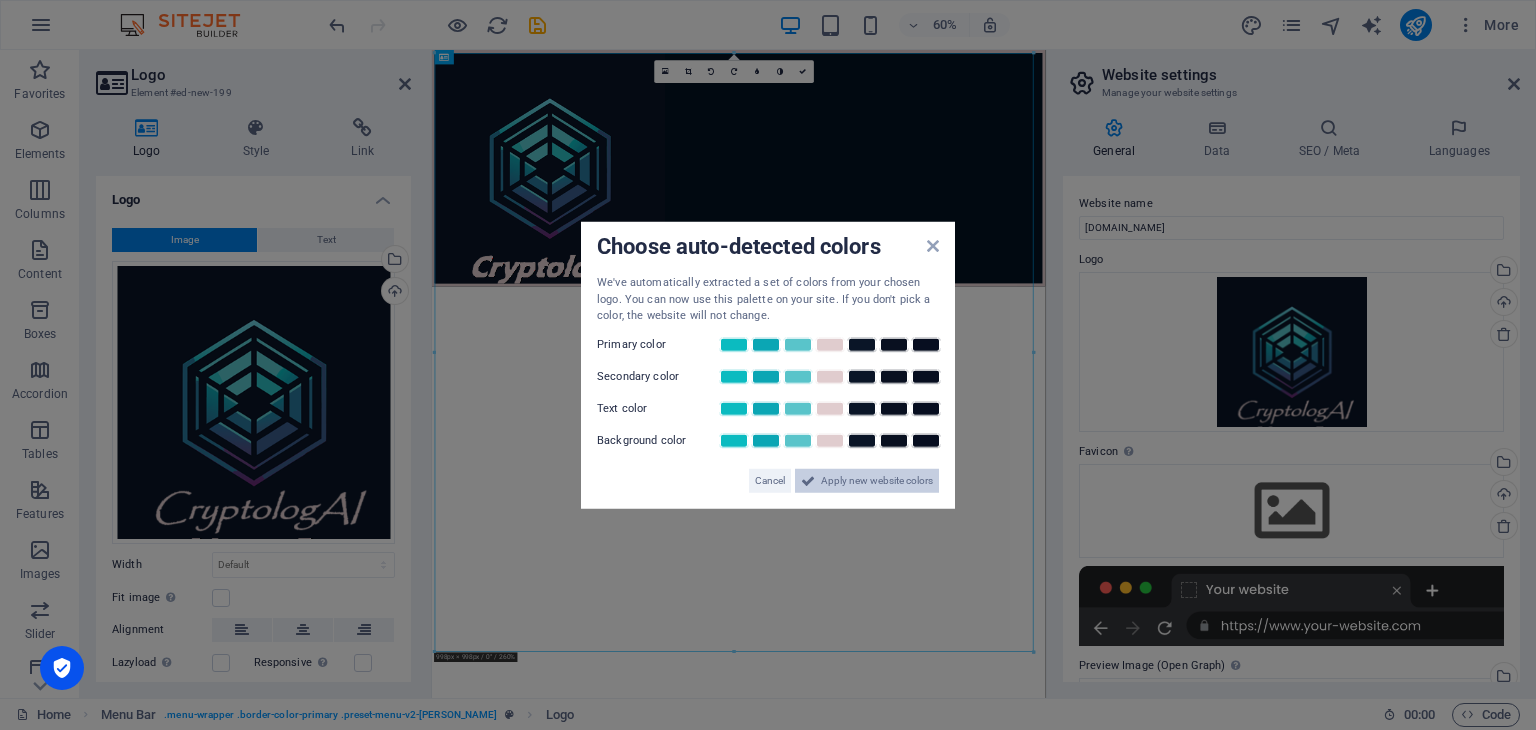 click on "Apply new website colors" at bounding box center [877, 480] 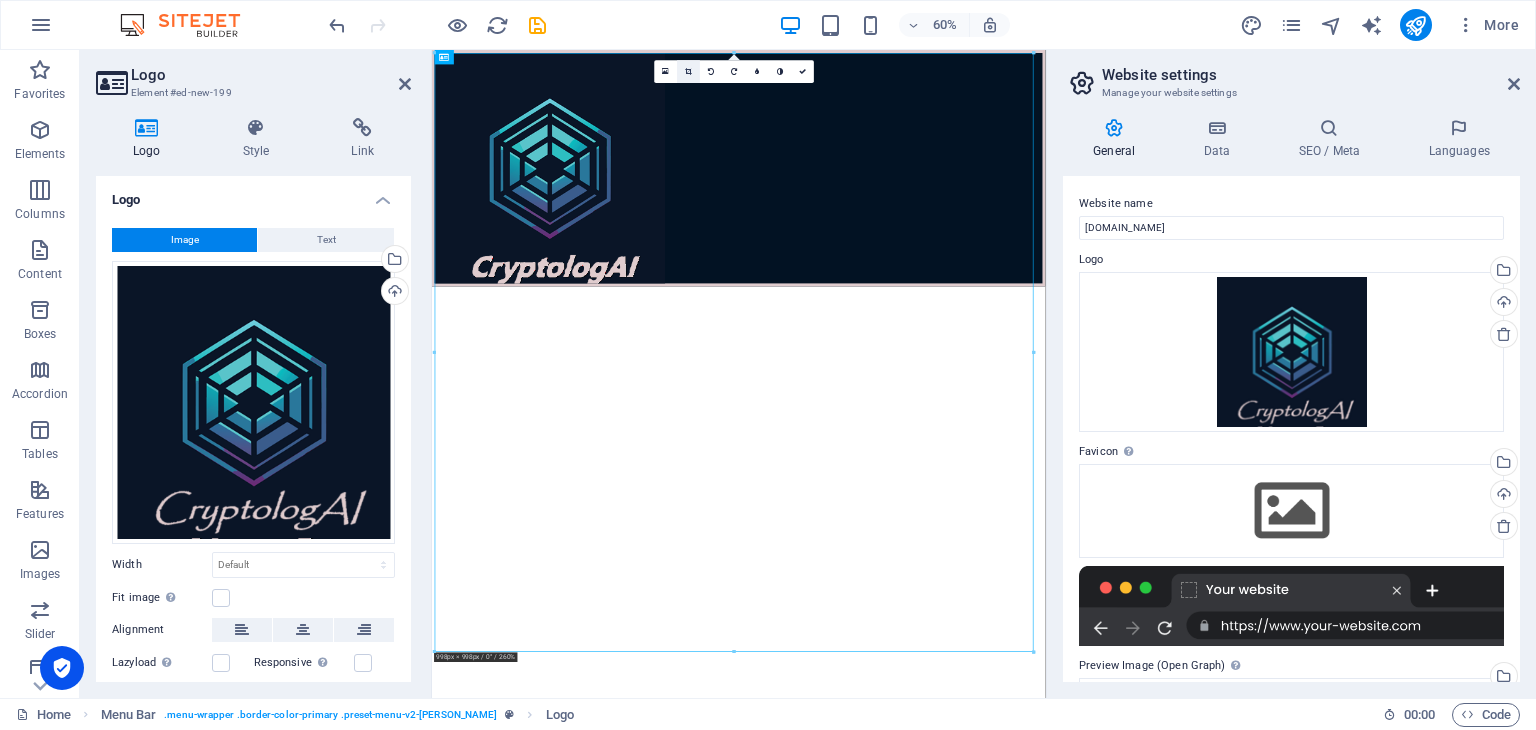 click at bounding box center [688, 71] 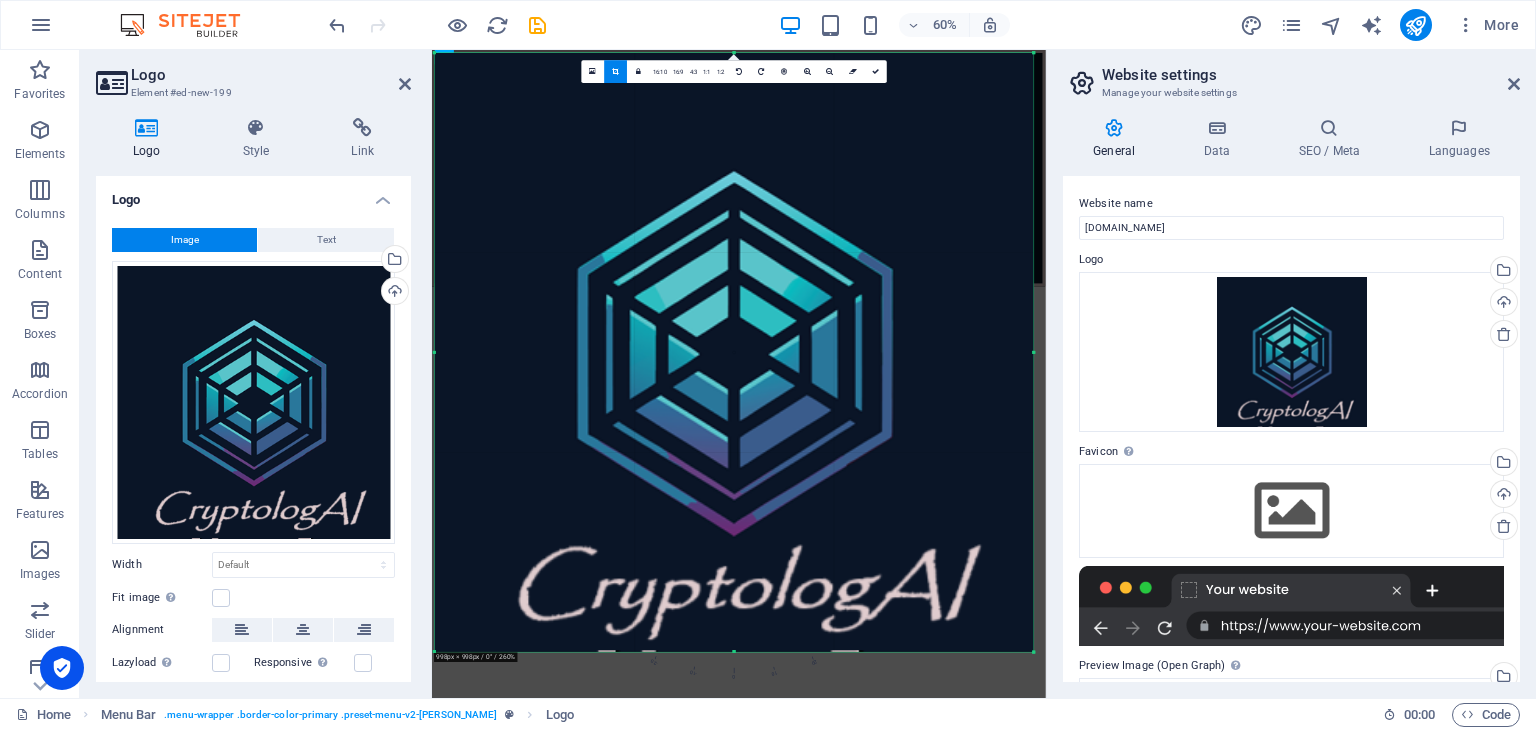 click at bounding box center (734, 352) 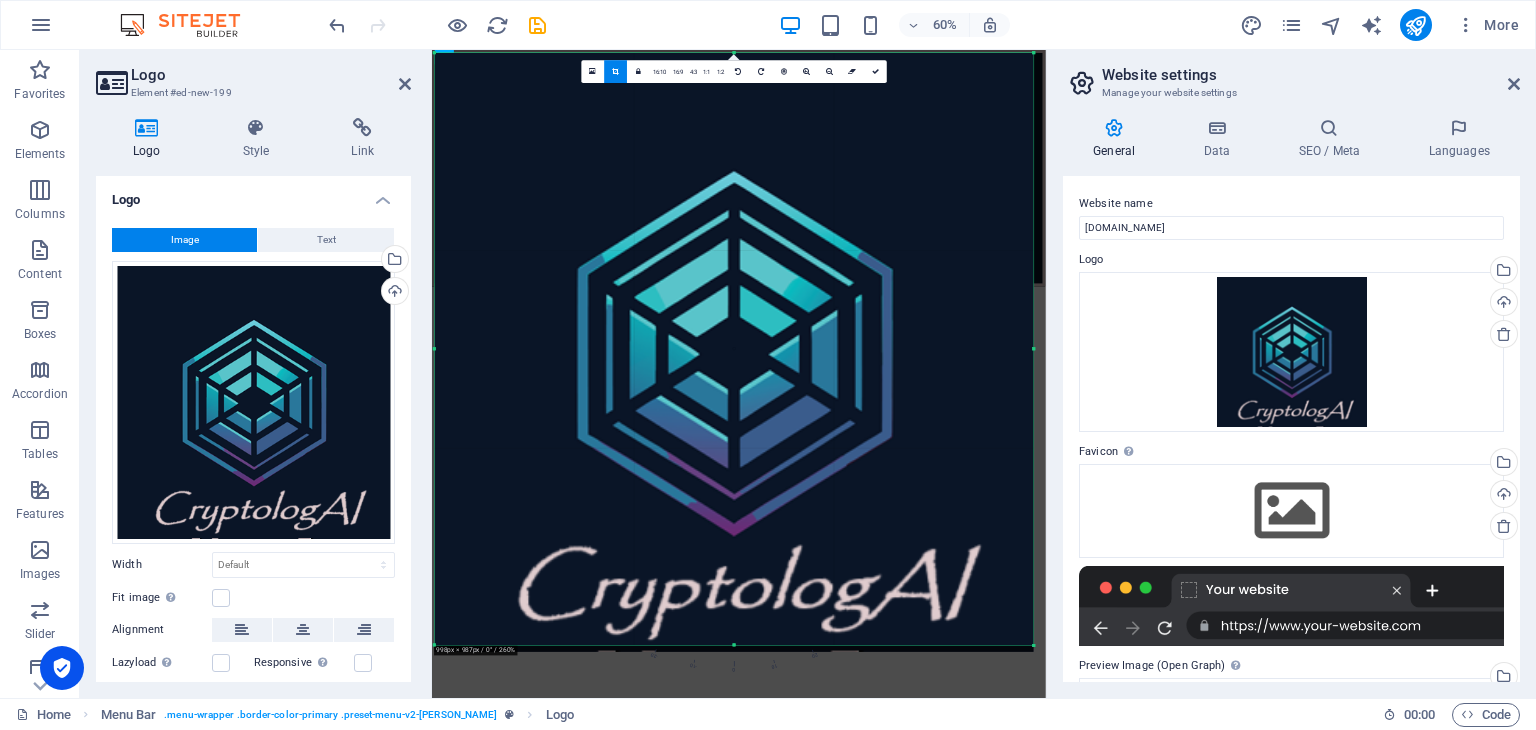 drag, startPoint x: 735, startPoint y: 652, endPoint x: 737, endPoint y: 641, distance: 11.18034 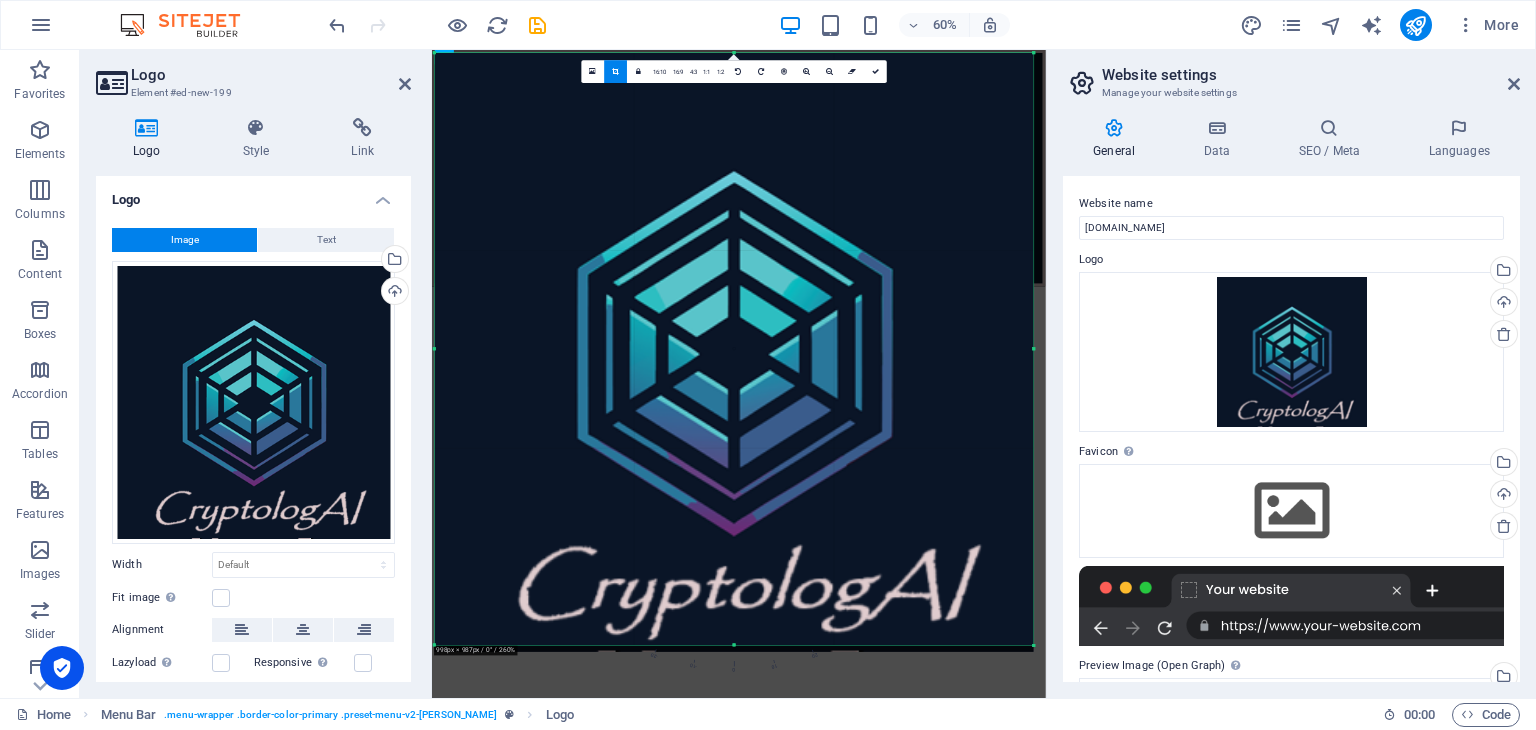 click on "180 170 160 150 140 130 120 110 100 90 80 70 60 50 40 30 20 10 0 -10 -20 -30 -40 -50 -60 -70 -80 -90 -100 -110 -120 -130 -140 -150 -160 -170 998px × 987px / 0° / 260% 16:10 16:9 4:3 1:1 1:2 0" at bounding box center (734, 349) 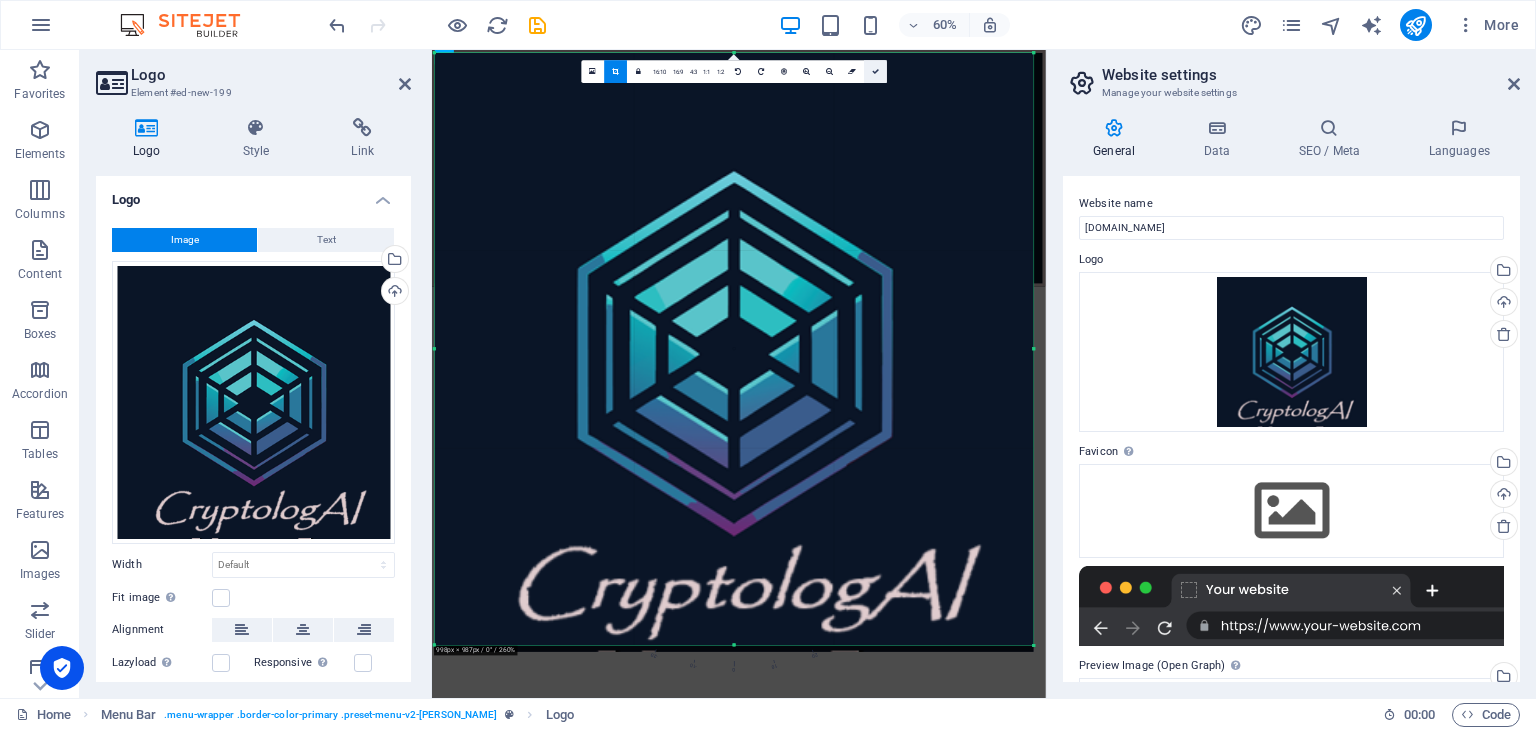 click at bounding box center (875, 71) 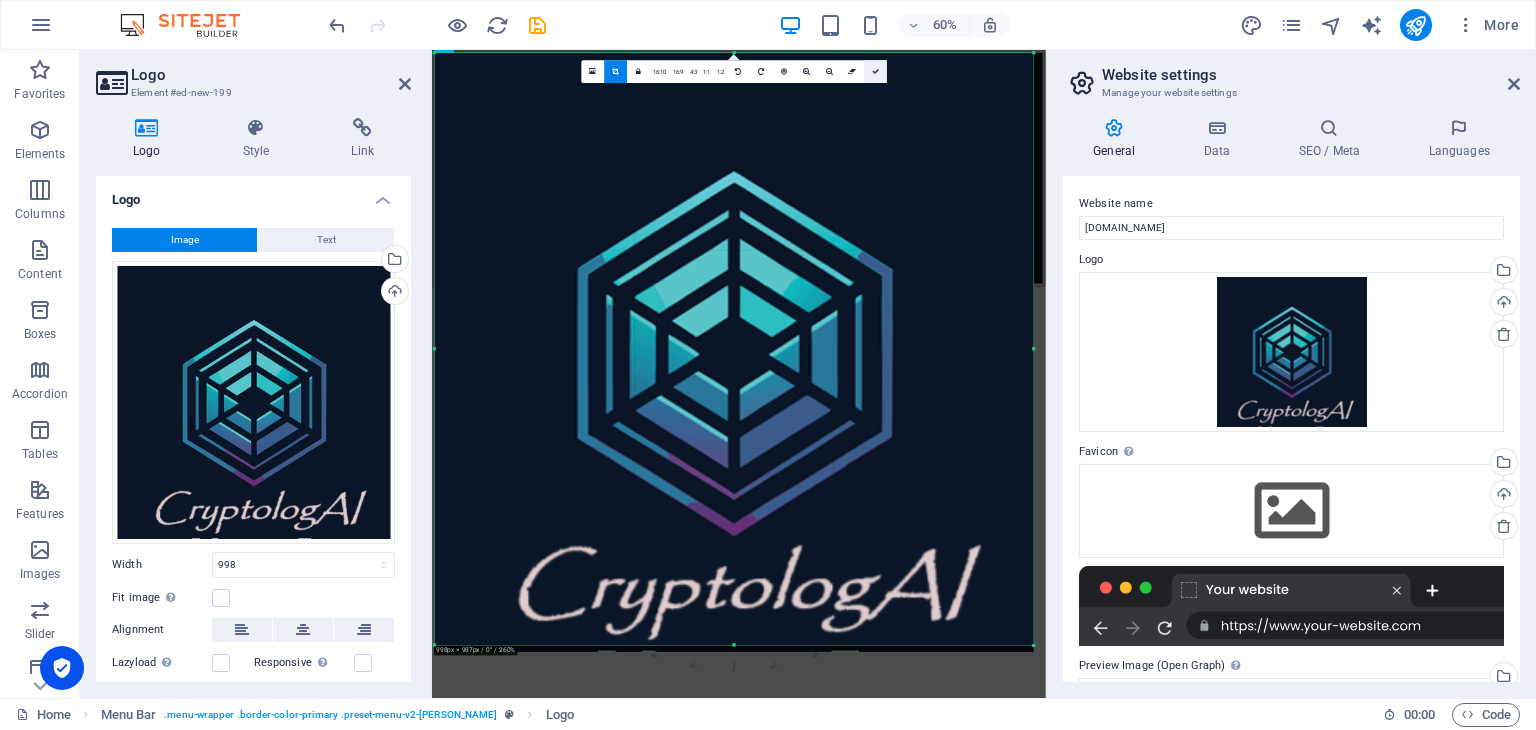 select on "px" 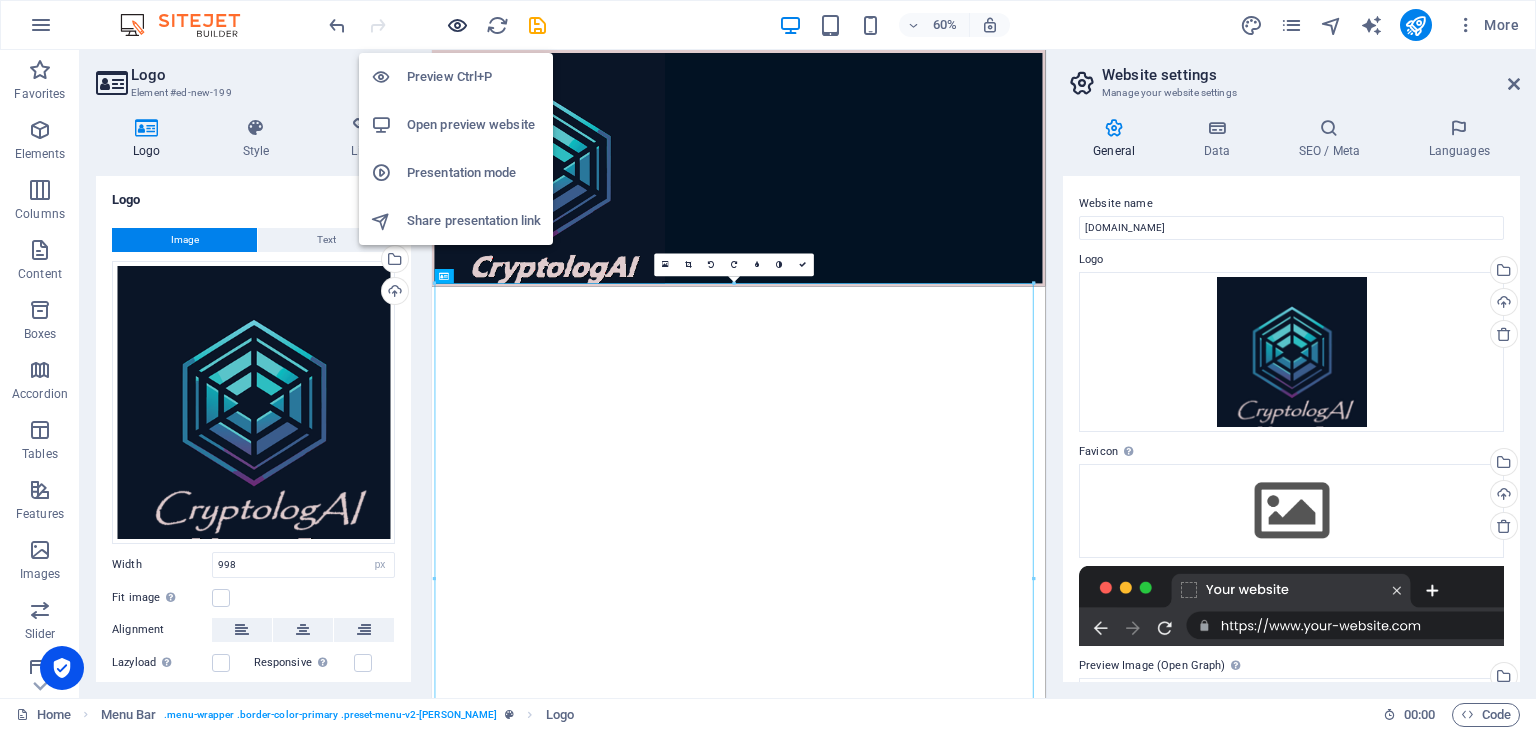 click at bounding box center (457, 25) 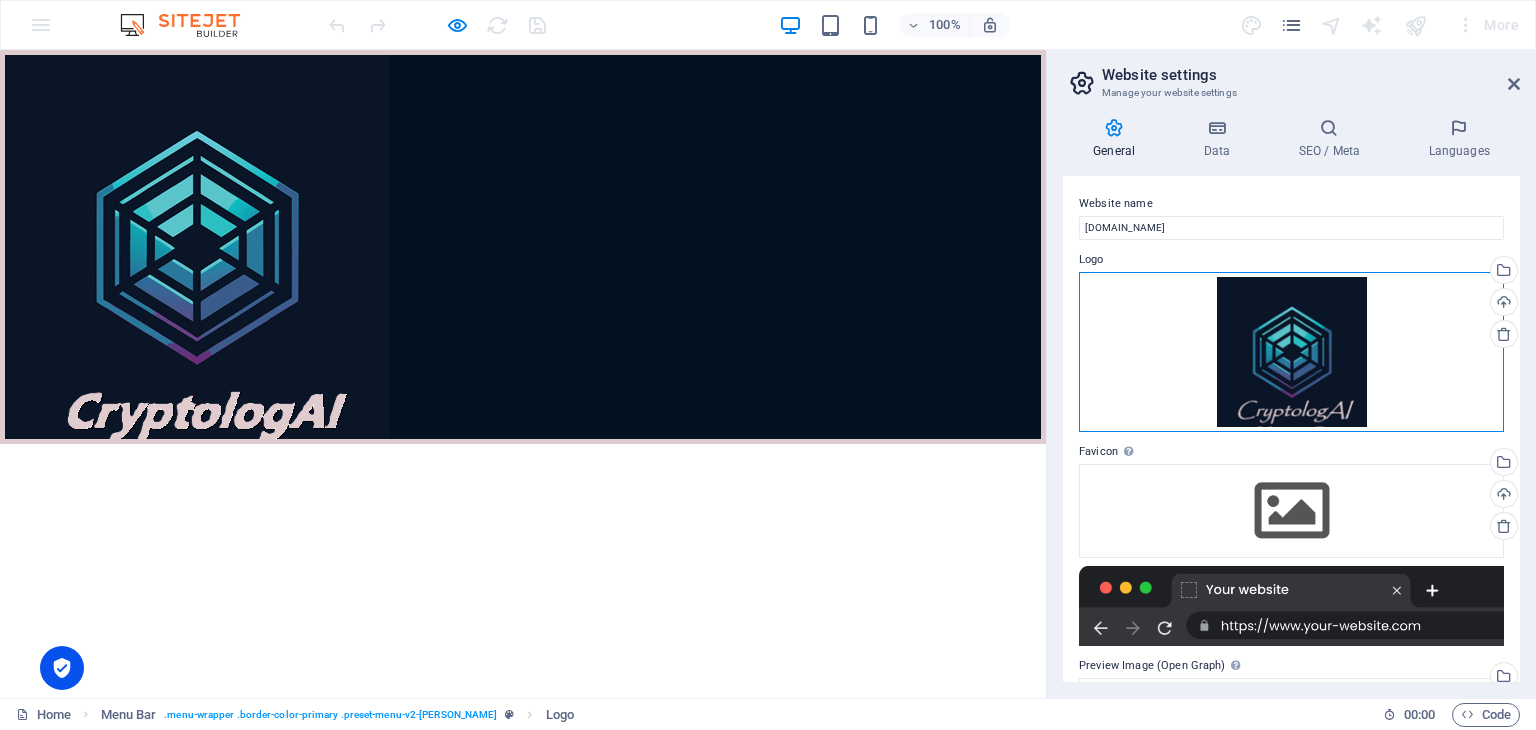 click on "Drag files here, click to choose files or select files from Files or our free stock photos & videos" at bounding box center [1291, 352] 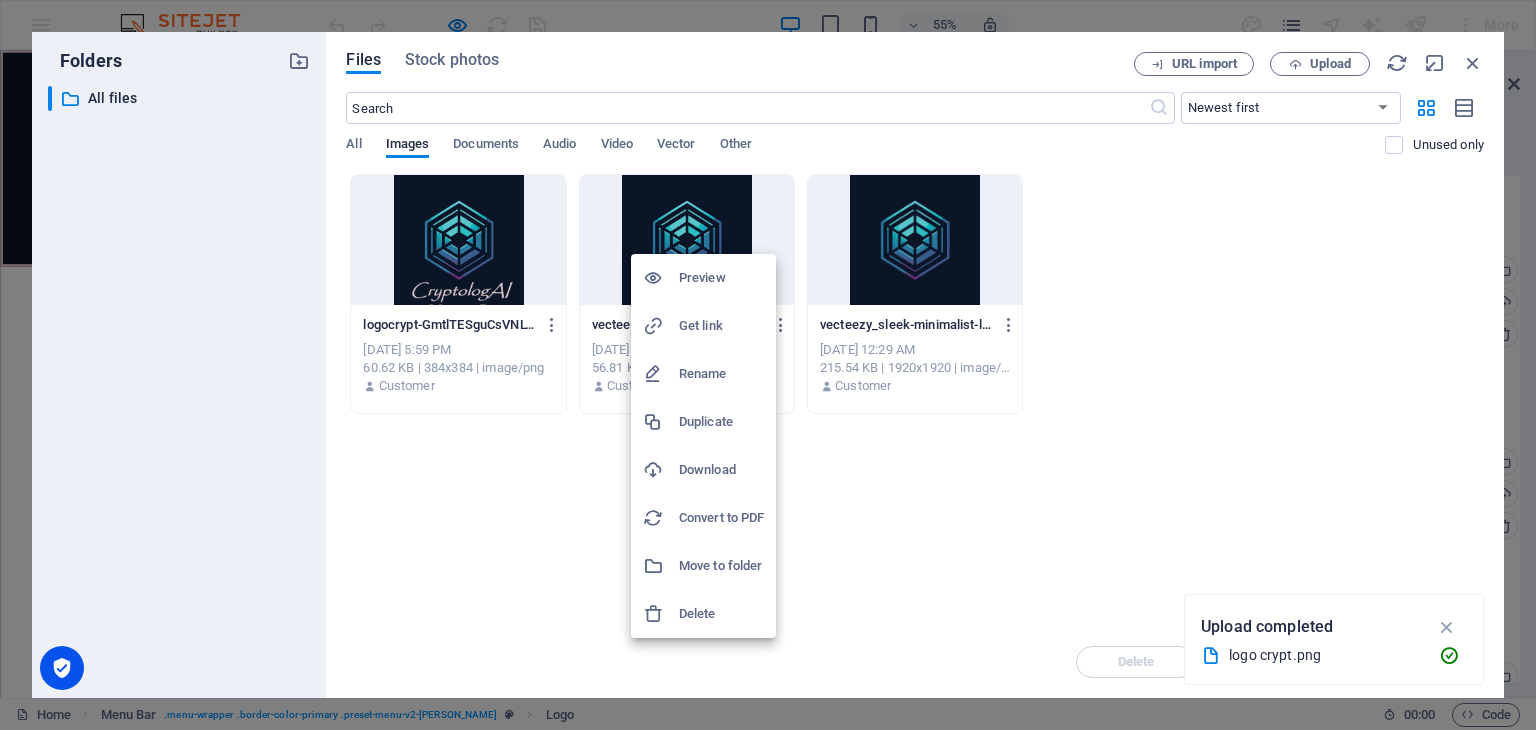 click on "Delete" at bounding box center (721, 614) 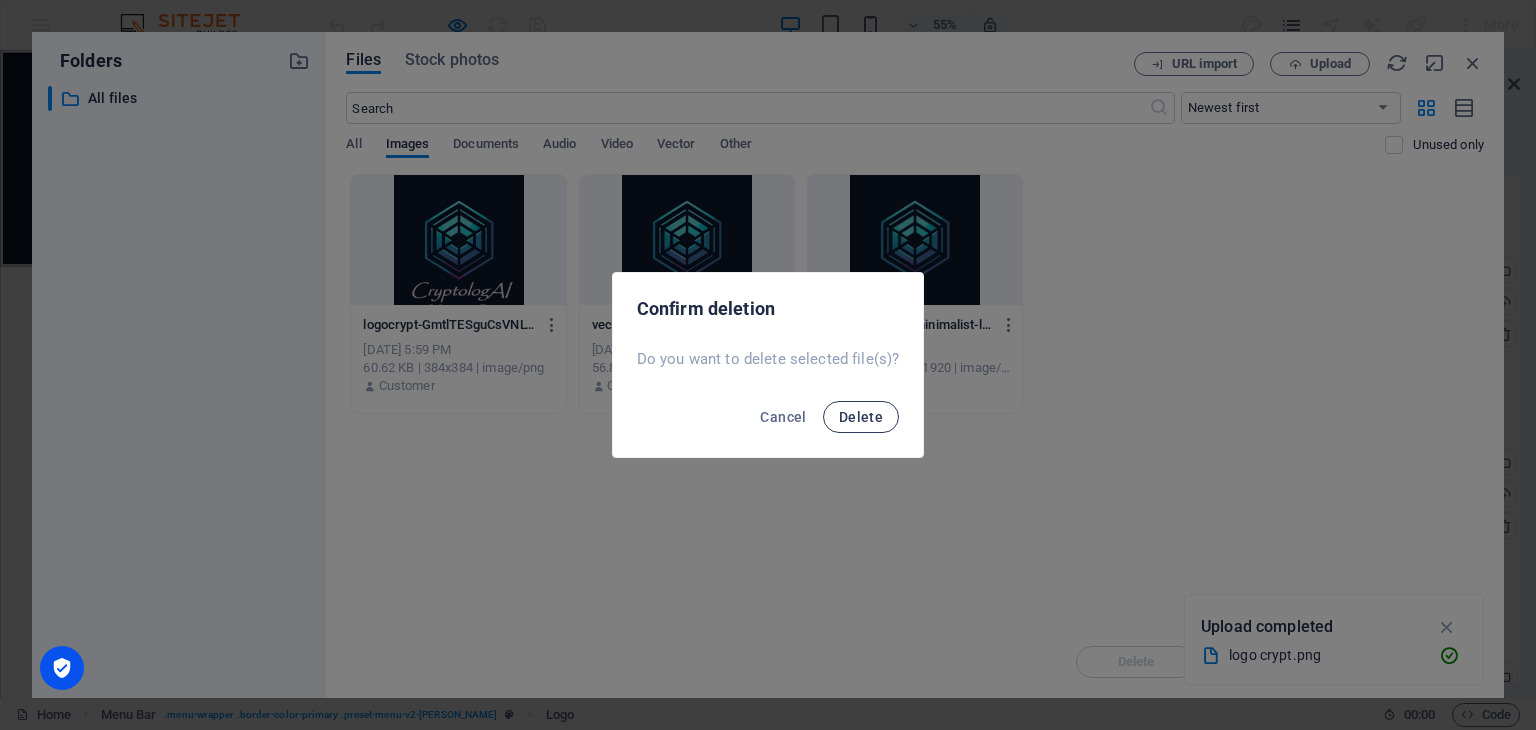 click on "Delete" at bounding box center [861, 417] 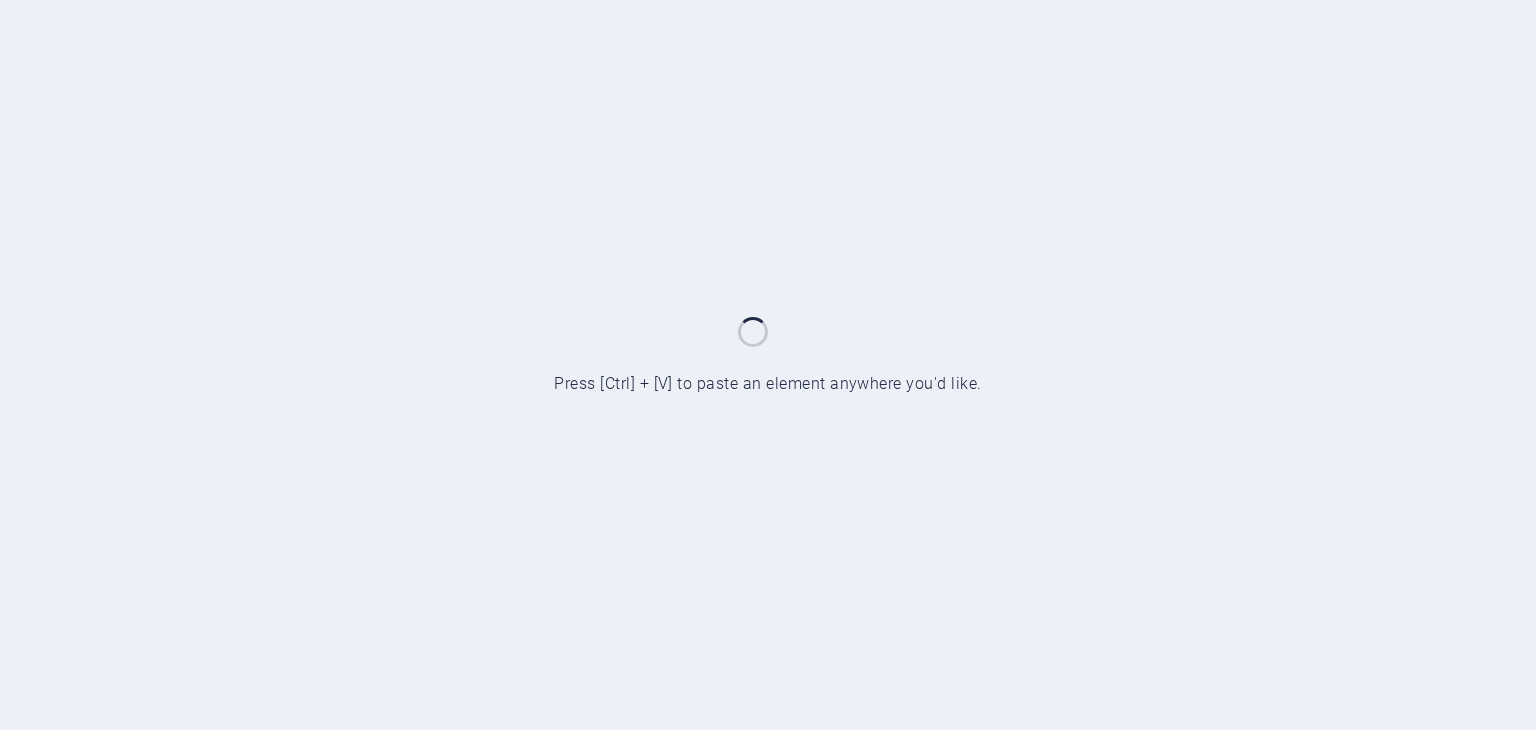 scroll, scrollTop: 0, scrollLeft: 0, axis: both 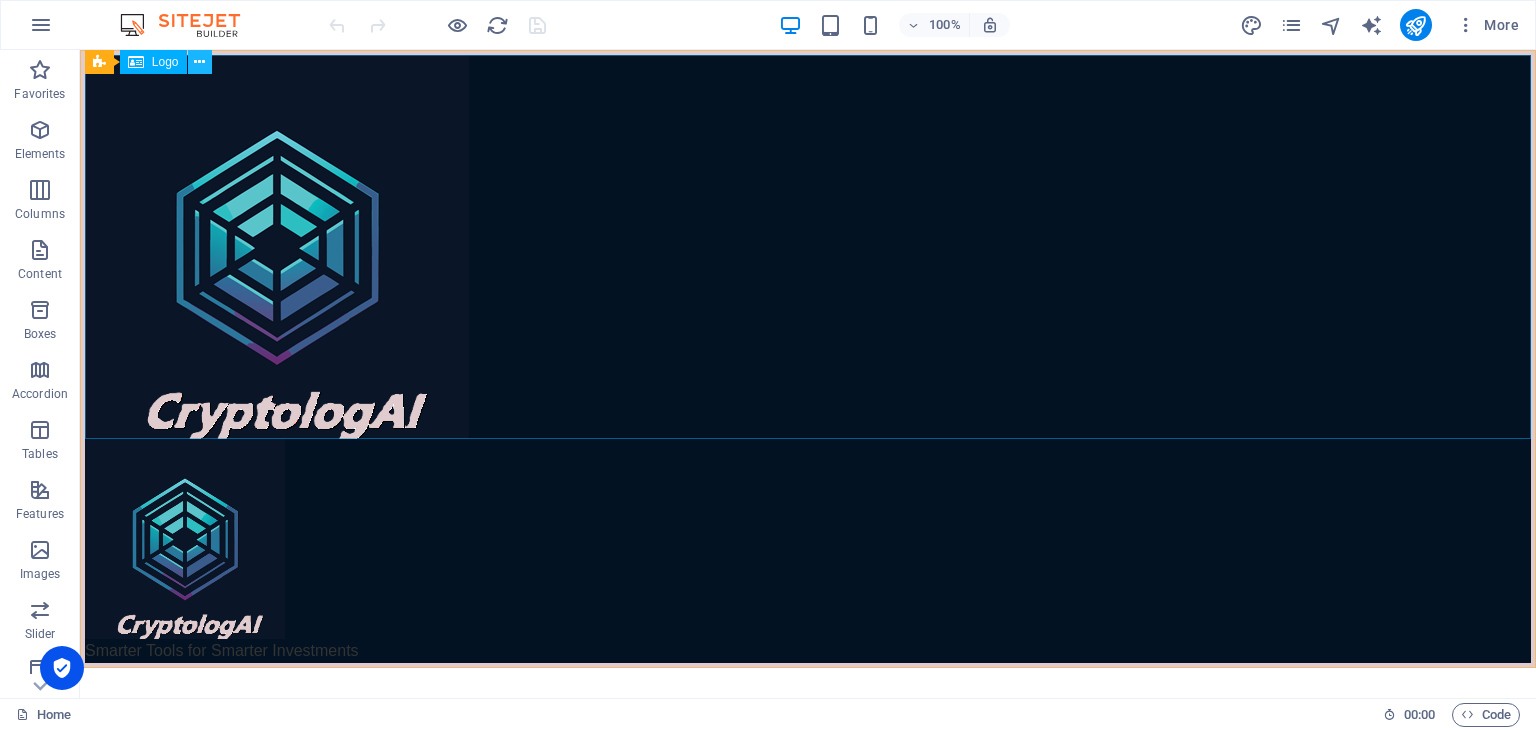 click at bounding box center [199, 62] 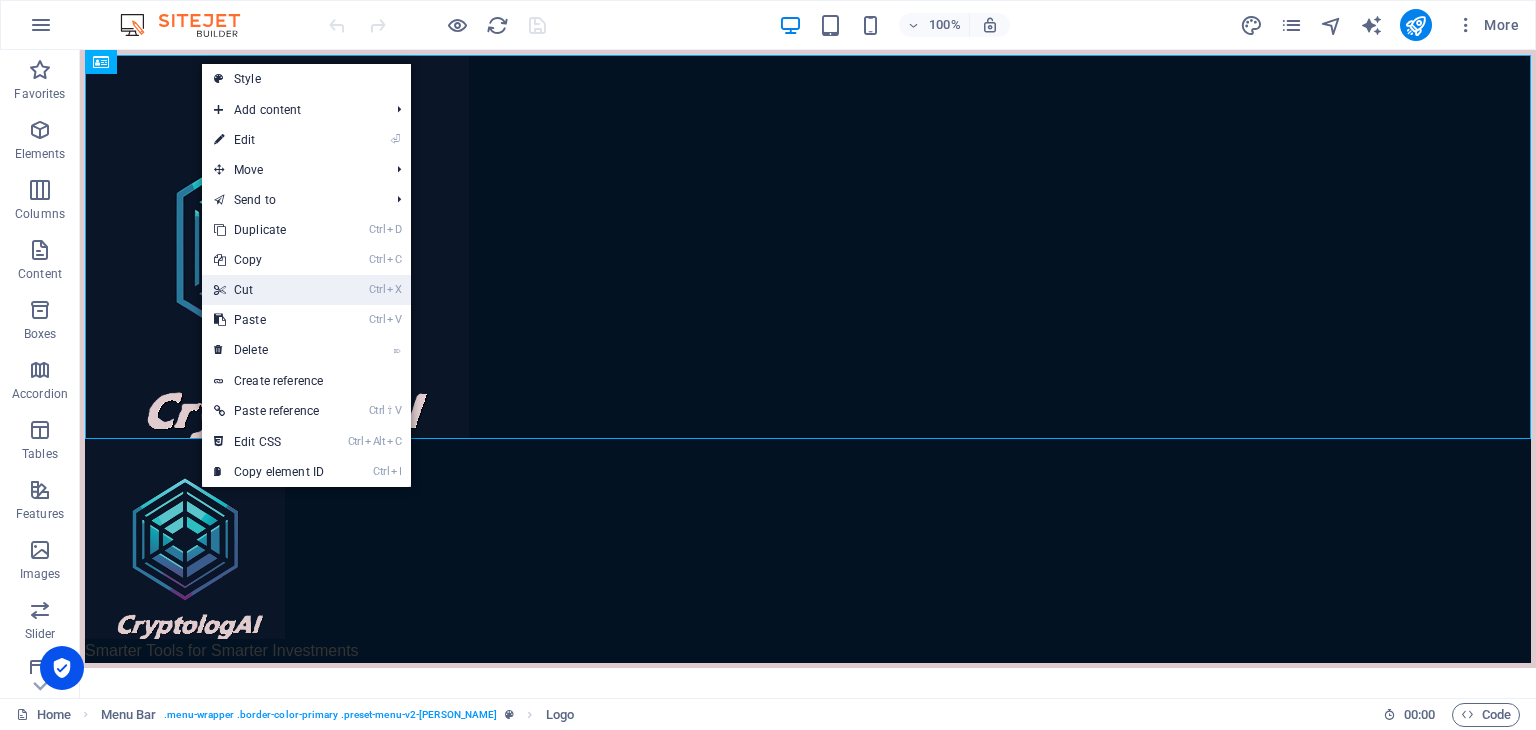 click on "Ctrl X  Cut" at bounding box center [269, 290] 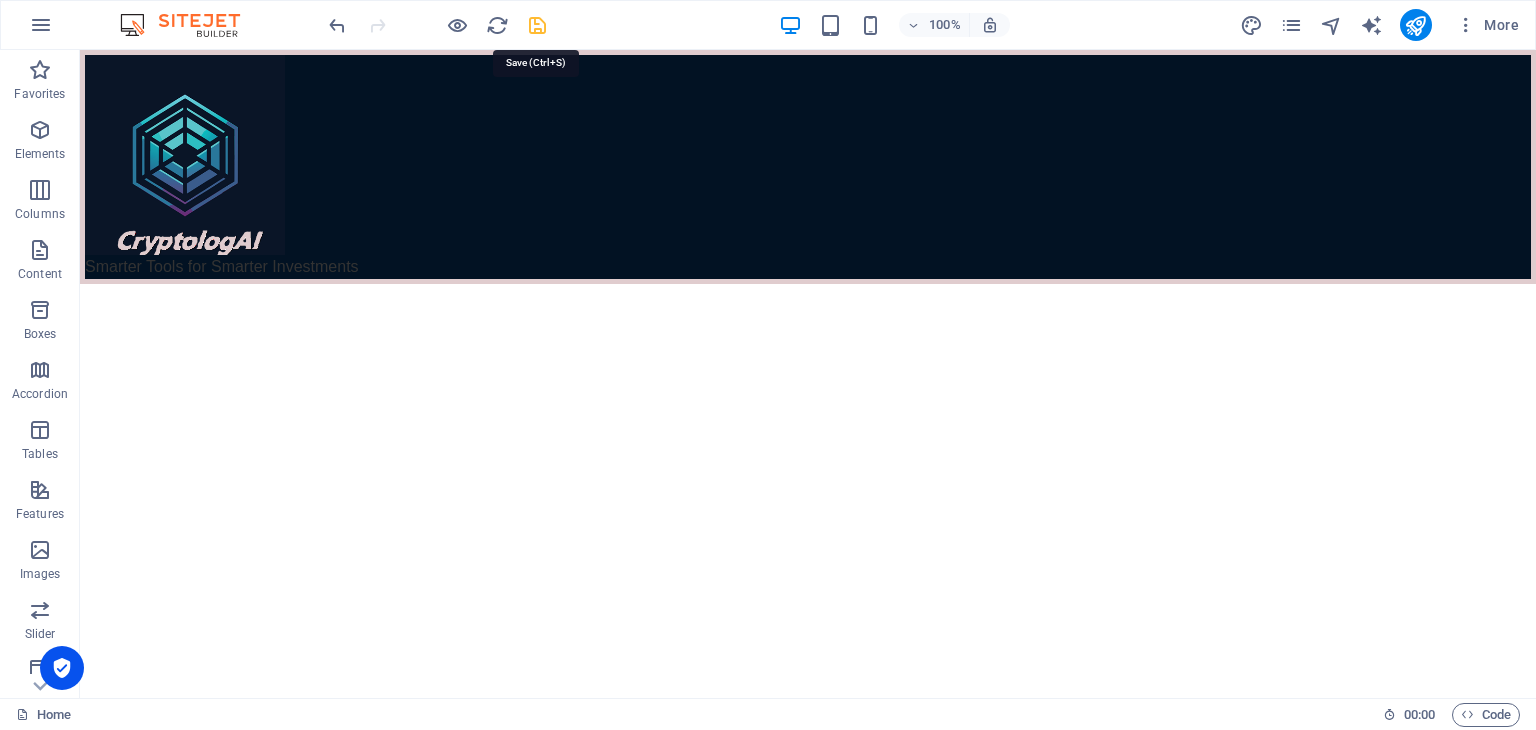click at bounding box center [537, 25] 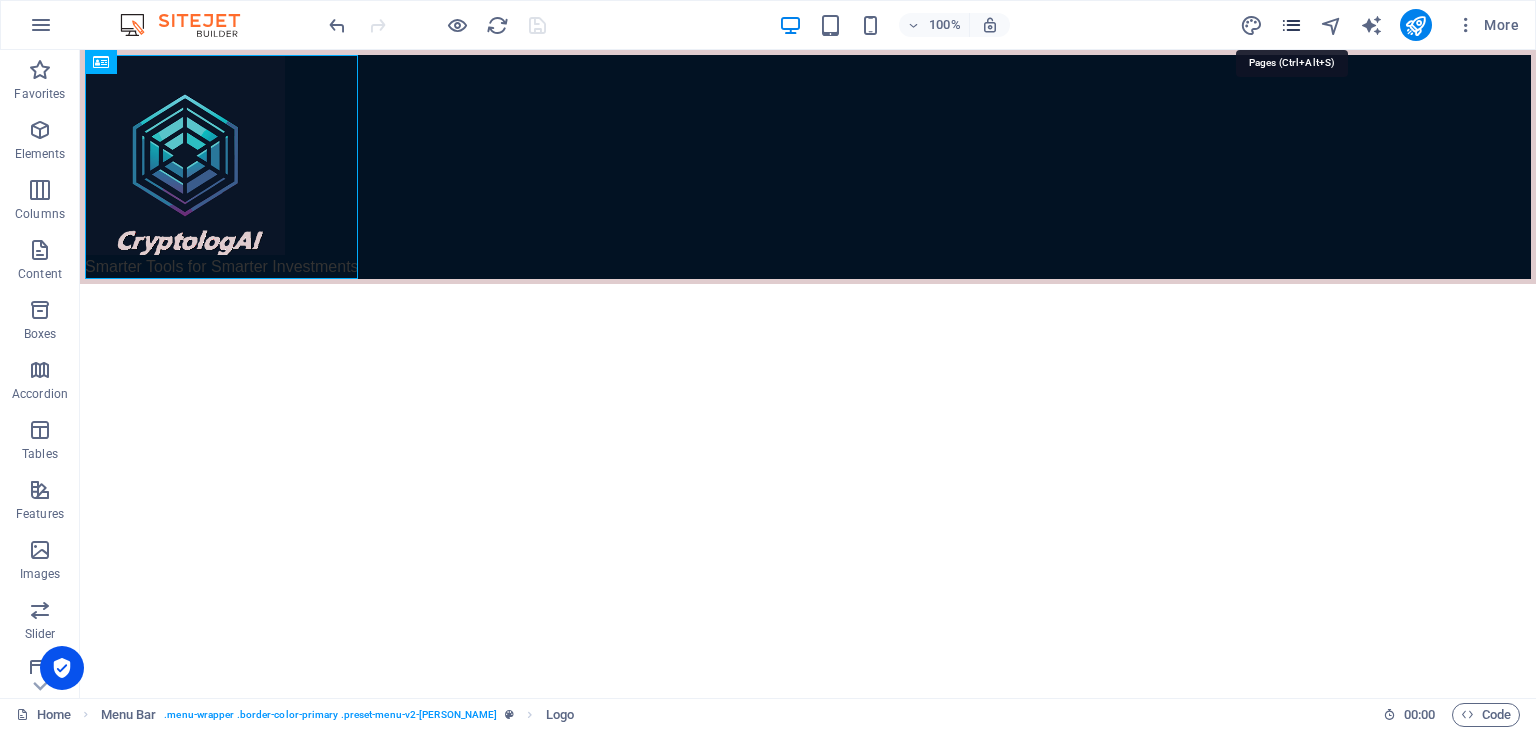 click at bounding box center [1291, 25] 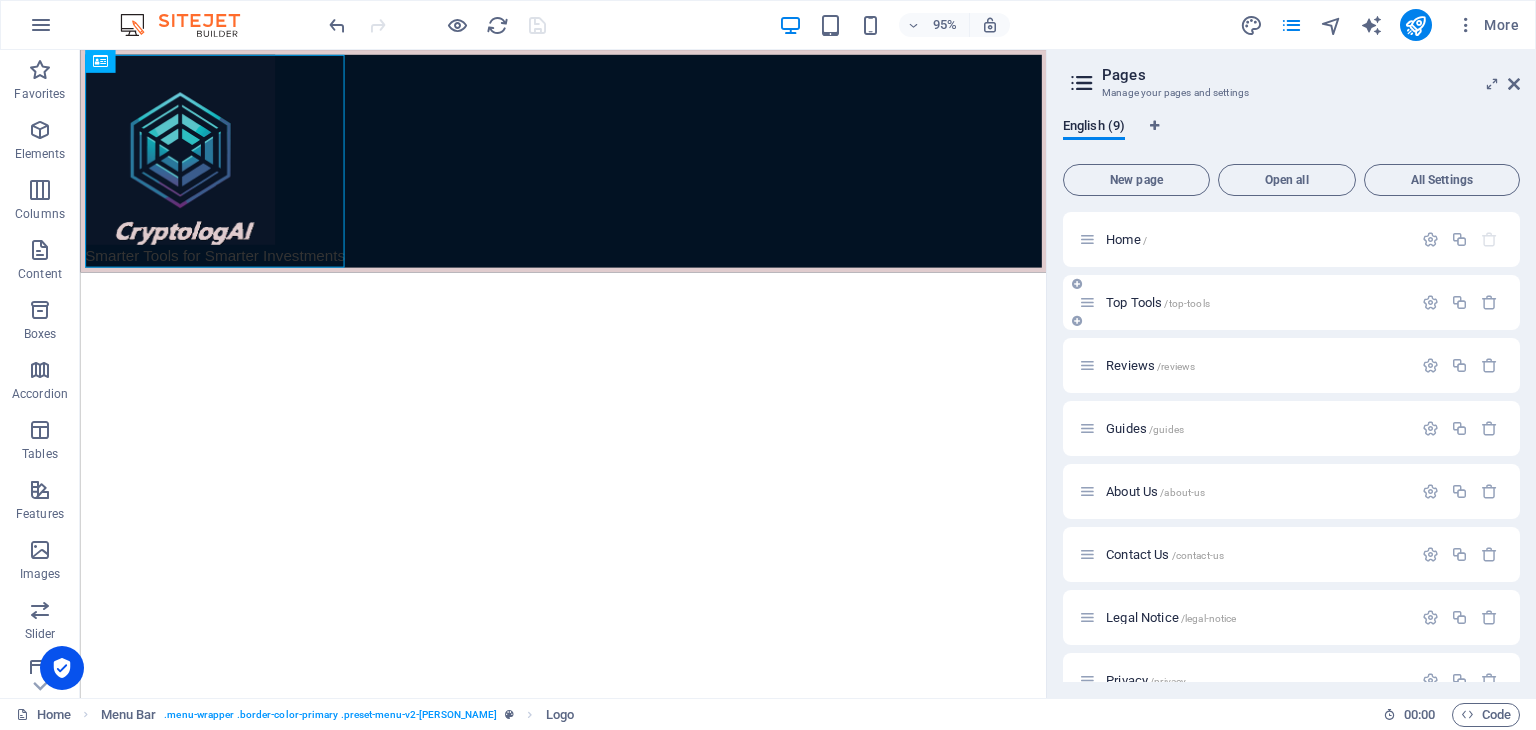 click on "Top Tools /top-tools" at bounding box center (1256, 302) 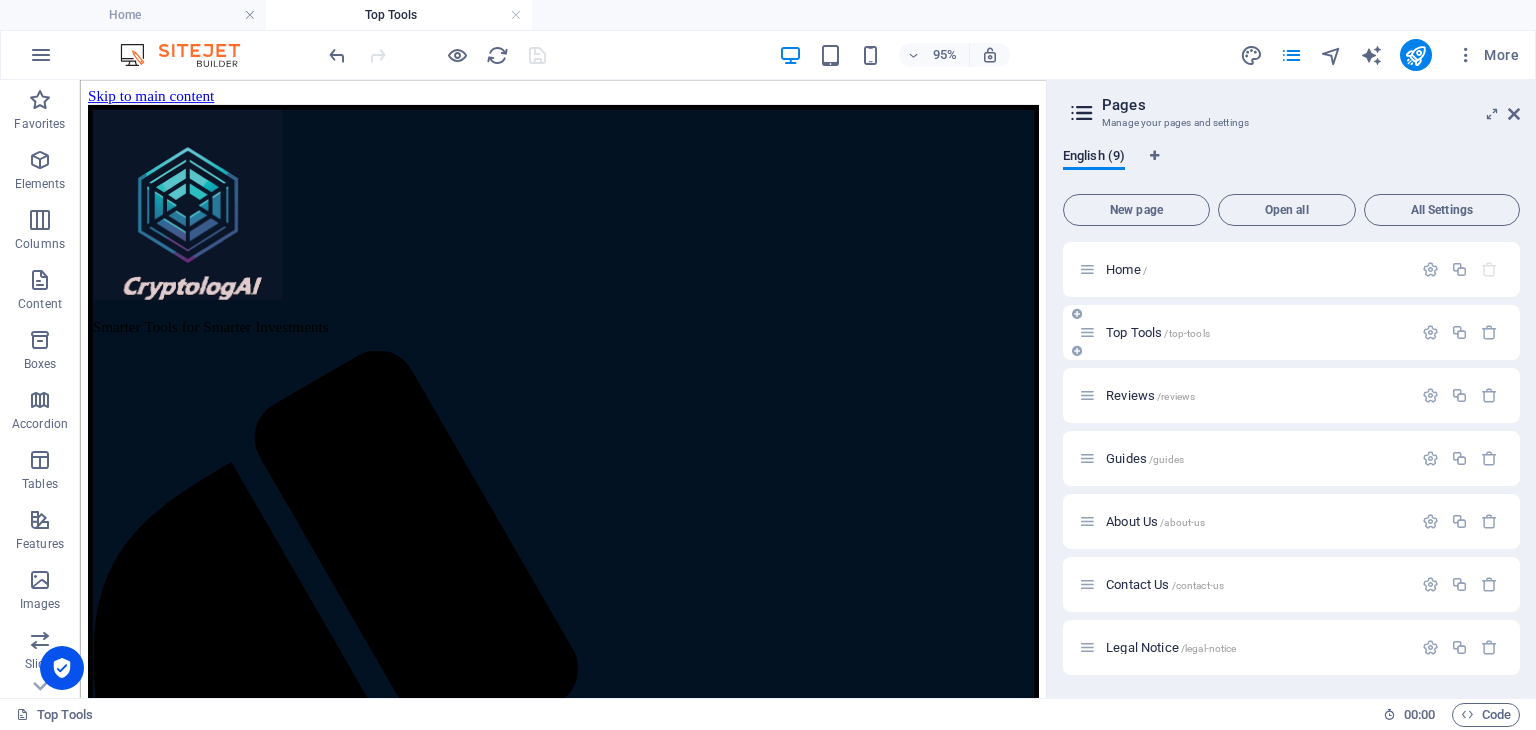 scroll, scrollTop: 0, scrollLeft: 0, axis: both 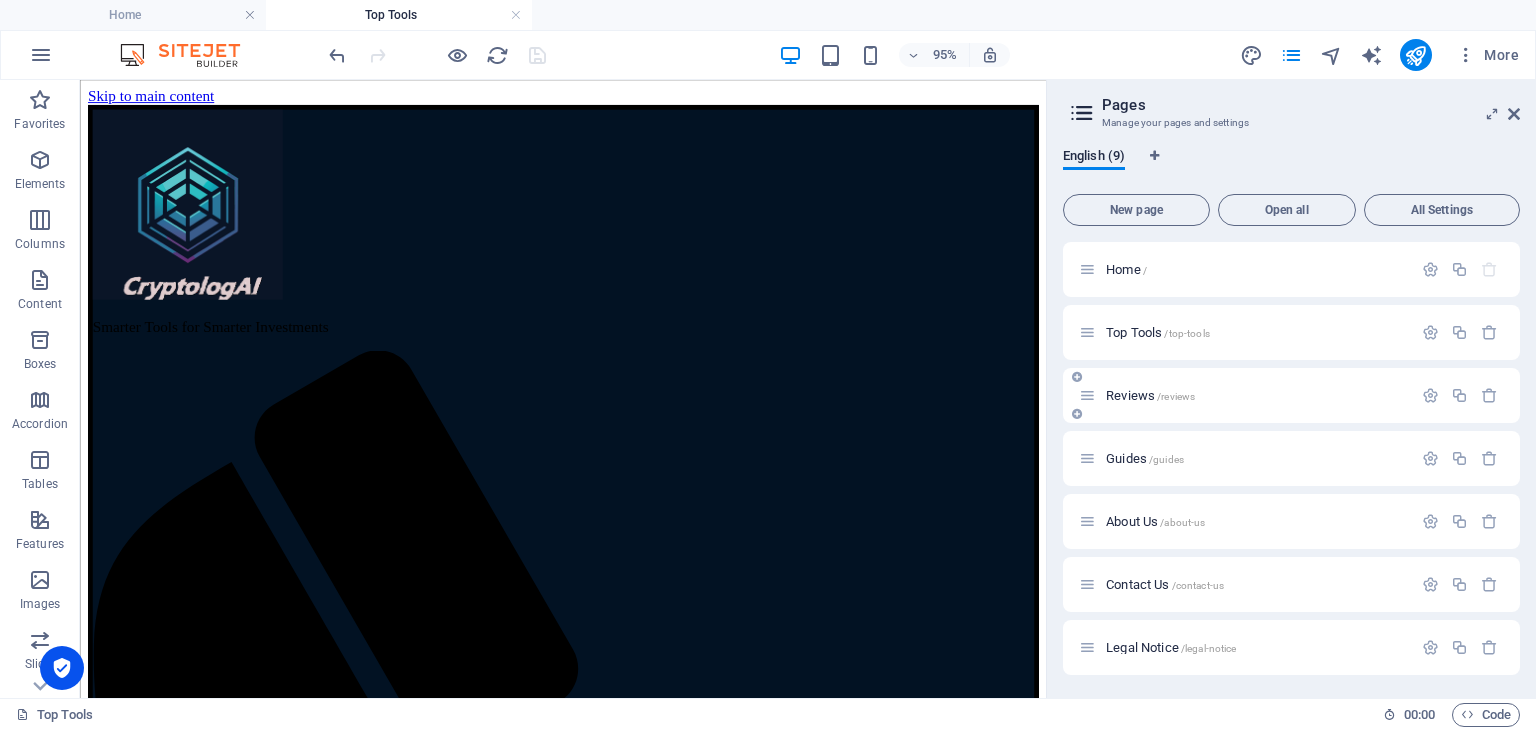 click on "Reviews /reviews" at bounding box center [1256, 395] 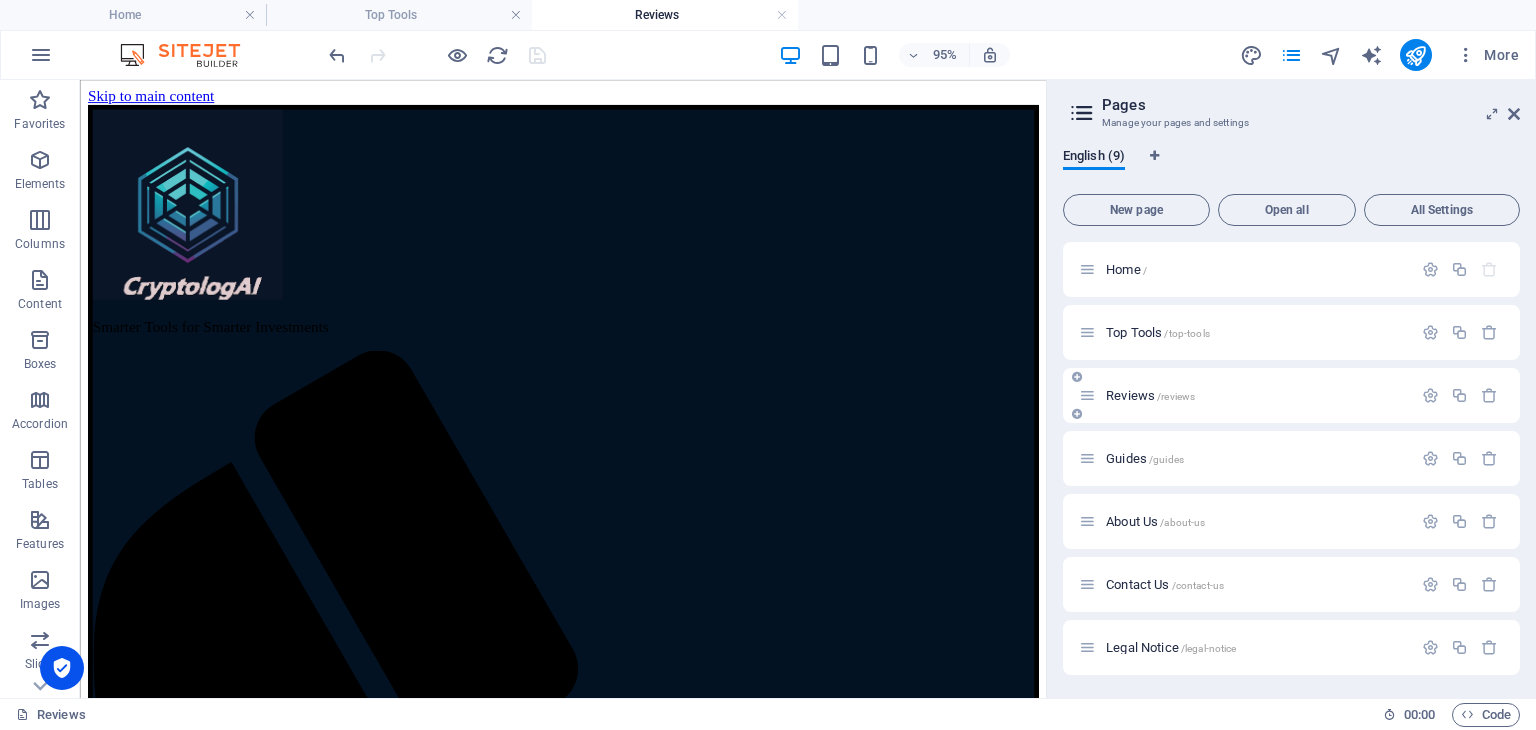 scroll, scrollTop: 0, scrollLeft: 0, axis: both 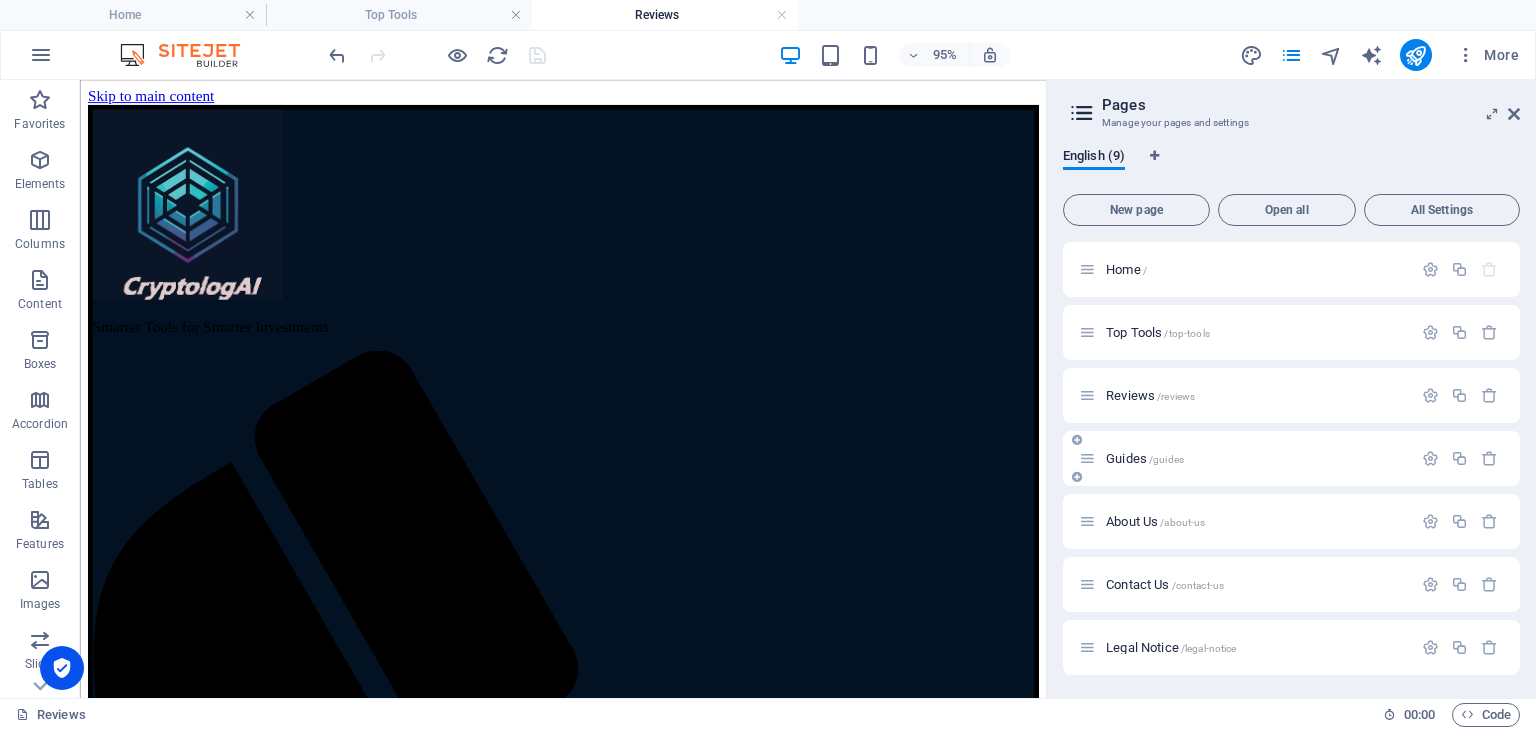 click on "Guides /guides" at bounding box center (1256, 458) 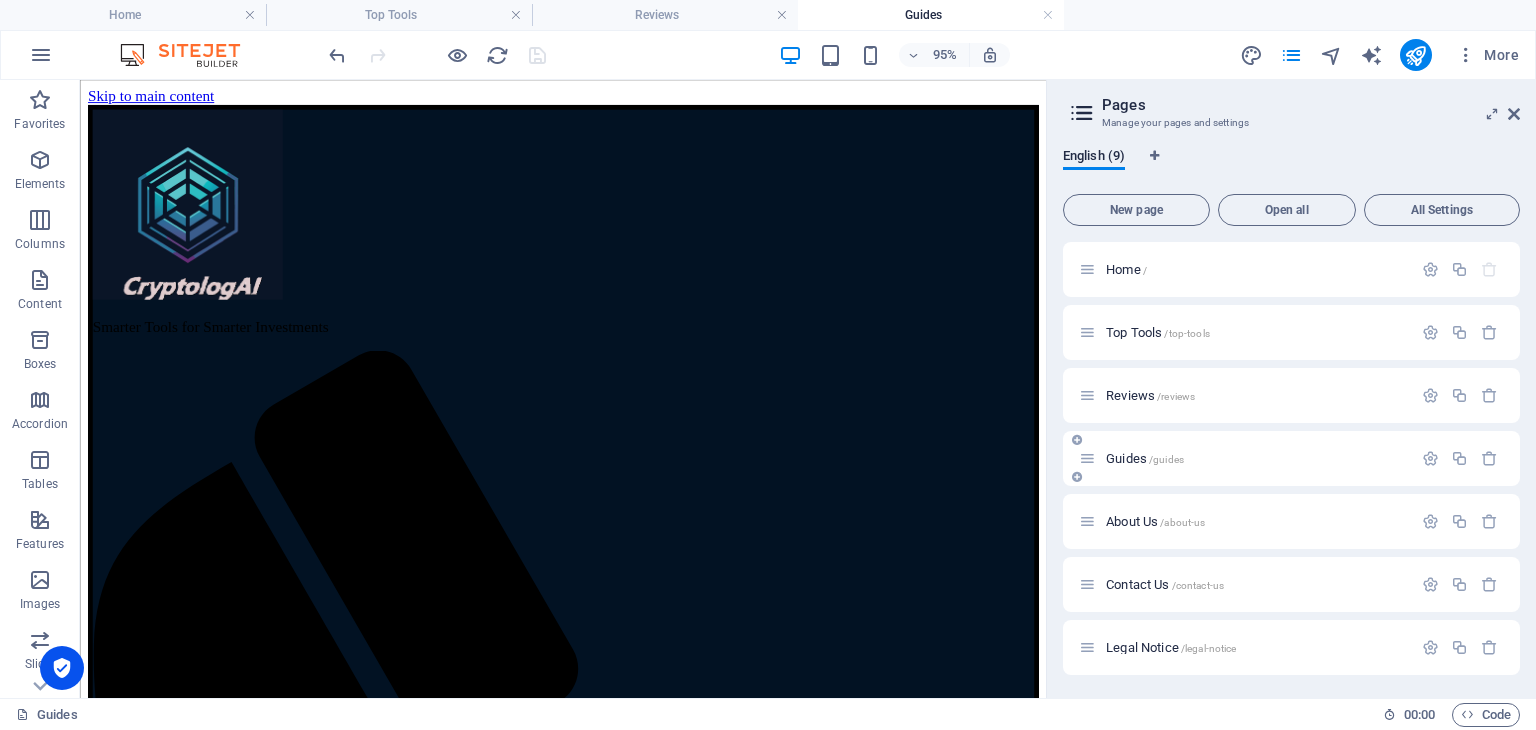 scroll, scrollTop: 0, scrollLeft: 0, axis: both 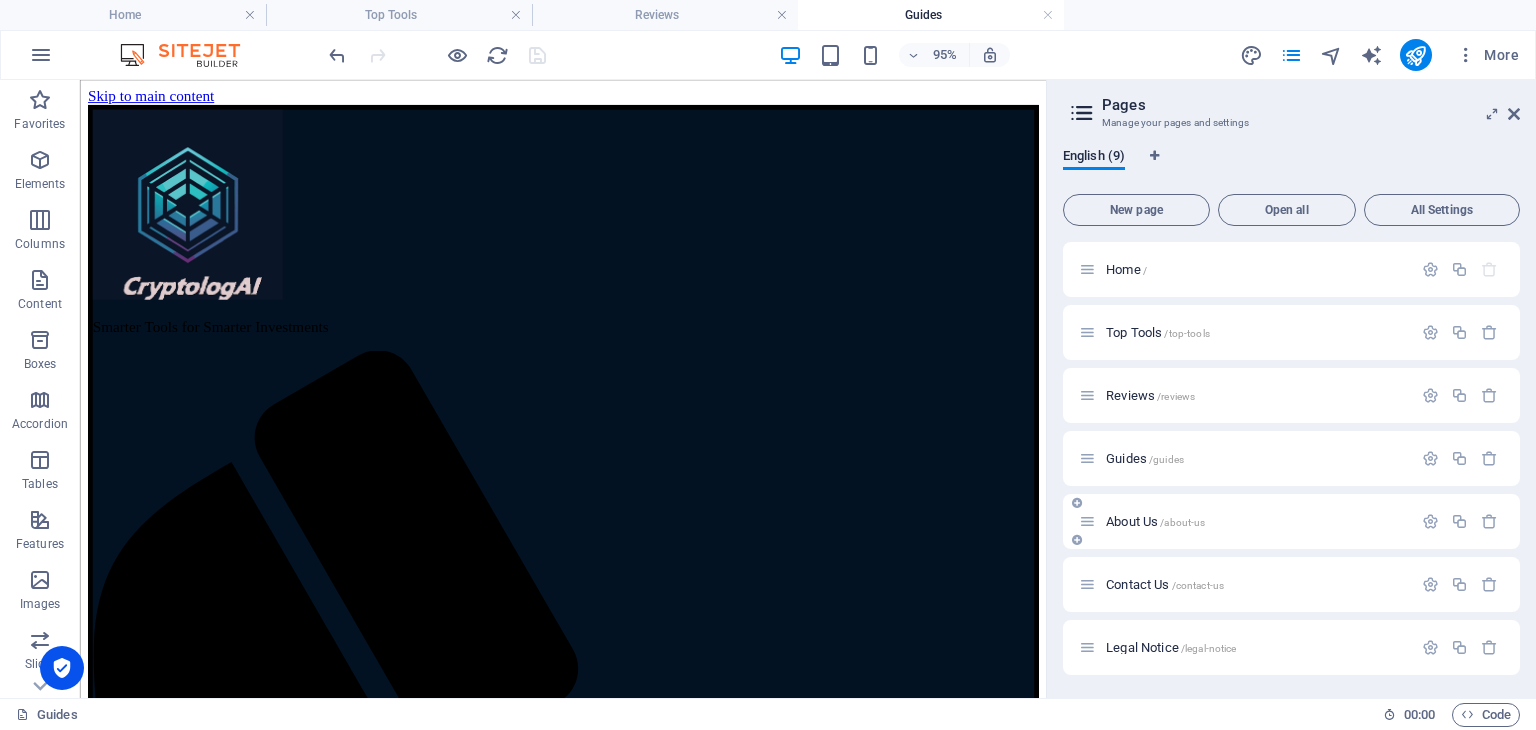 click on "About Us /about-us" at bounding box center (1256, 521) 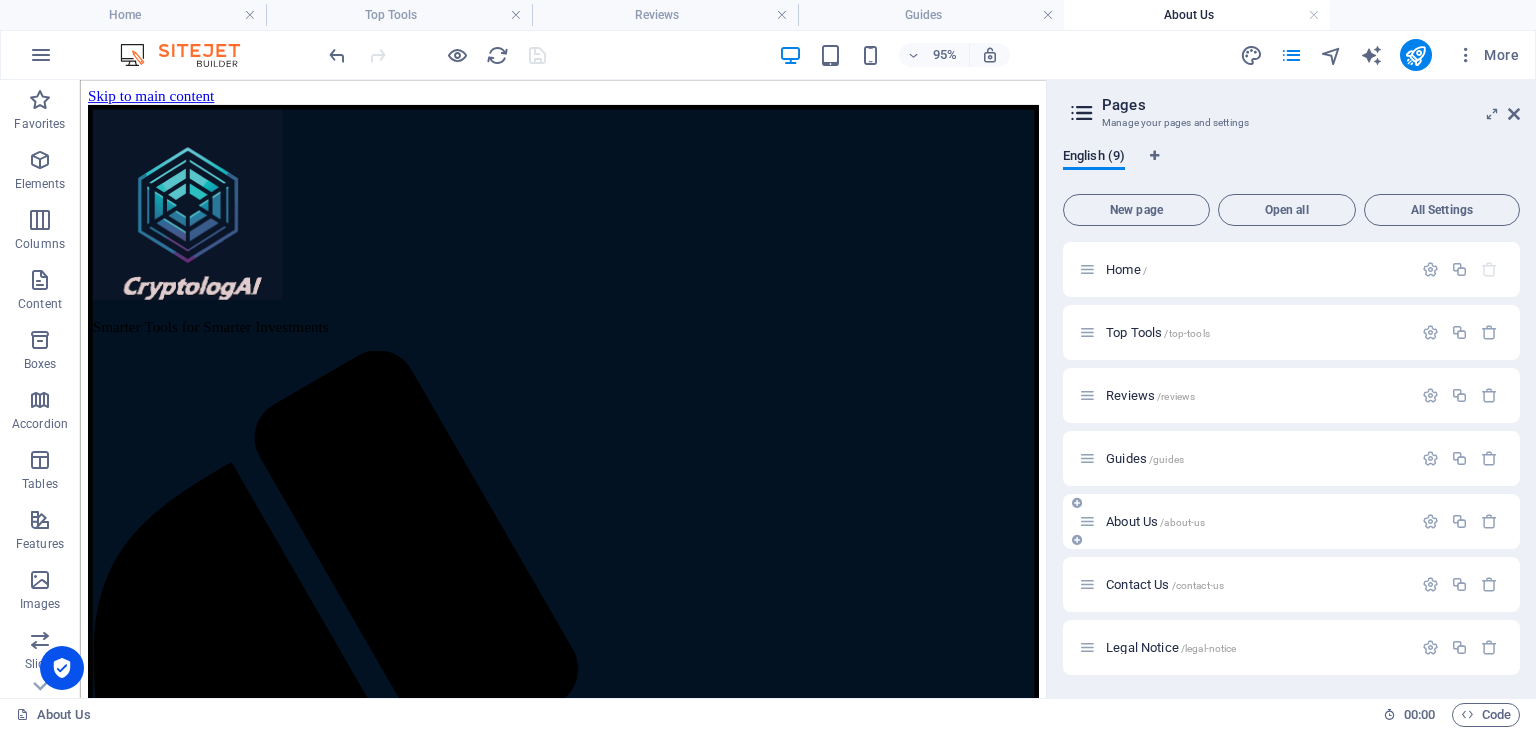 scroll, scrollTop: 0, scrollLeft: 0, axis: both 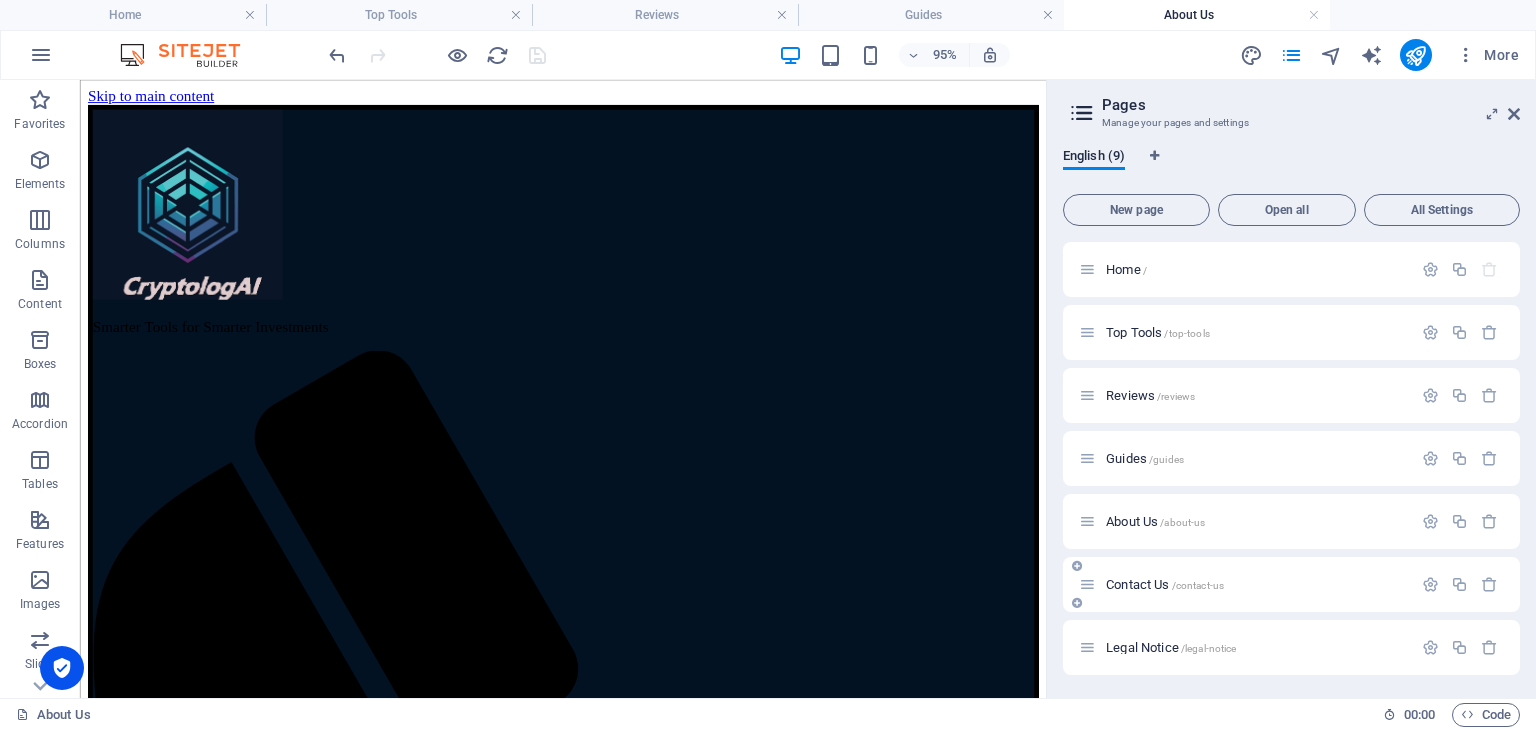 click on "Contact Us /contact-us" at bounding box center (1291, 584) 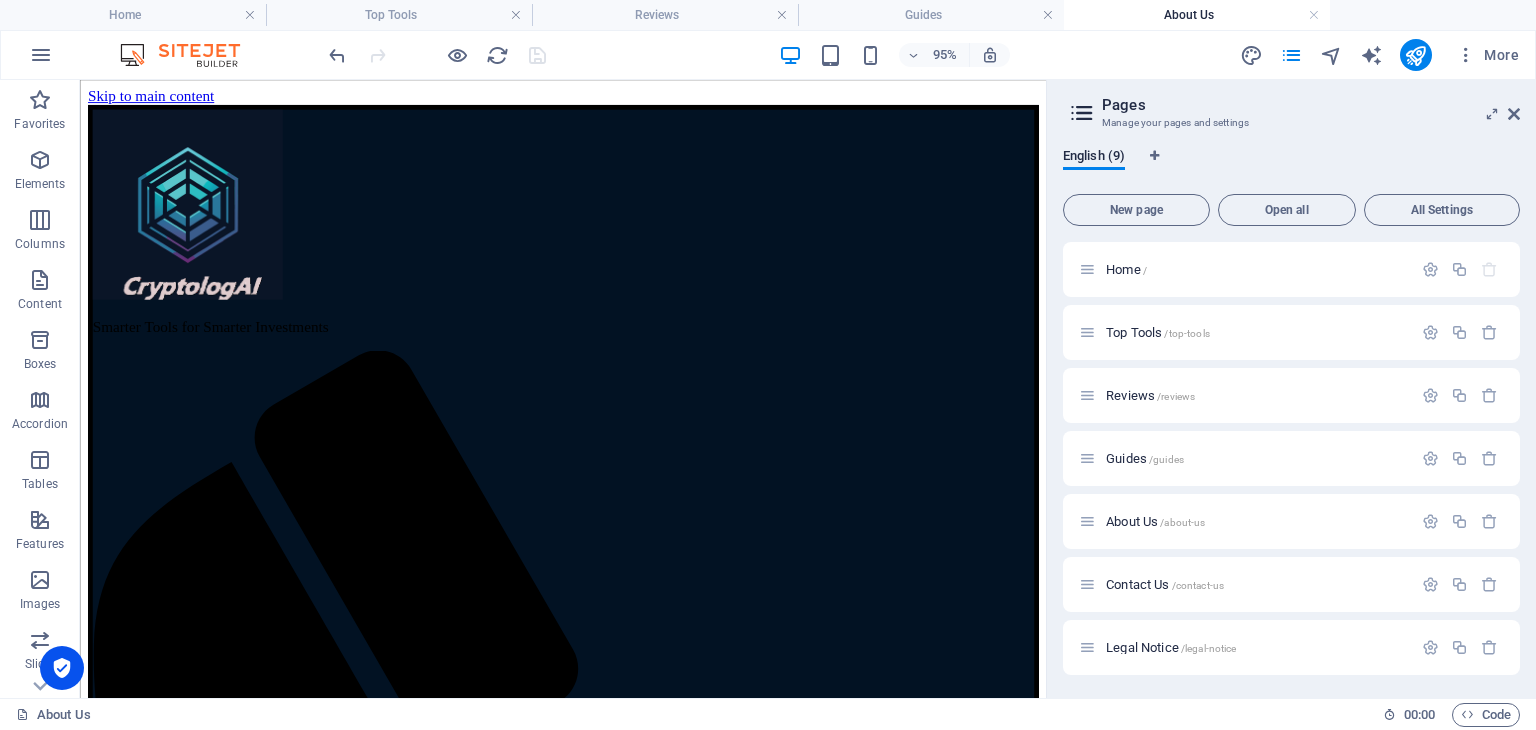 click on "About Us" at bounding box center (1197, 15) 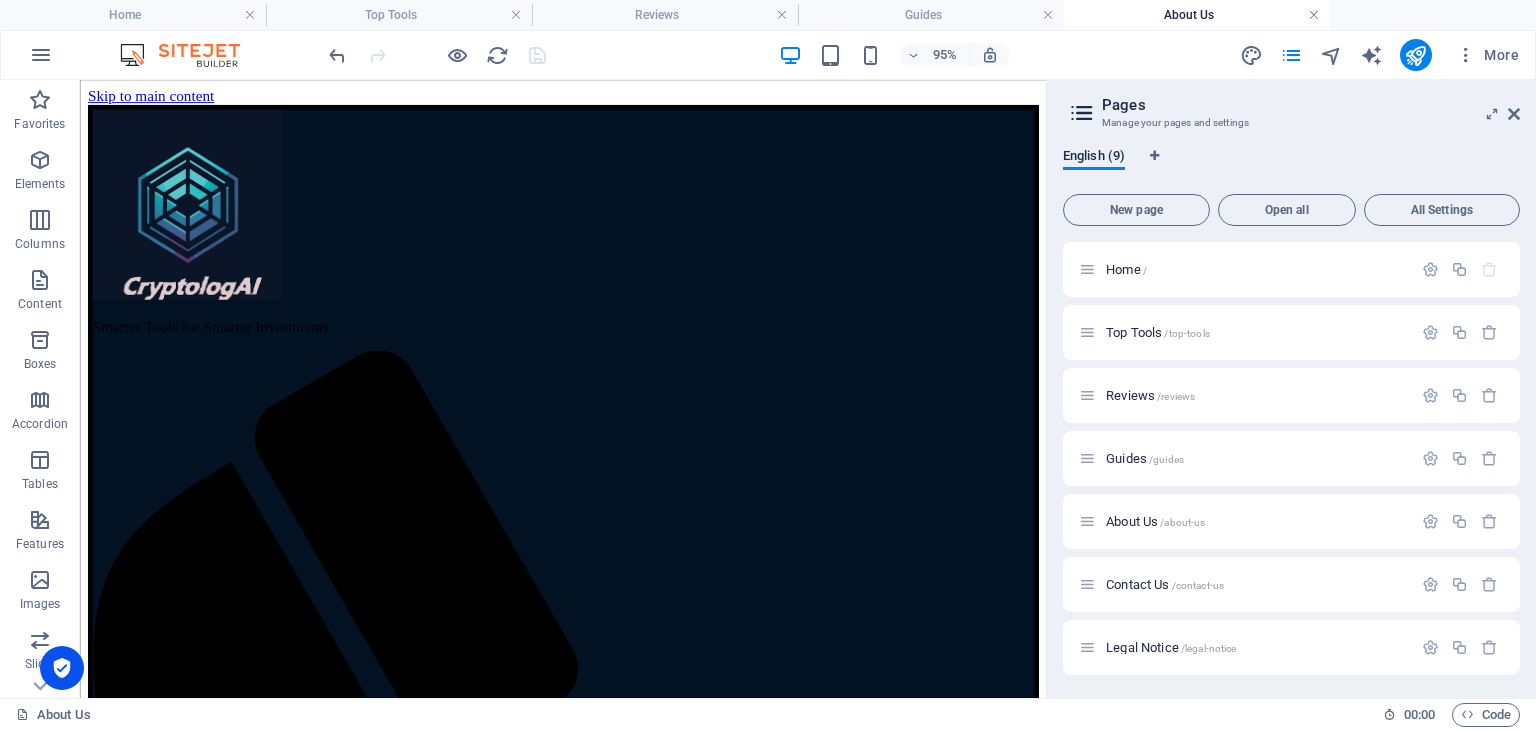 click at bounding box center (1314, 15) 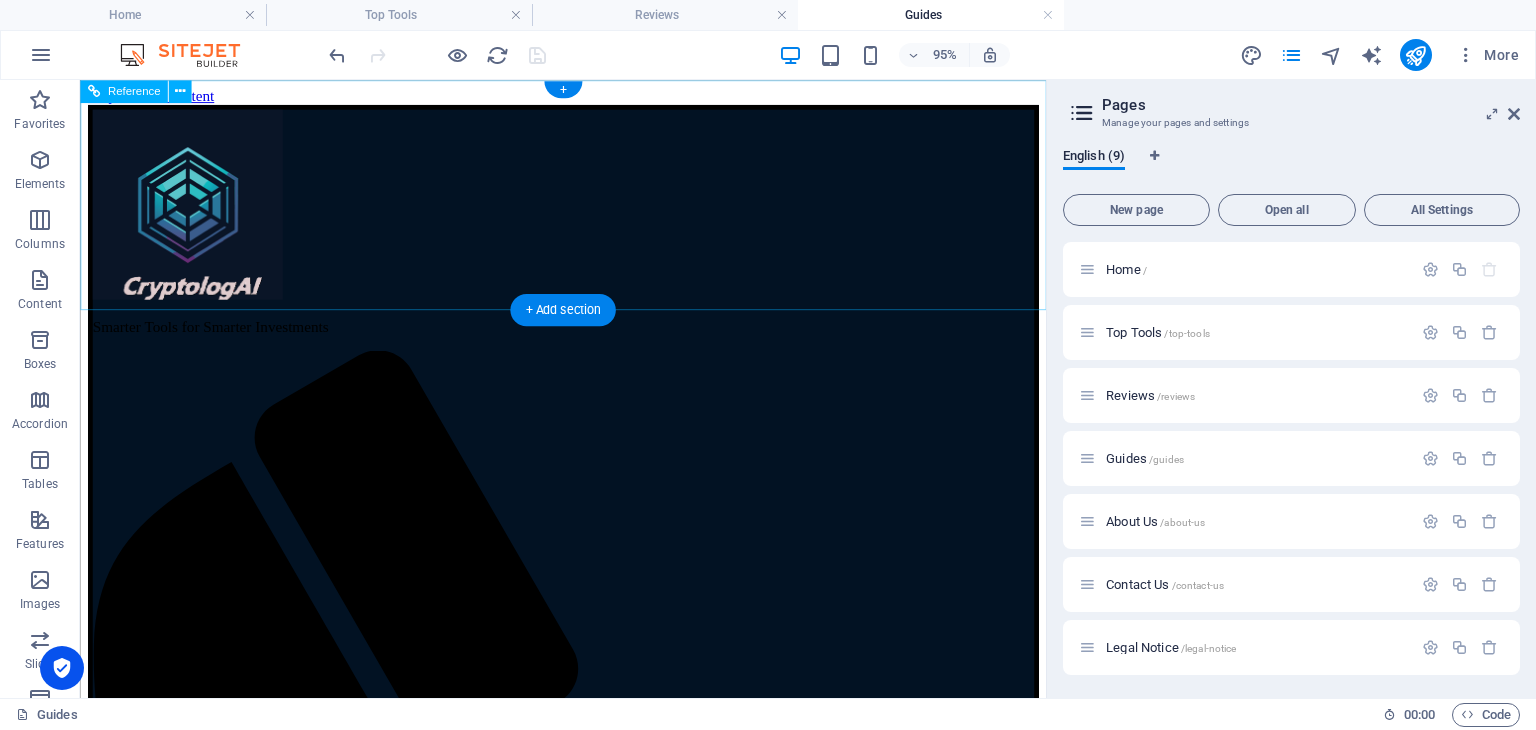 click on "Smarter Tools for Smarter Investments" at bounding box center [588, 230] 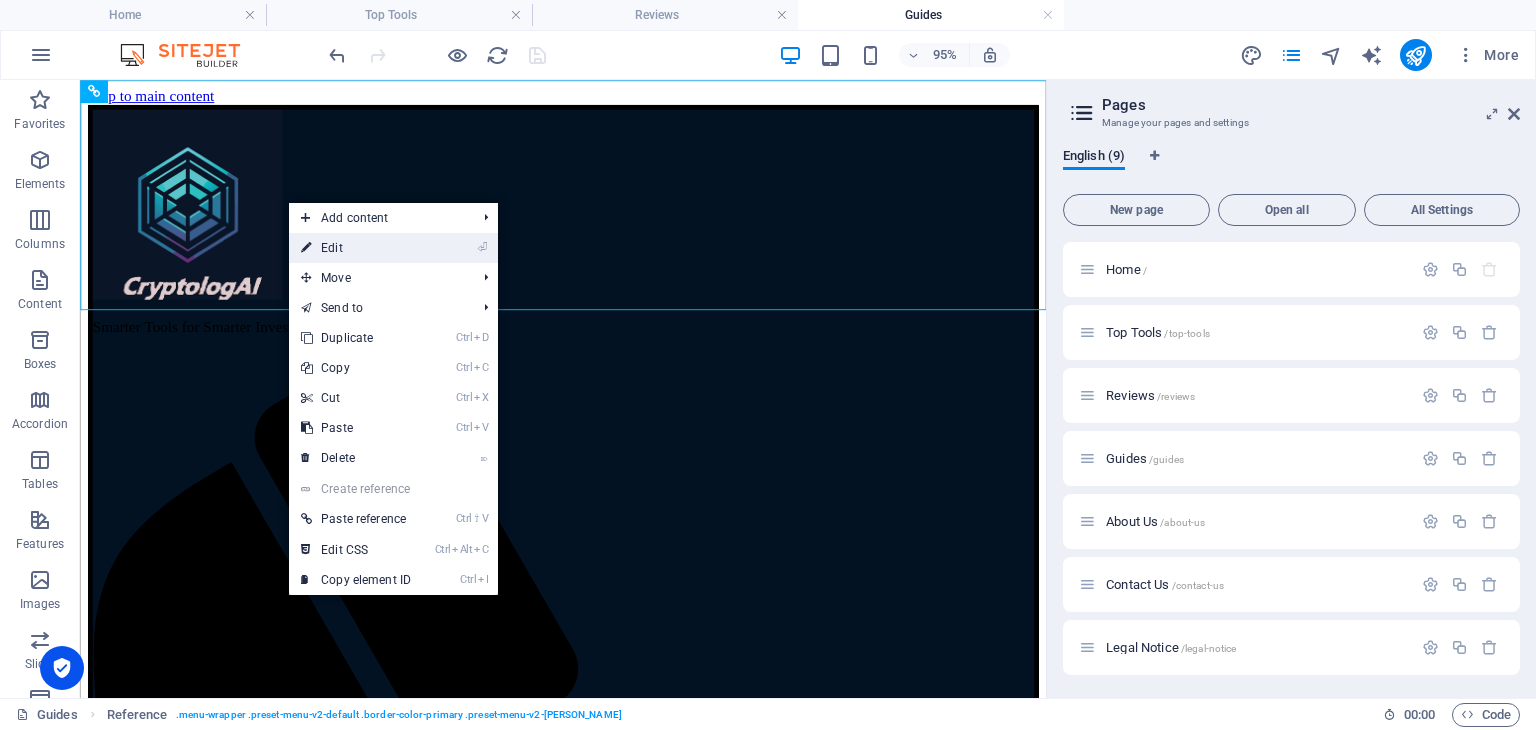 click on "⏎" at bounding box center (482, 248) 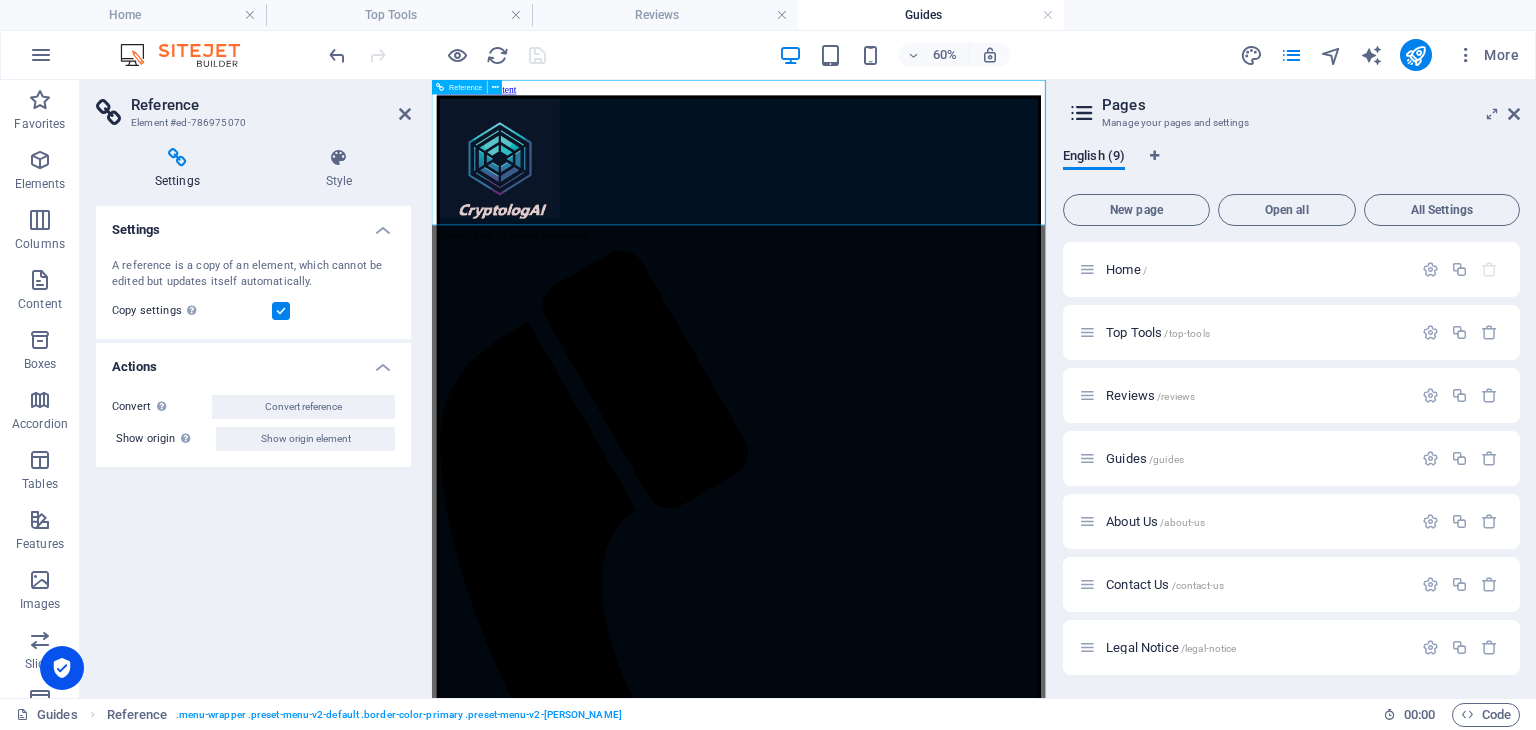 click on "Smarter Tools for Smarter Investments" at bounding box center (943, 230) 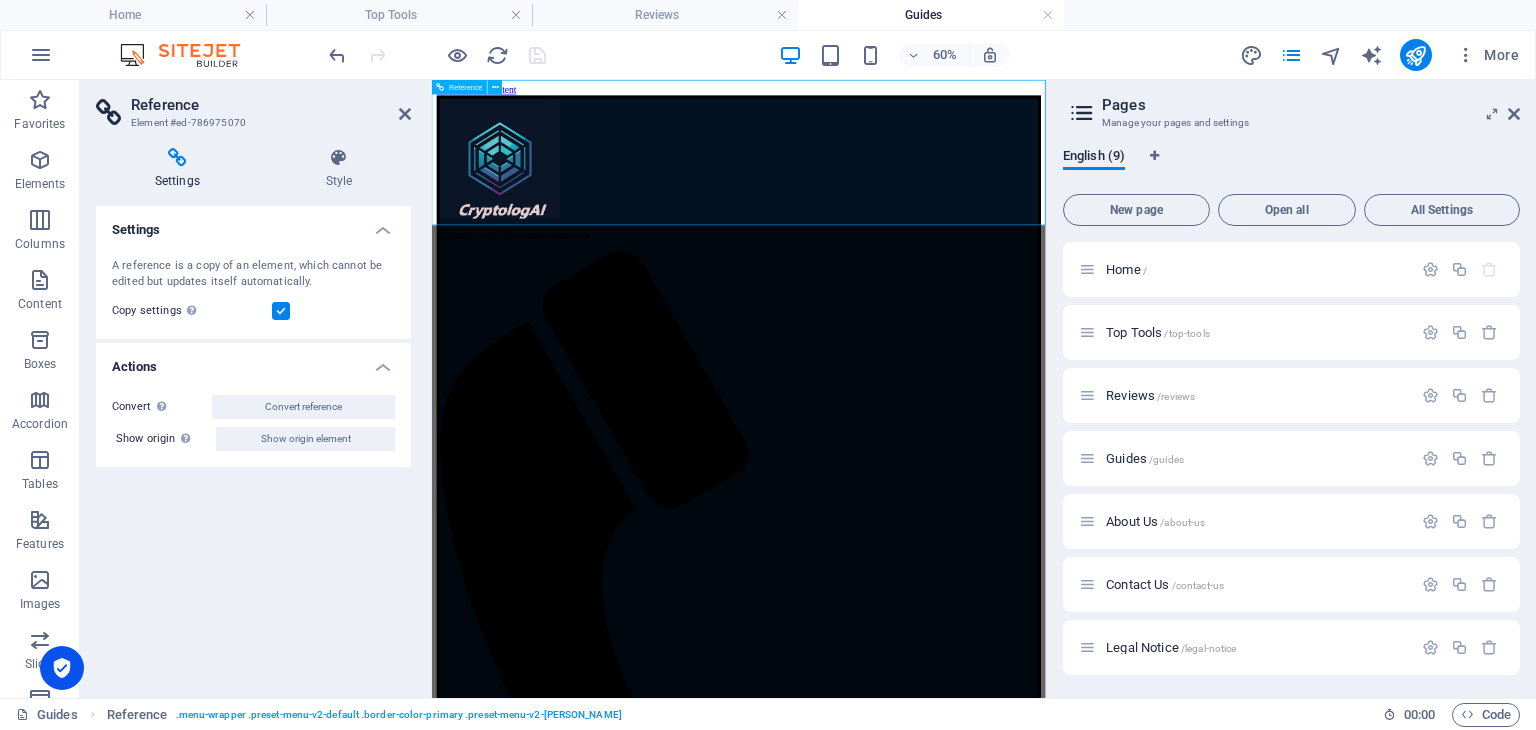 click on "Smarter Tools for Smarter Investments" at bounding box center (943, 230) 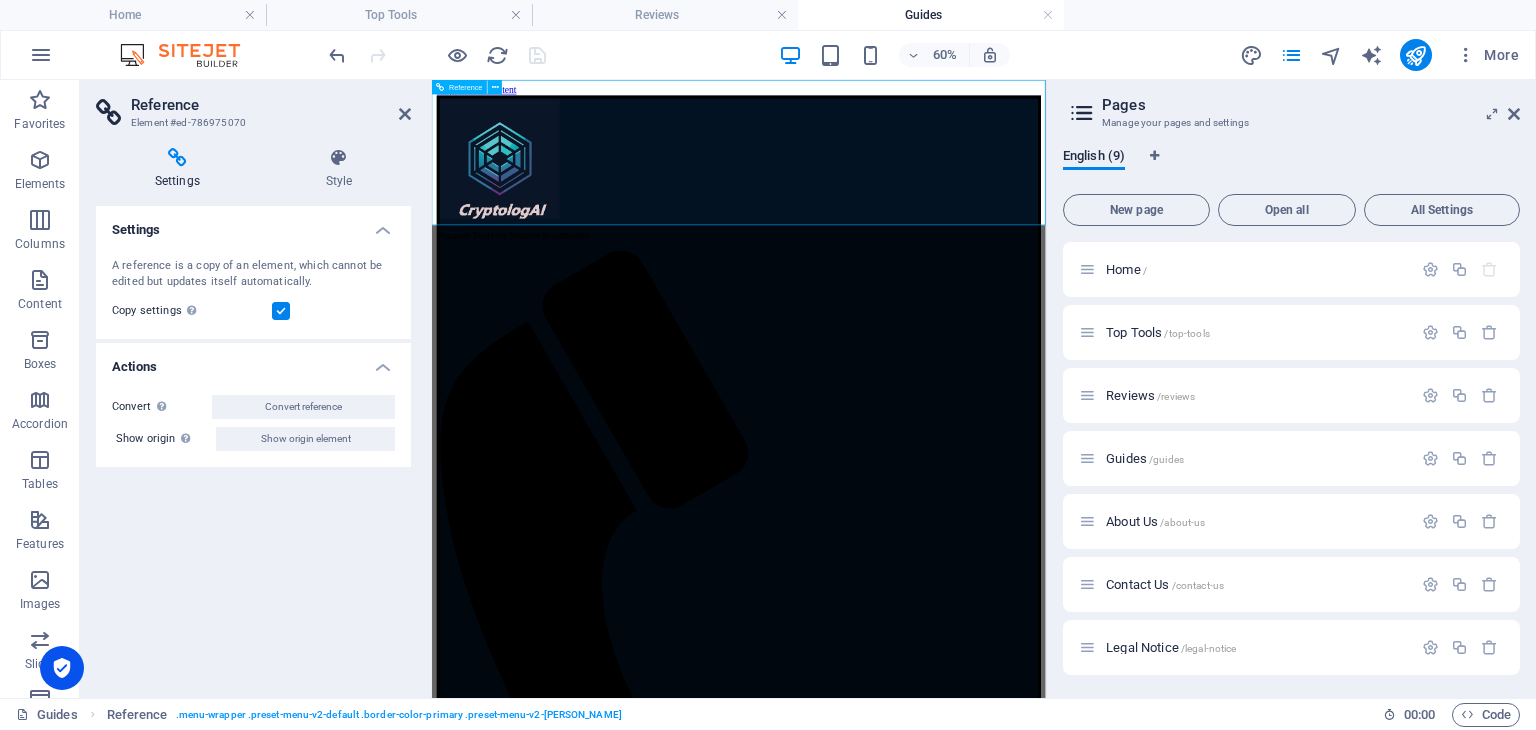 click on "Smarter Tools for Smarter Investments" at bounding box center (943, 230) 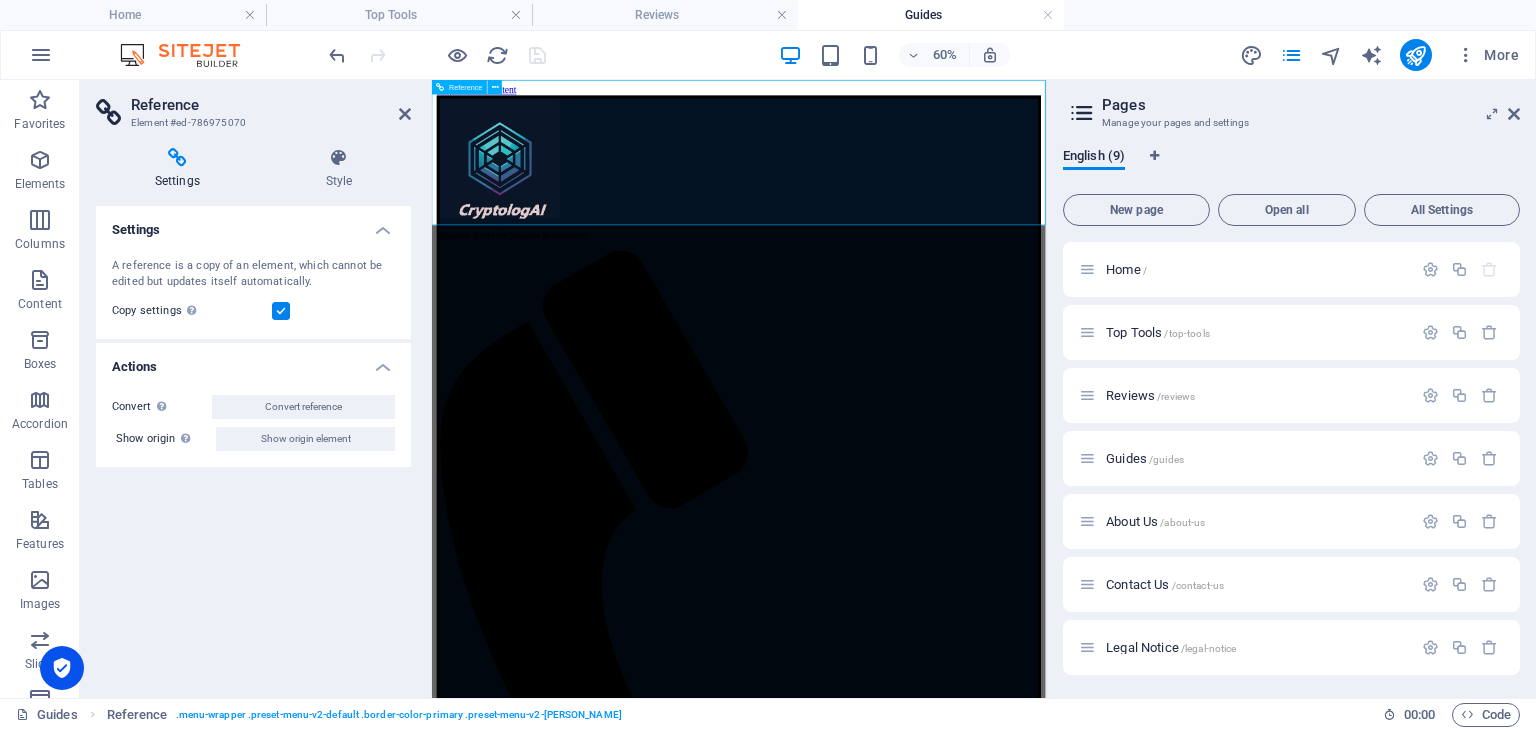 click on "Smarter Tools for Smarter Investments" at bounding box center [943, 230] 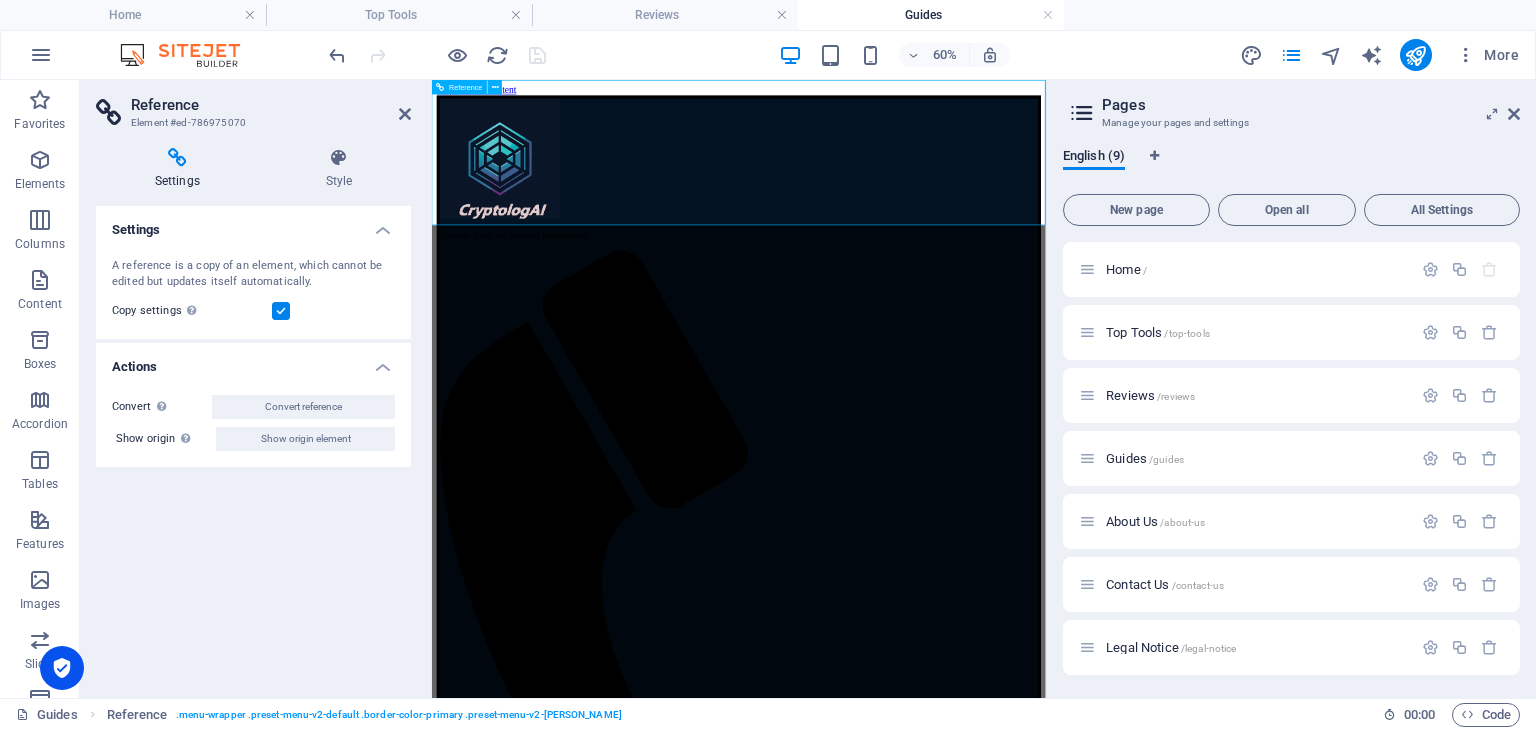 click on "Smarter Tools for Smarter Investments" at bounding box center [943, 230] 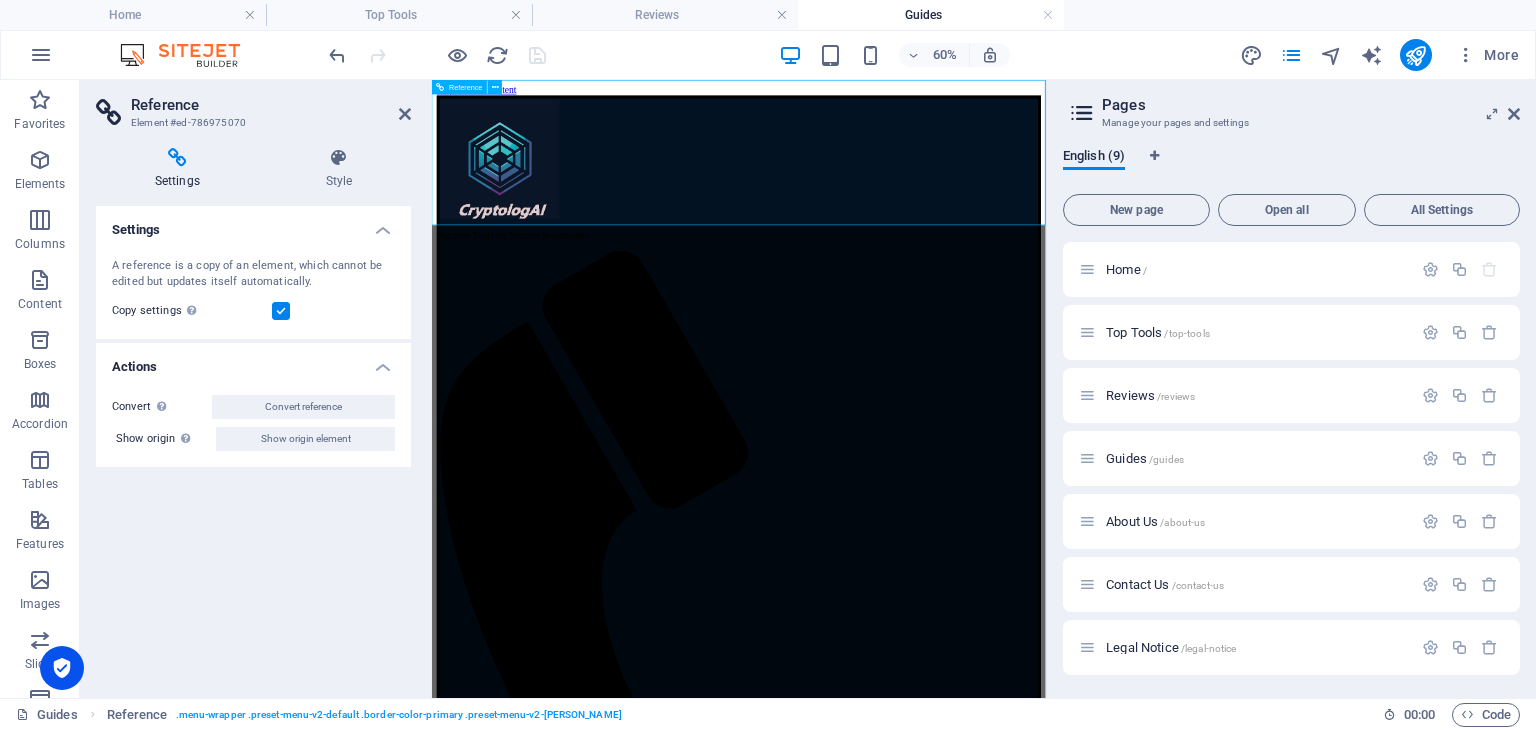 click on "Smarter Tools for Smarter Investments" at bounding box center [943, 230] 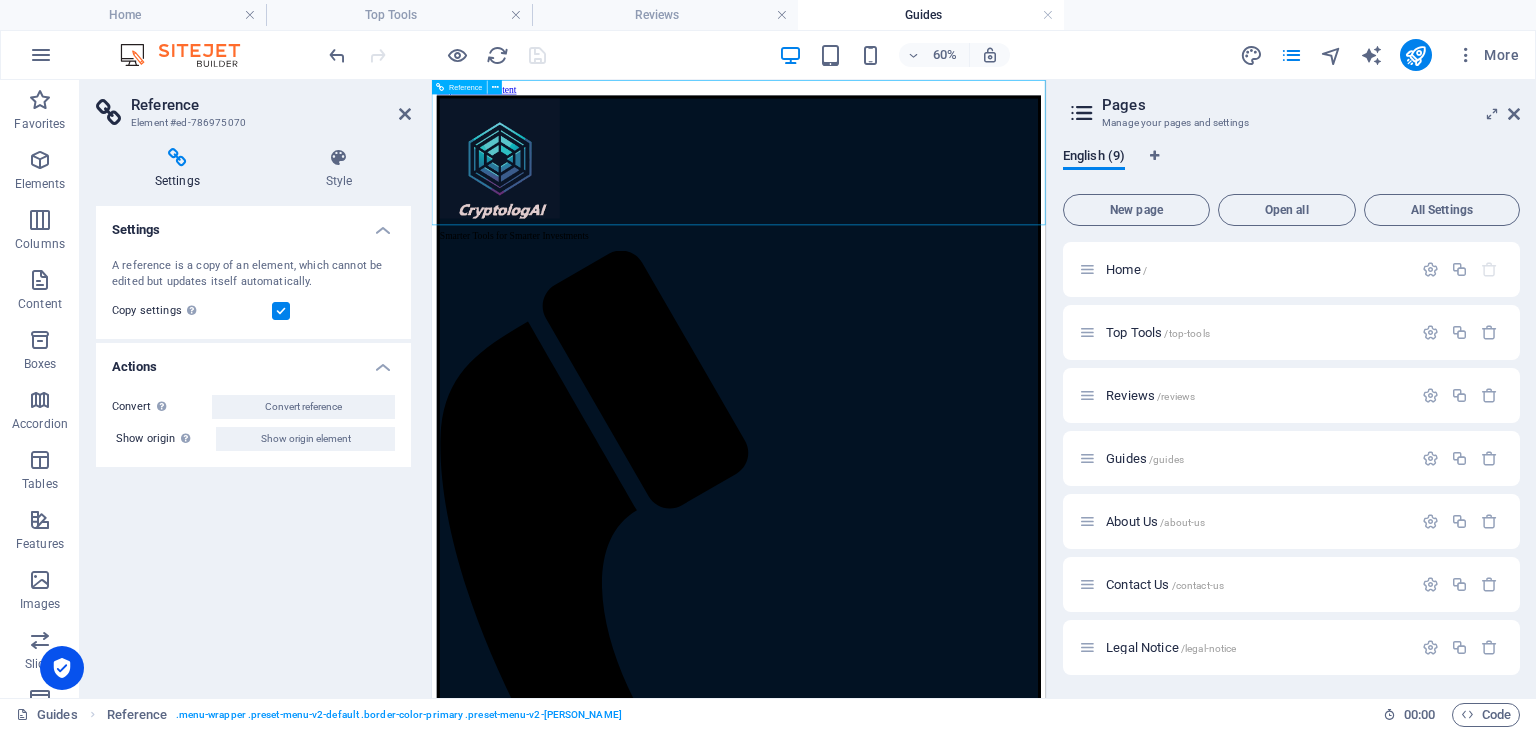 drag, startPoint x: 798, startPoint y: 250, endPoint x: 458, endPoint y: 460, distance: 399.62482 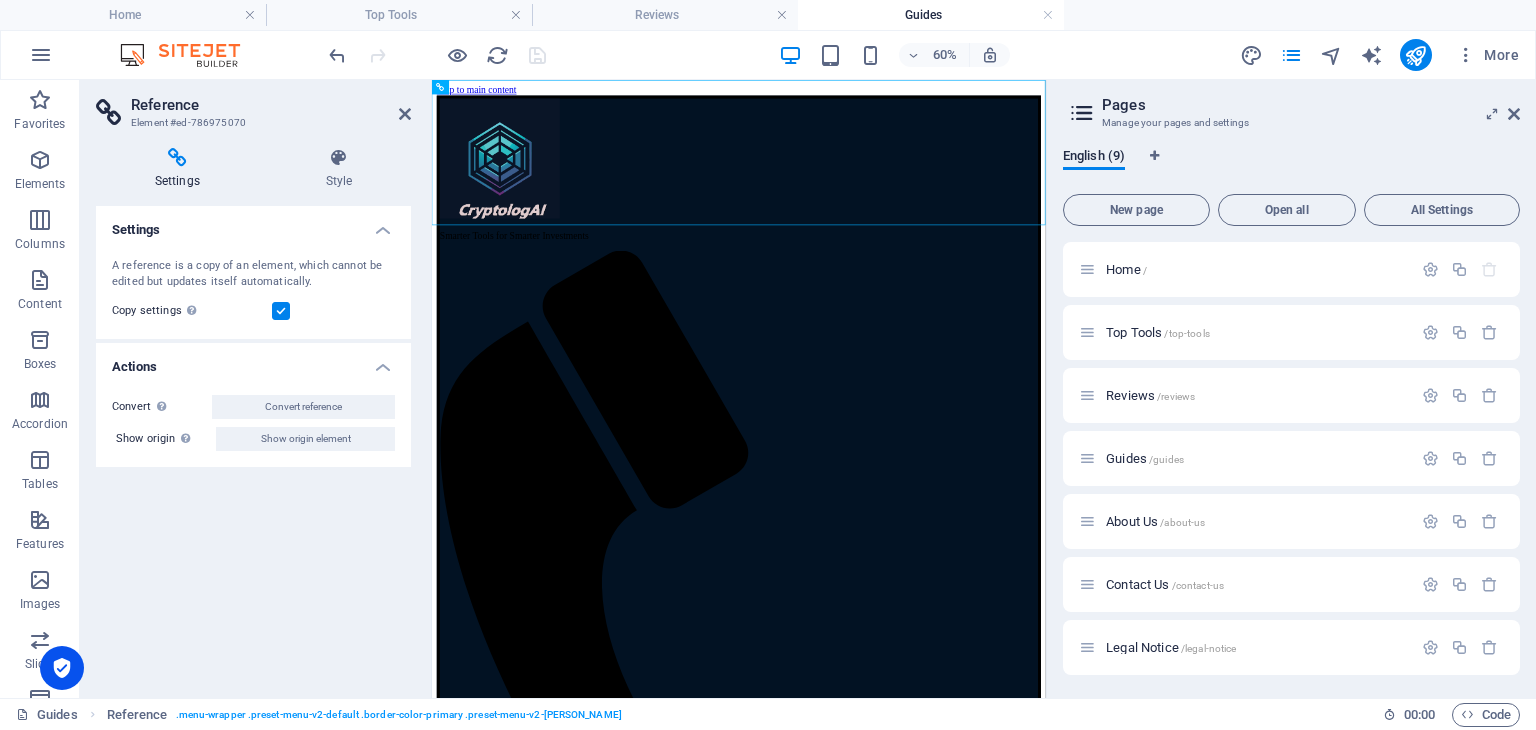 drag, startPoint x: 458, startPoint y: 460, endPoint x: 386, endPoint y: 510, distance: 87.658424 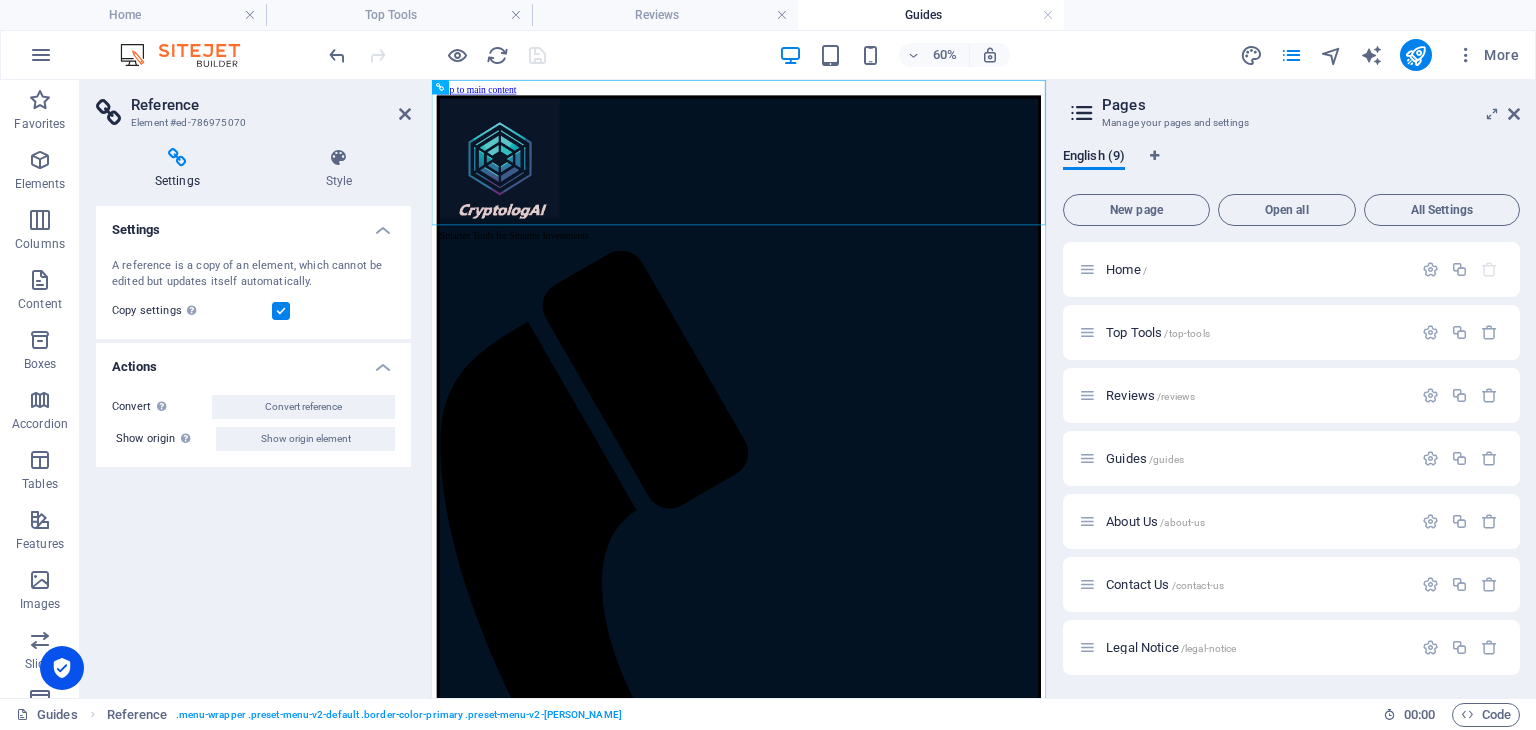 click on "Settings A reference is a copy of an element, which cannot be edited but updates itself automatically.  Copy settings Use the same settings (flex, animation, position, style) as for the reference target element Actions Convert Convert the reference into a separate element. All subsequent changes made won't affect the initially referenced element. Convert reference Show origin Jump to the referenced element. If the referenced element is on another page, it will be opened in a new tab. Show origin element" at bounding box center [253, 336] 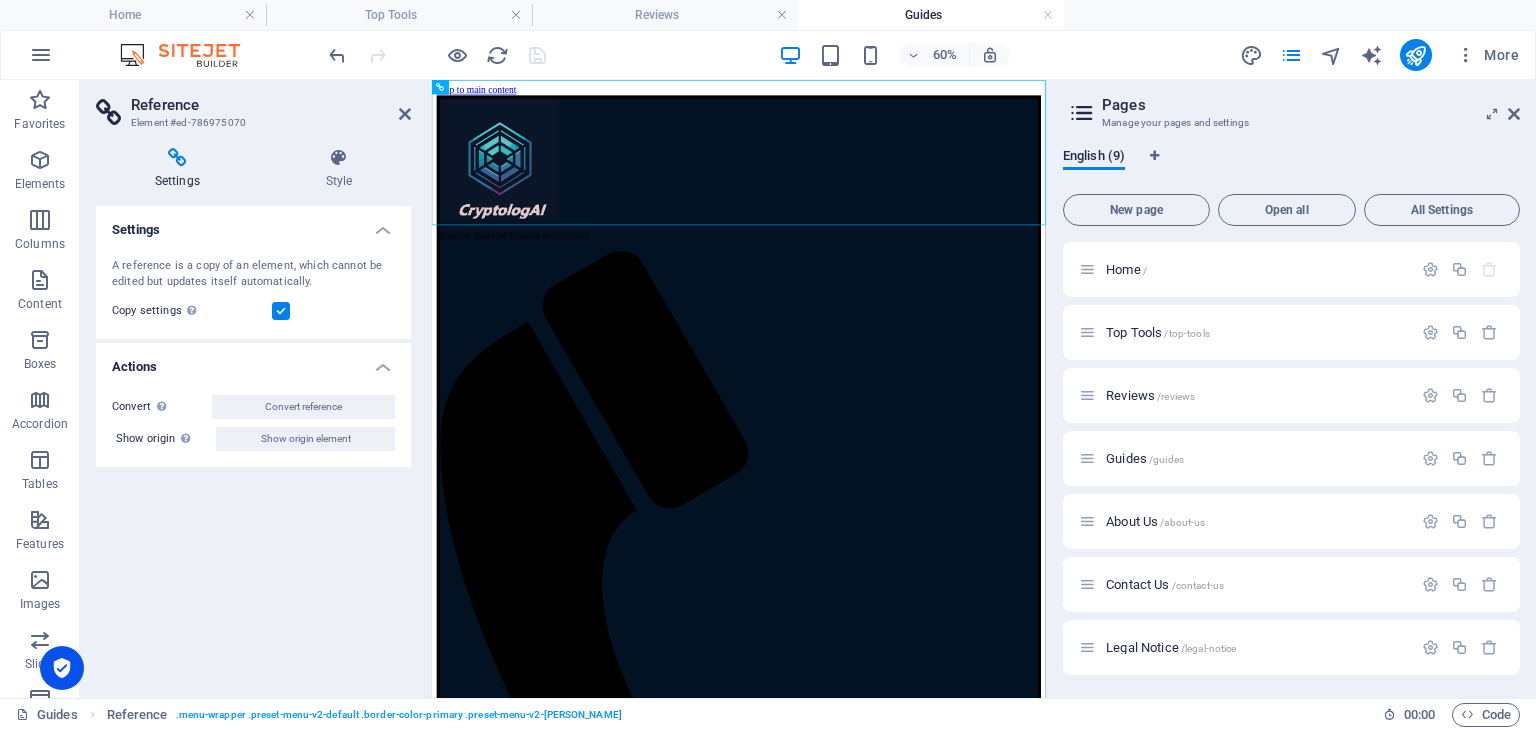 click on "Settings A reference is a copy of an element, which cannot be edited but updates itself automatically.  Copy settings Use the same settings (flex, animation, position, style) as for the reference target element Actions Convert Convert the reference into a separate element. All subsequent changes made won't affect the initially referenced element. Convert reference Show origin Jump to the referenced element. If the referenced element is on another page, it will be opened in a new tab. Show origin element" at bounding box center (253, 336) 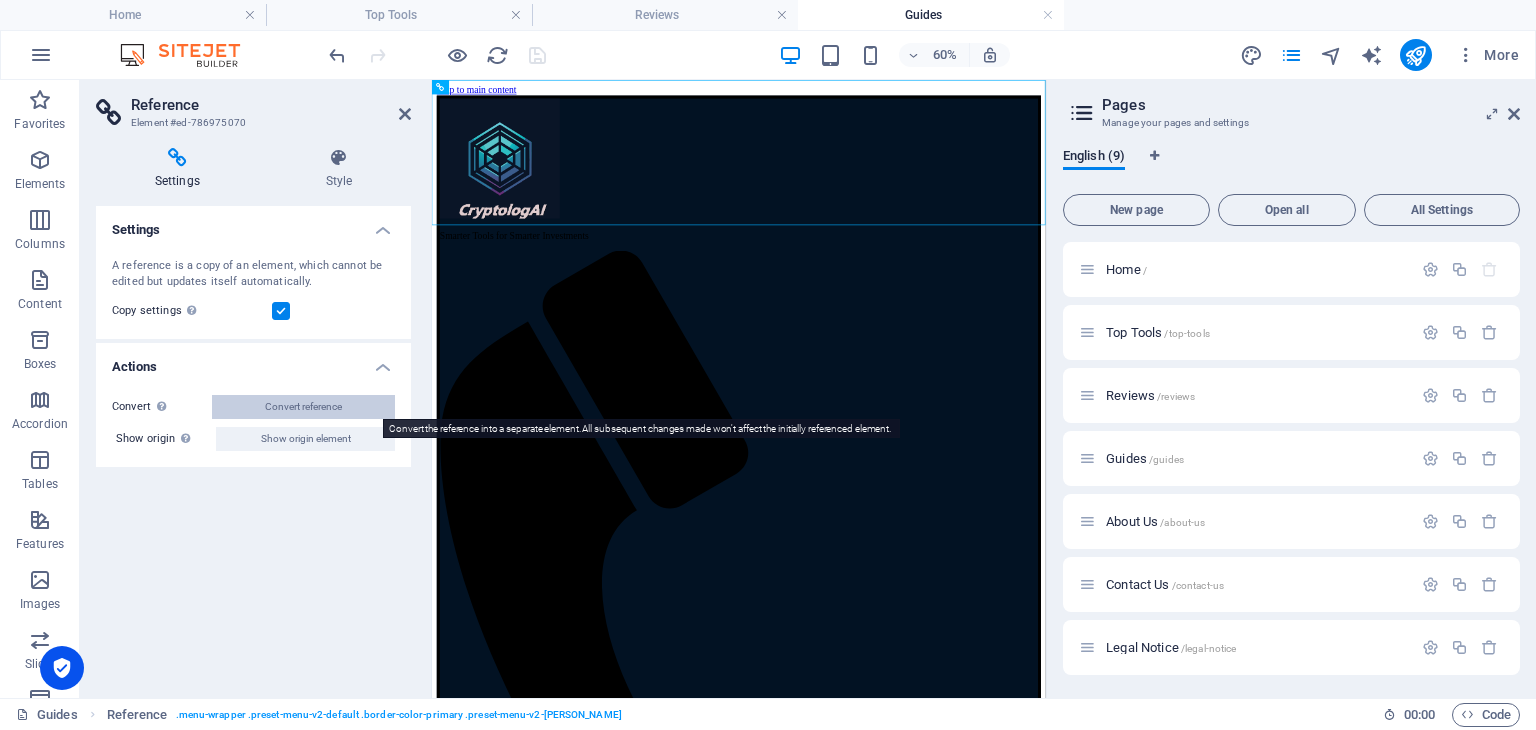 click on "Convert reference" at bounding box center (303, 407) 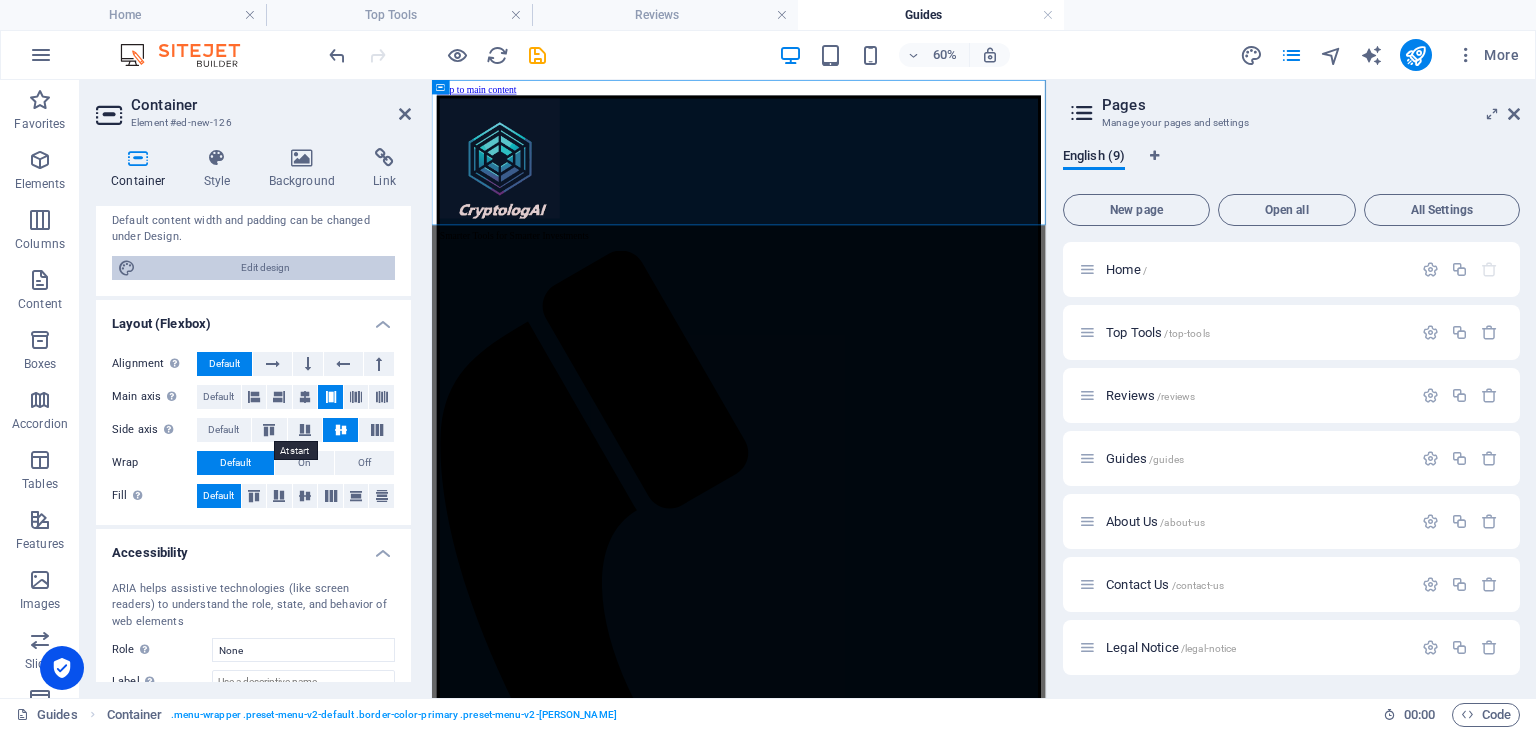 scroll, scrollTop: 298, scrollLeft: 0, axis: vertical 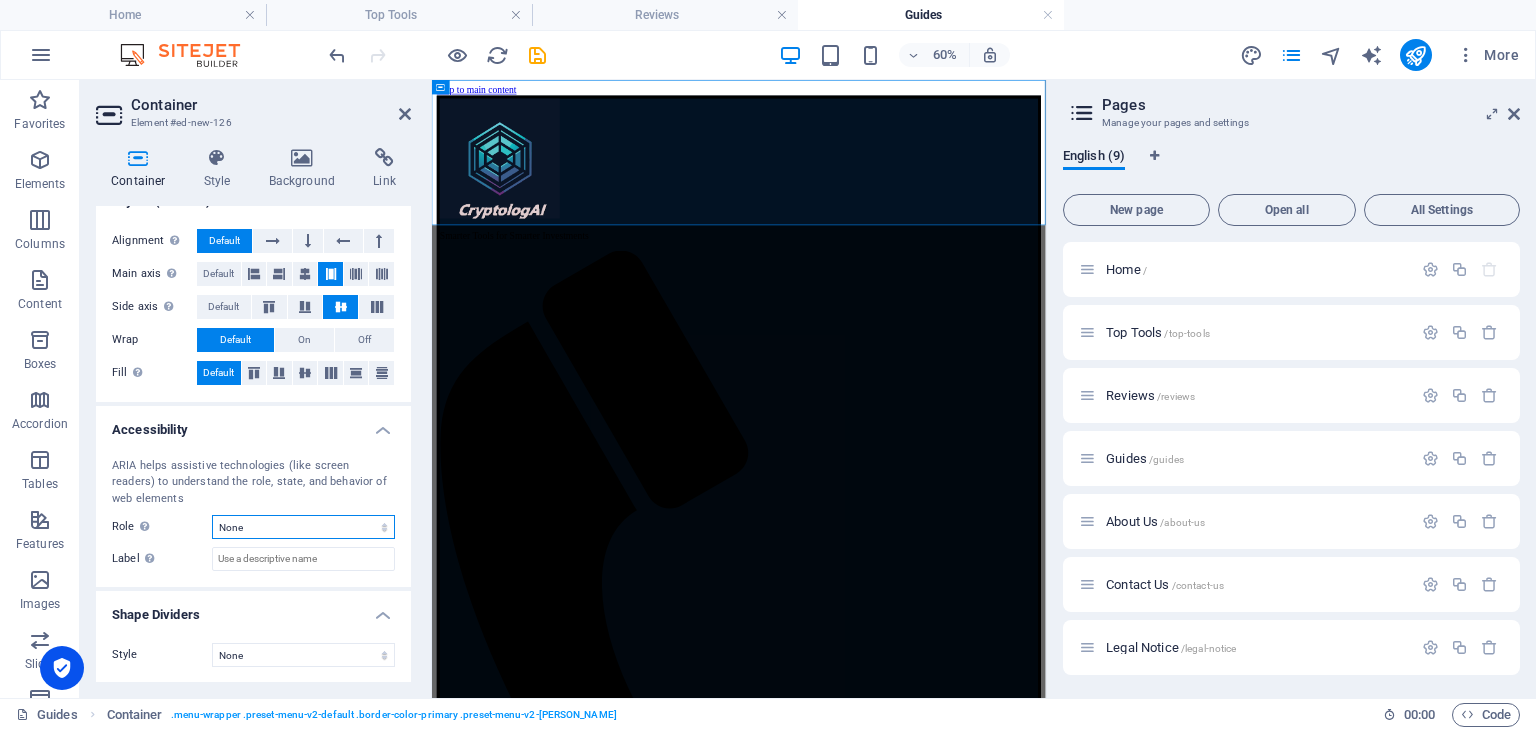click on "None Alert Article Banner Comment Complementary Dialog Footer Header Marquee Presentation Region Section Separator Status Timer" at bounding box center [303, 527] 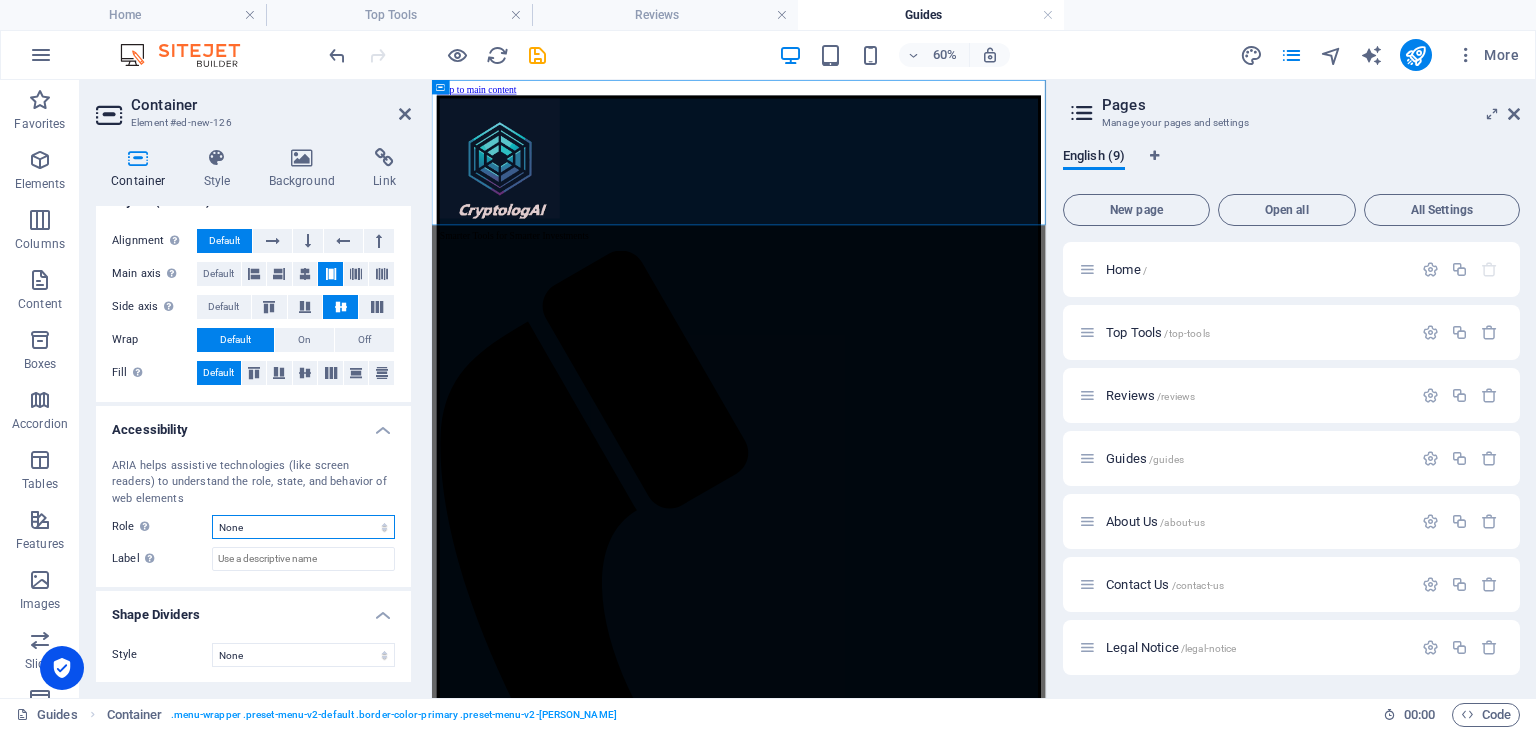 select on "header" 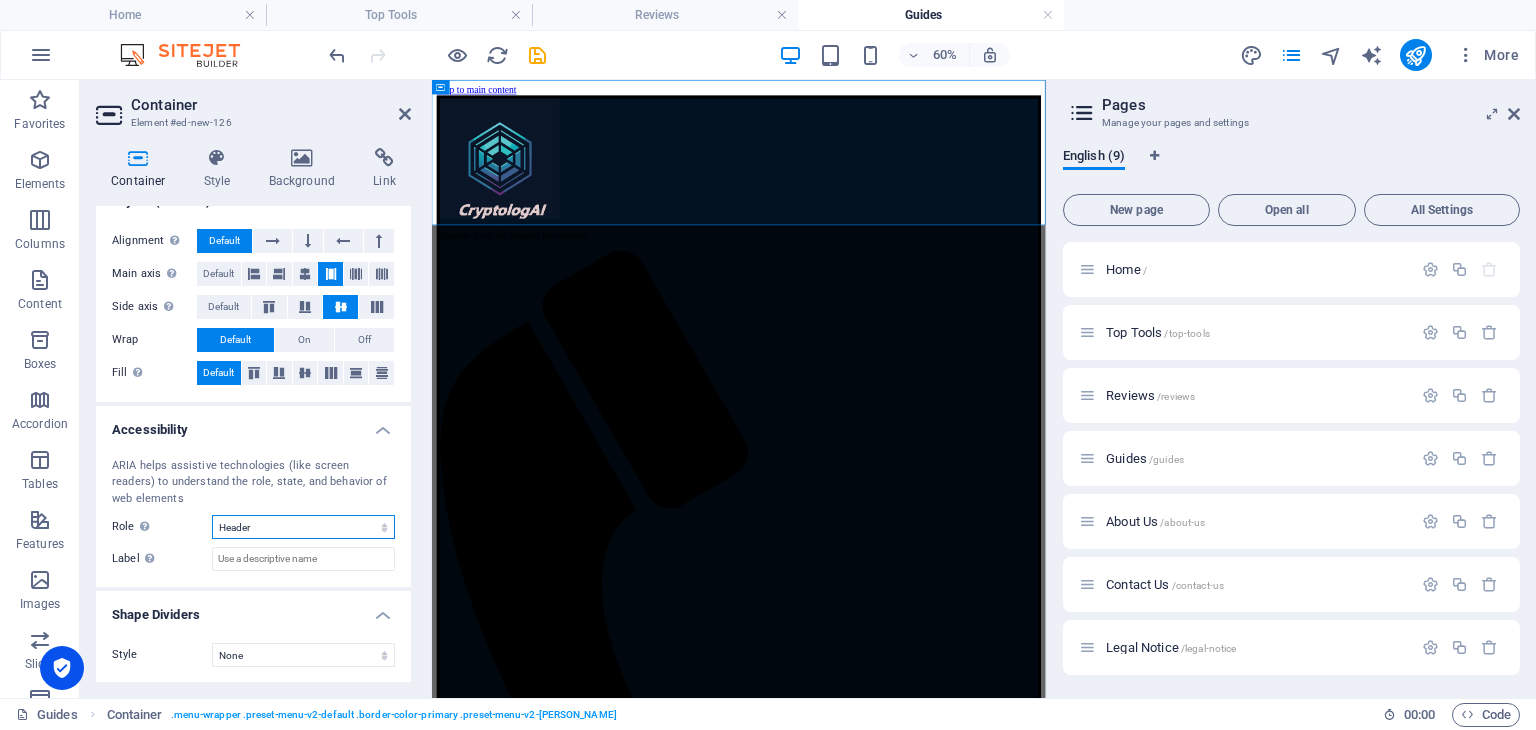 click on "None Alert Article Banner Comment Complementary Dialog Footer Header Marquee Presentation Region Section Separator Status Timer" at bounding box center [303, 527] 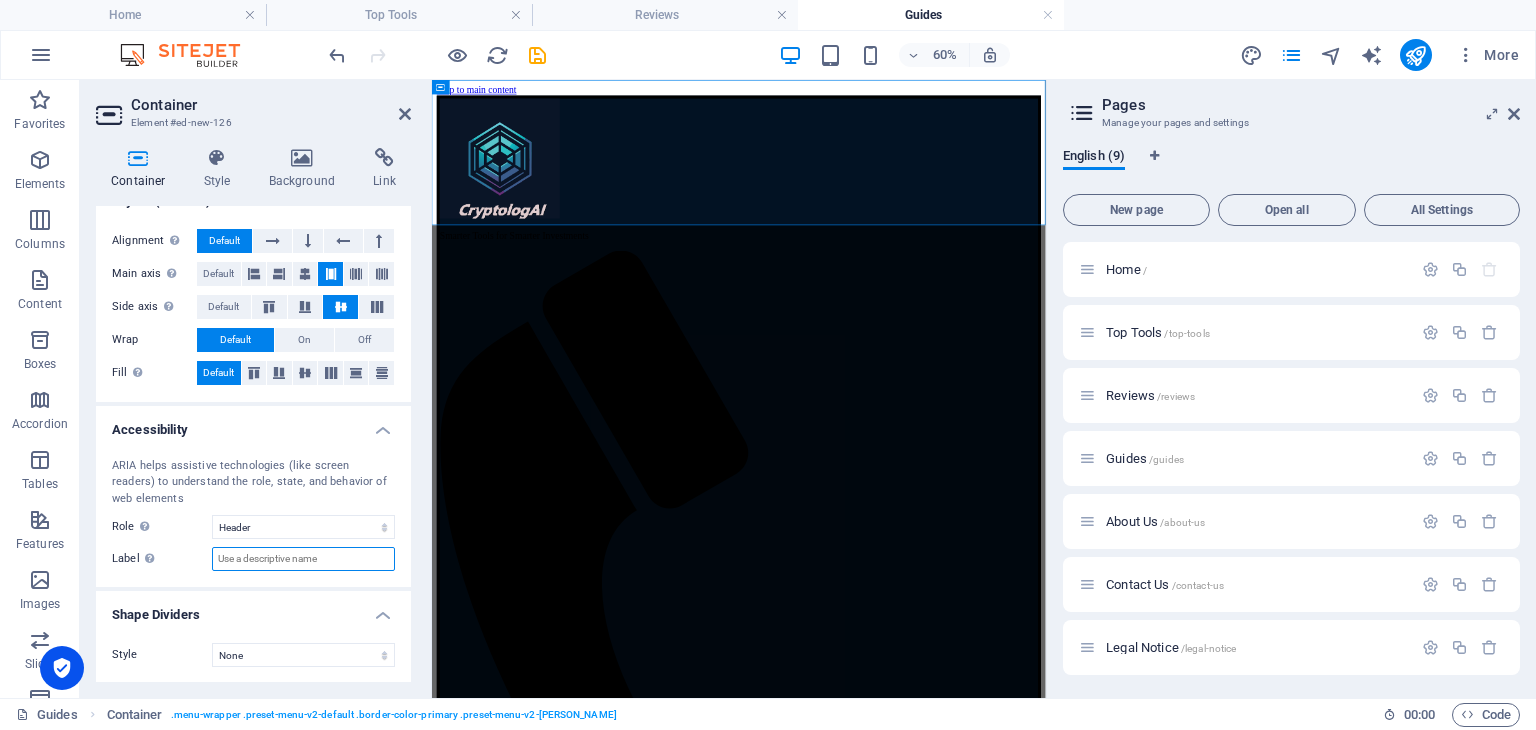 drag, startPoint x: 344, startPoint y: 557, endPoint x: 189, endPoint y: 556, distance: 155.00322 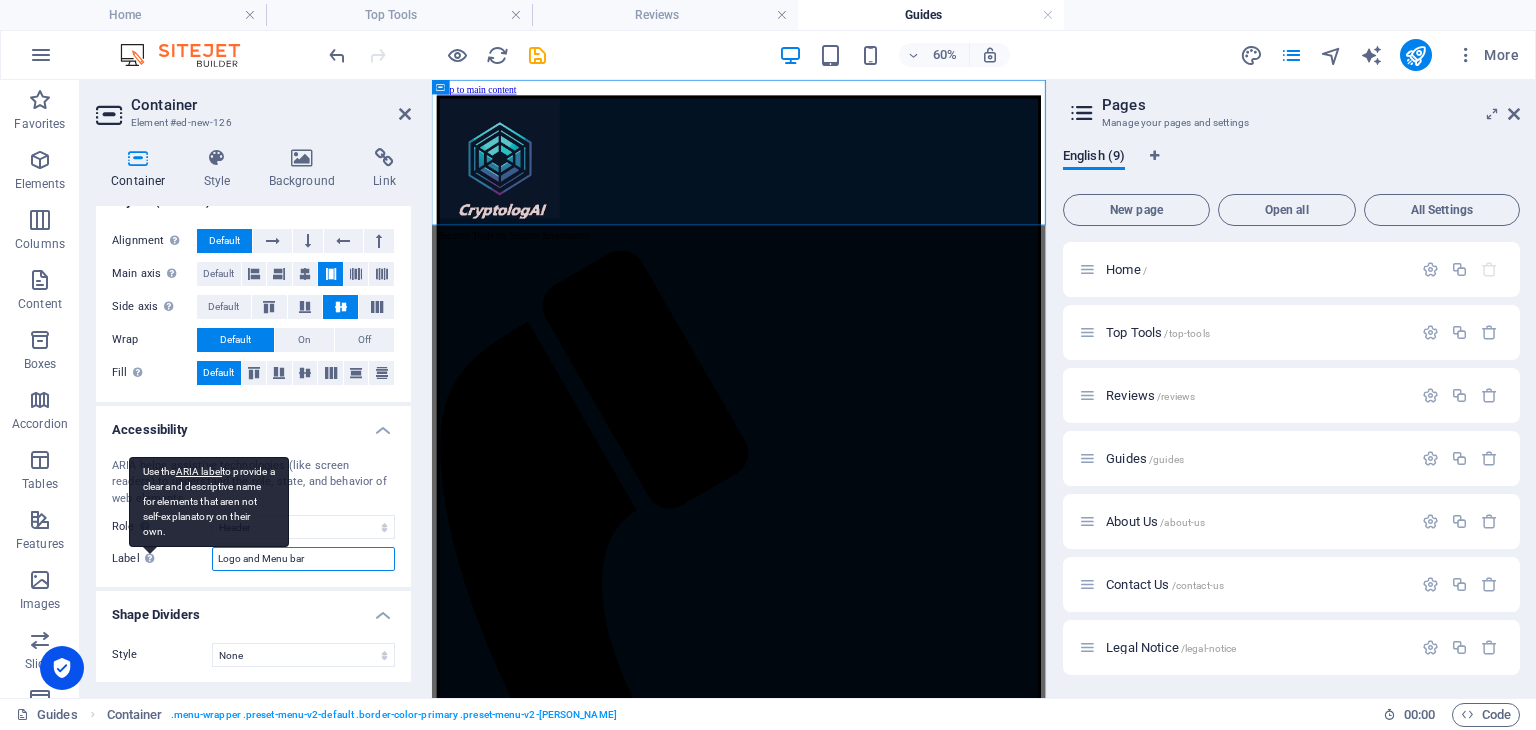 type on "Logo and Menu bar" 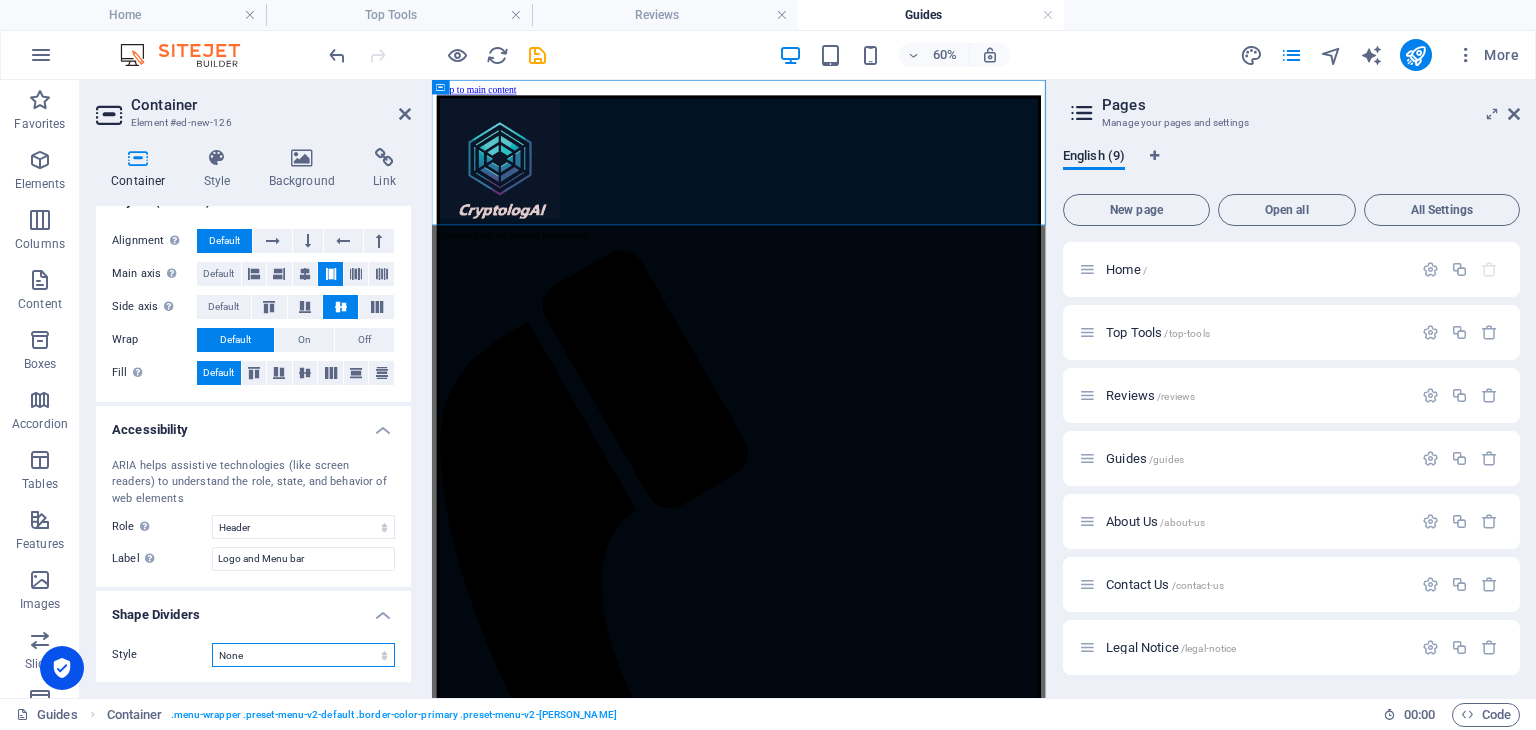 click on "None Triangle Square Diagonal Polygon 1 Polygon 2 Zigzag Multiple Zigzags Waves Multiple Waves Half Circle Circle Circle Shadow Blocks Hexagons Clouds Multiple Clouds Fan Pyramids Book Paint Drip Fire Shredded Paper Arrow" at bounding box center [303, 655] 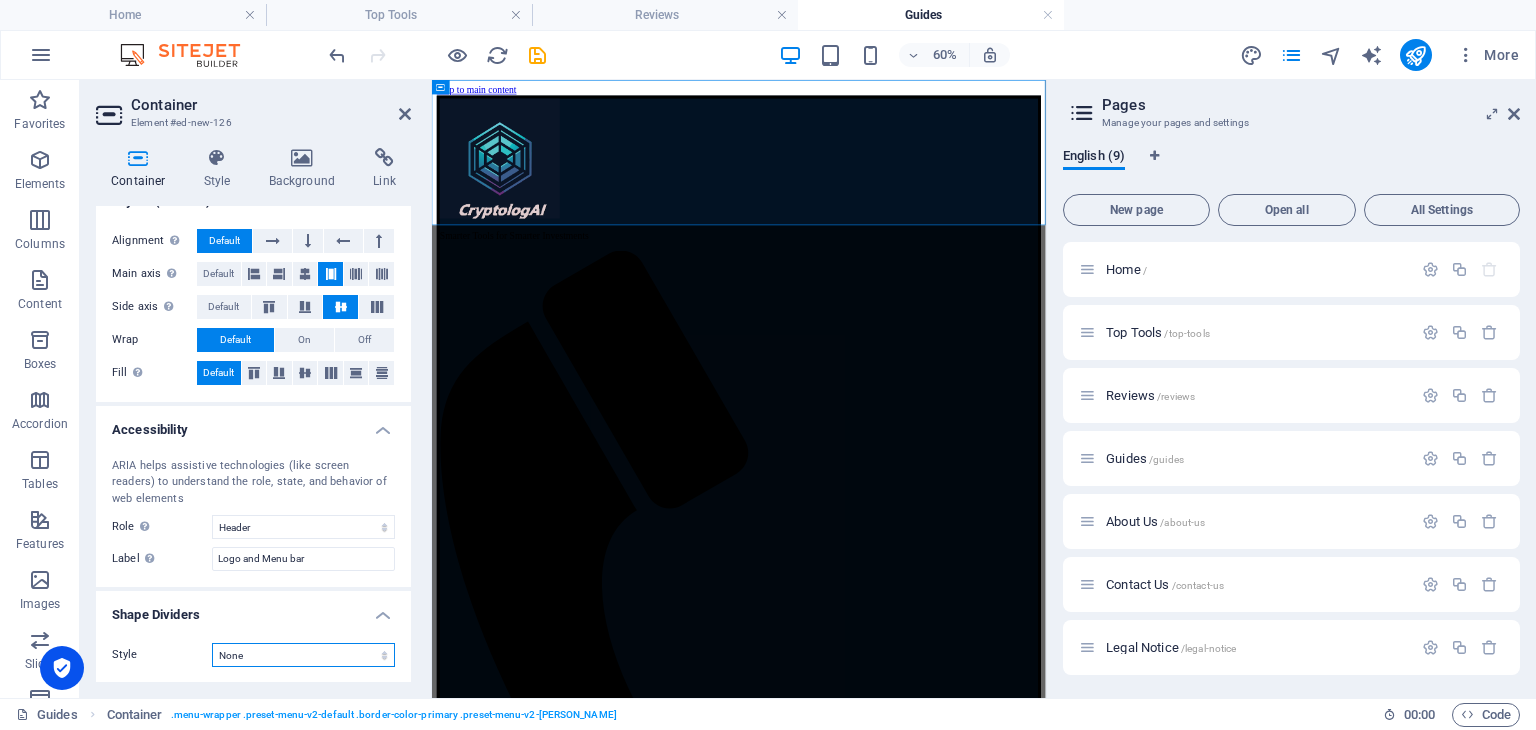 click on "None Triangle Square Diagonal Polygon 1 Polygon 2 Zigzag Multiple Zigzags Waves Multiple Waves Half Circle Circle Circle Shadow Blocks Hexagons Clouds Multiple Clouds Fan Pyramids Book Paint Drip Fire Shredded Paper Arrow" at bounding box center (303, 655) 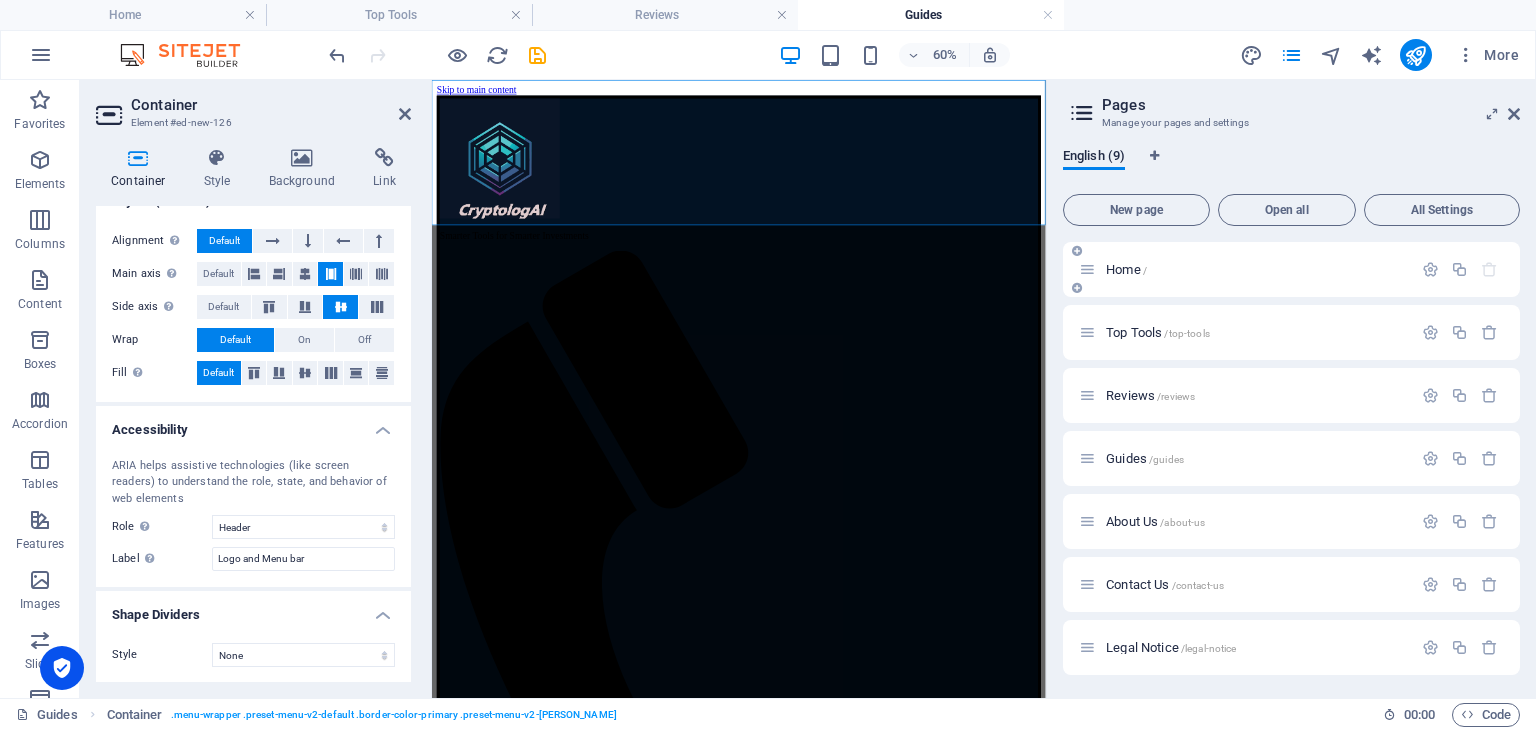 click on "Home /" at bounding box center [1256, 269] 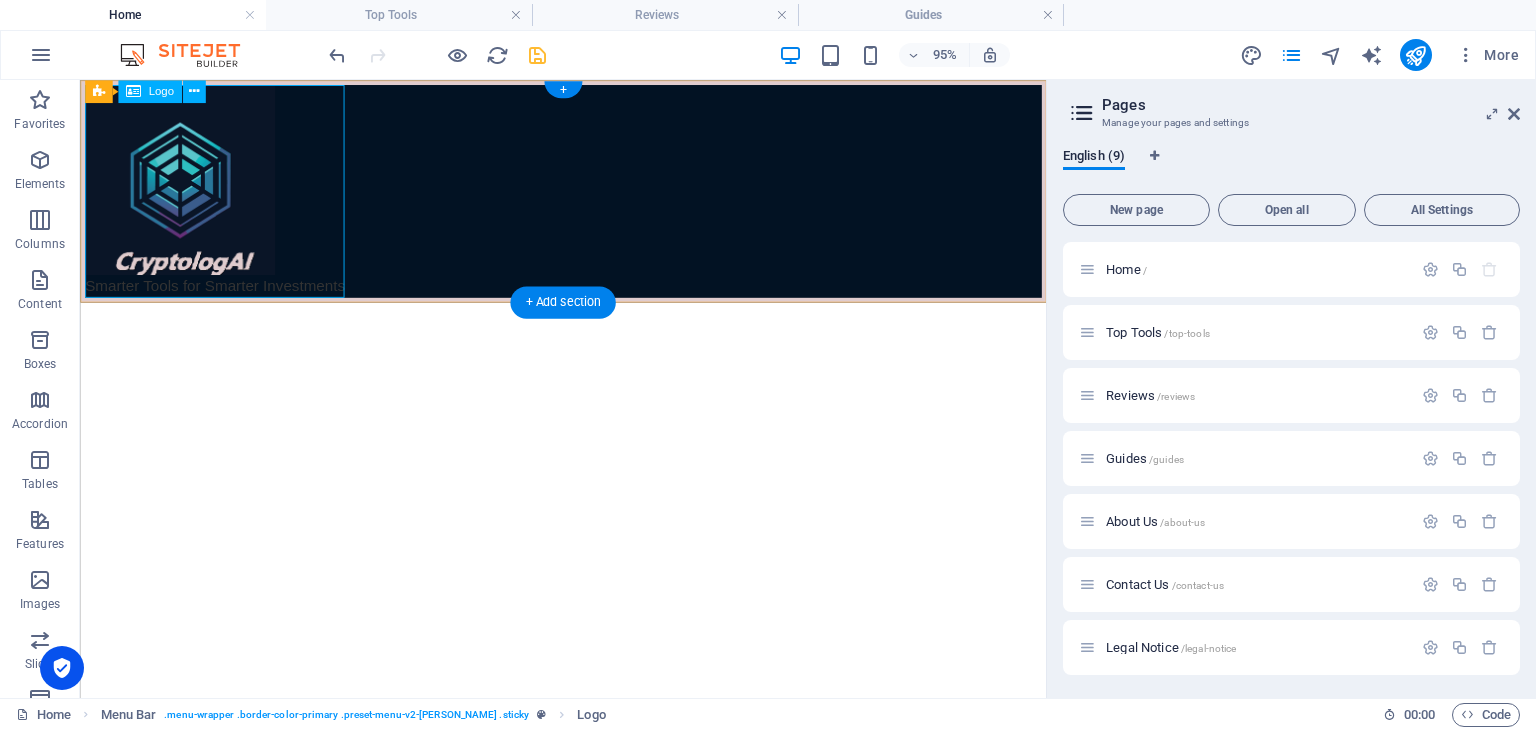 click on "Smarter Tools for Smarter Investments" at bounding box center (588, 197) 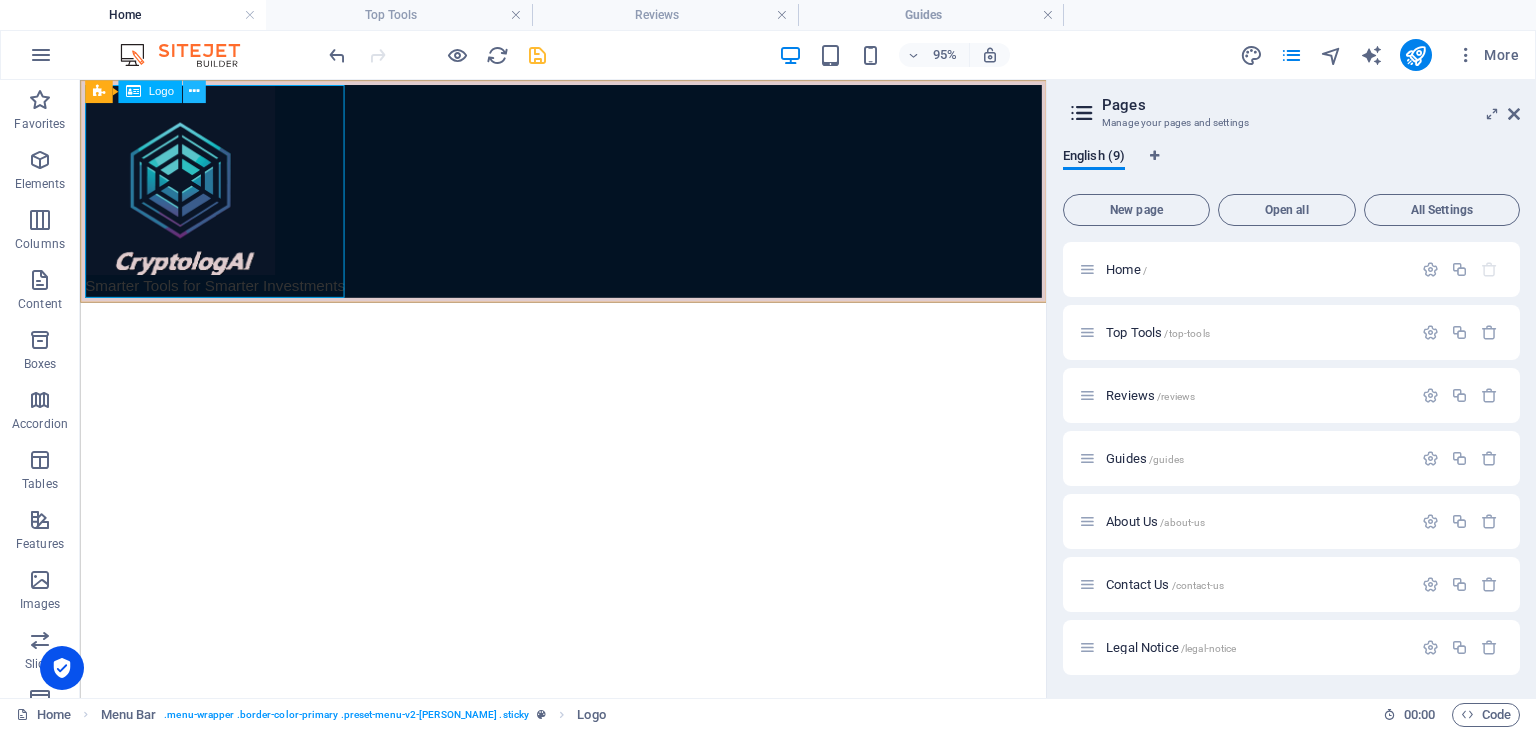 click at bounding box center [193, 91] 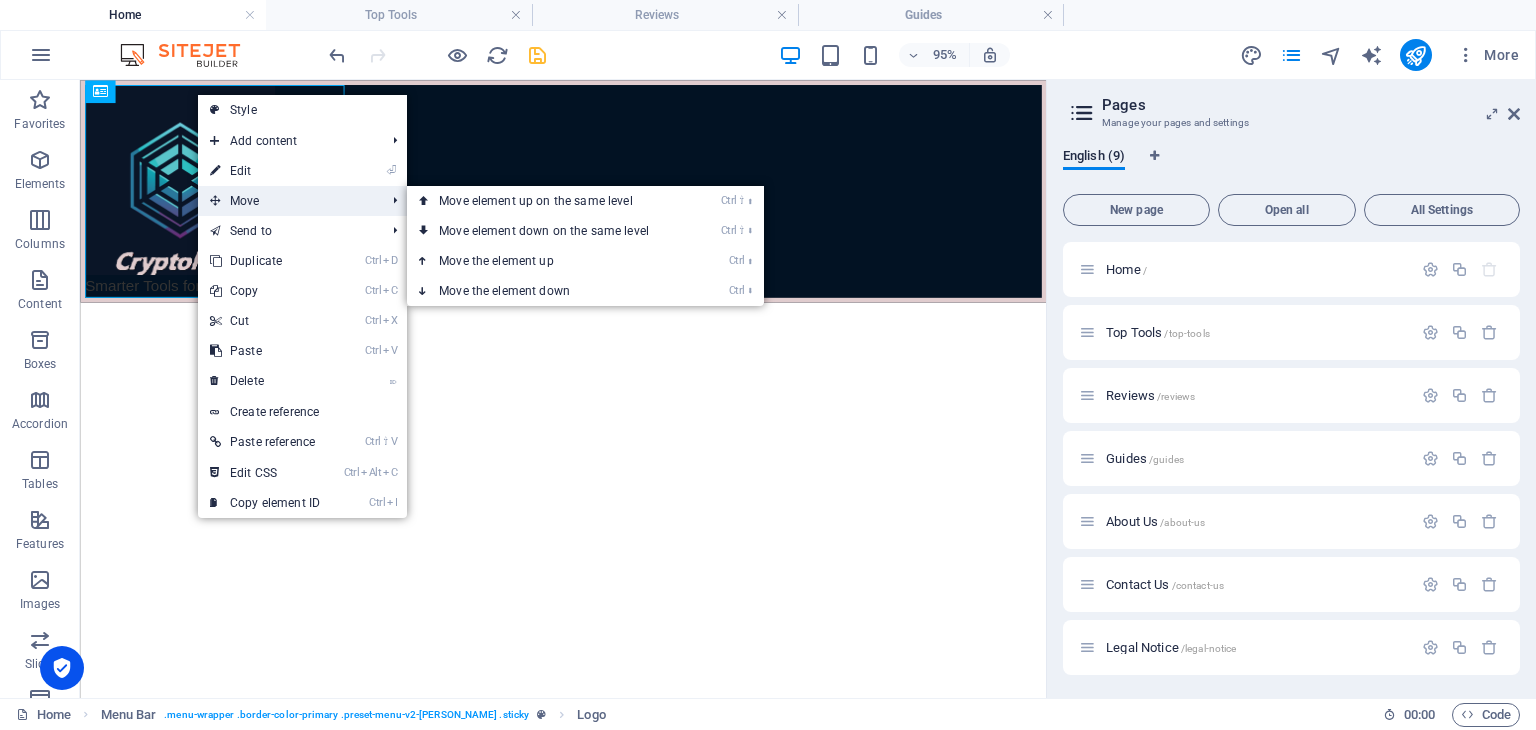 click on "Move" at bounding box center (287, 201) 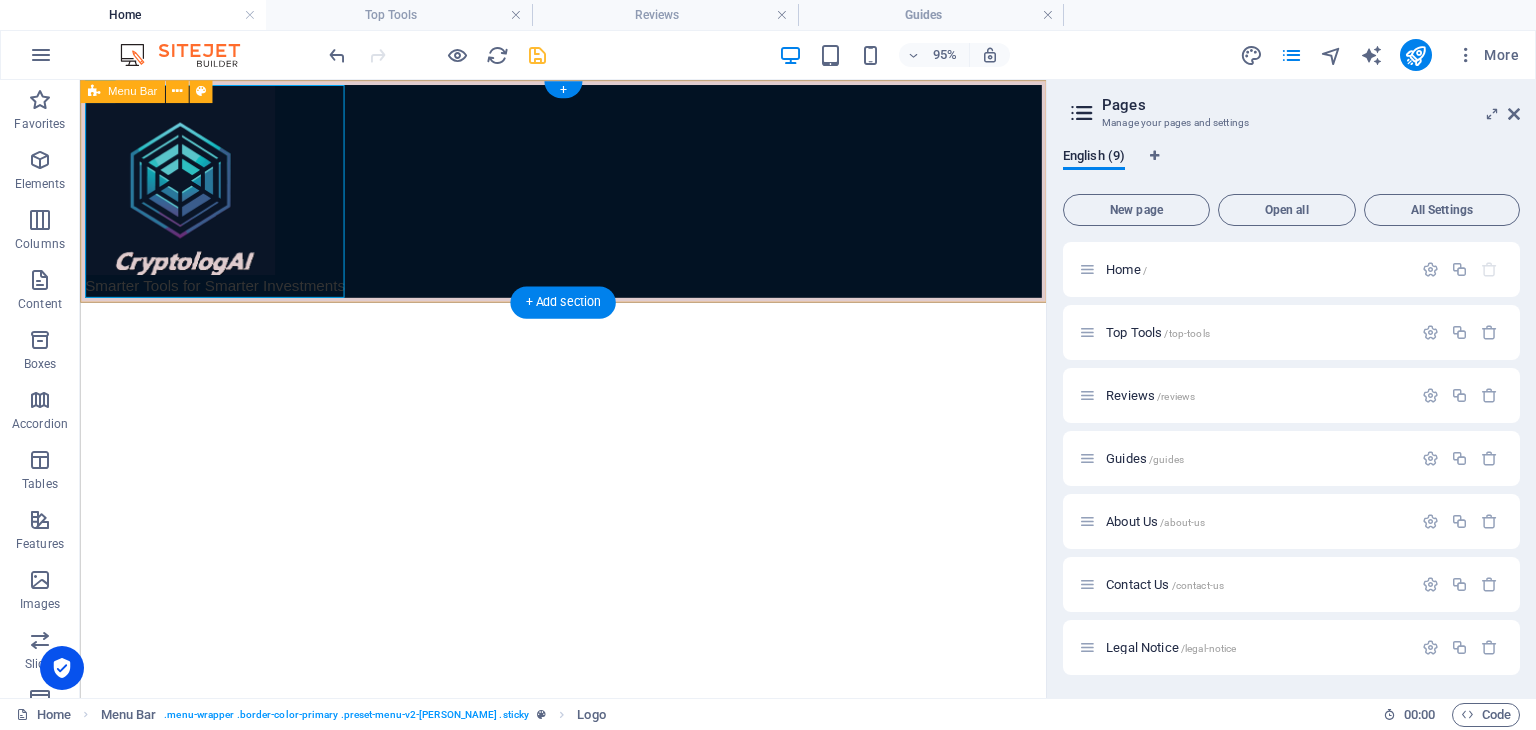 click on "Smarter Tools for Smarter Investments Menu" at bounding box center [588, 197] 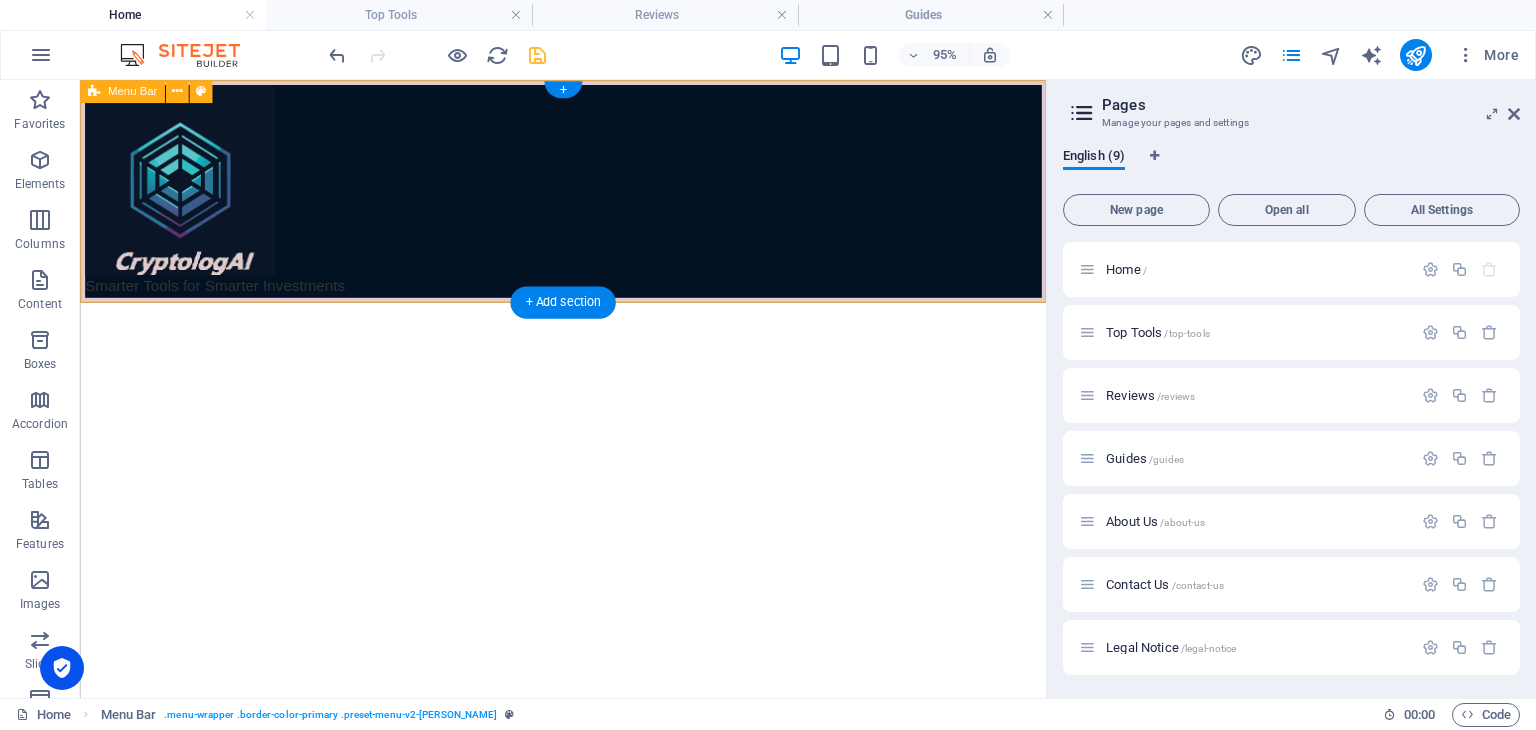 click on "Smarter Tools for Smarter Investments Menu" at bounding box center (588, 197) 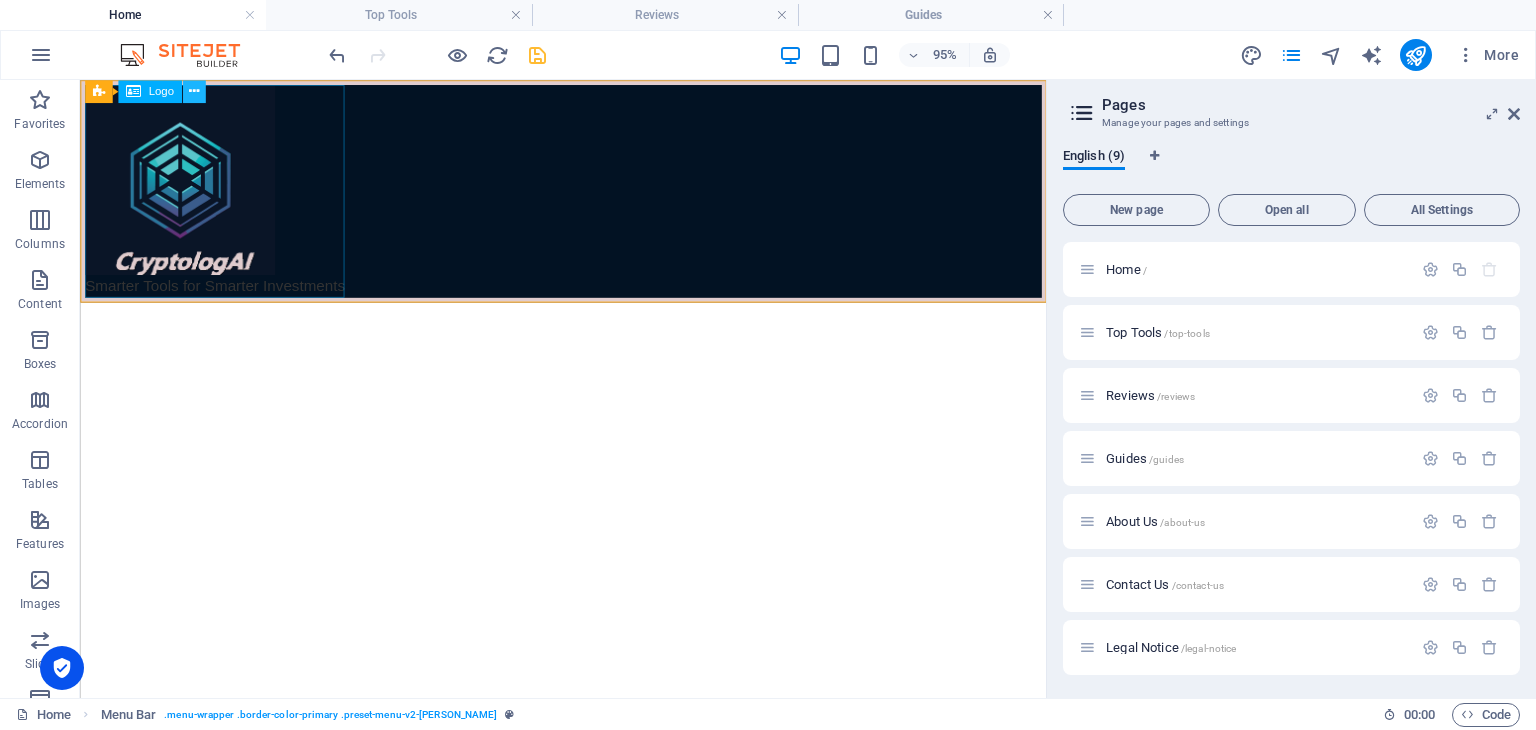 click at bounding box center (193, 91) 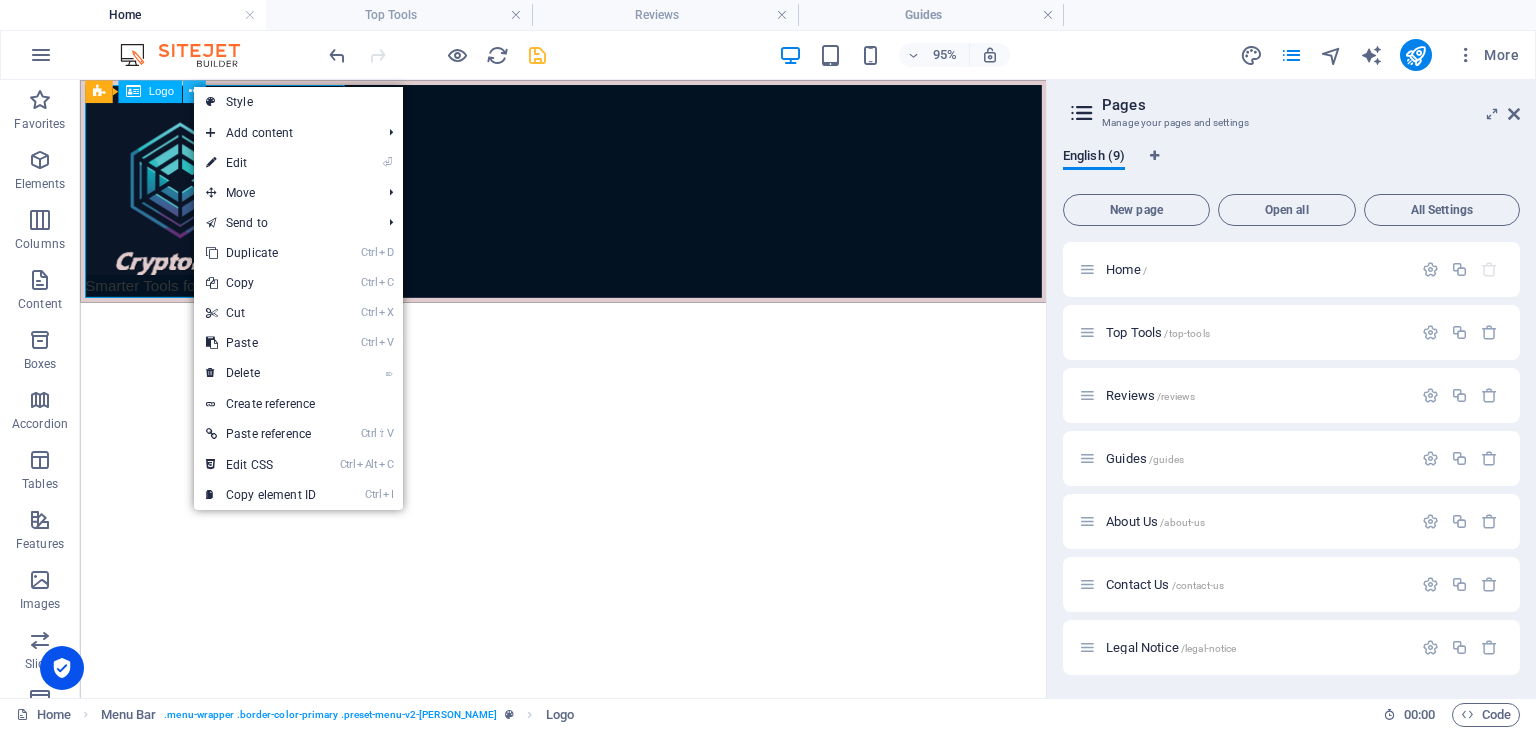 click at bounding box center [193, 91] 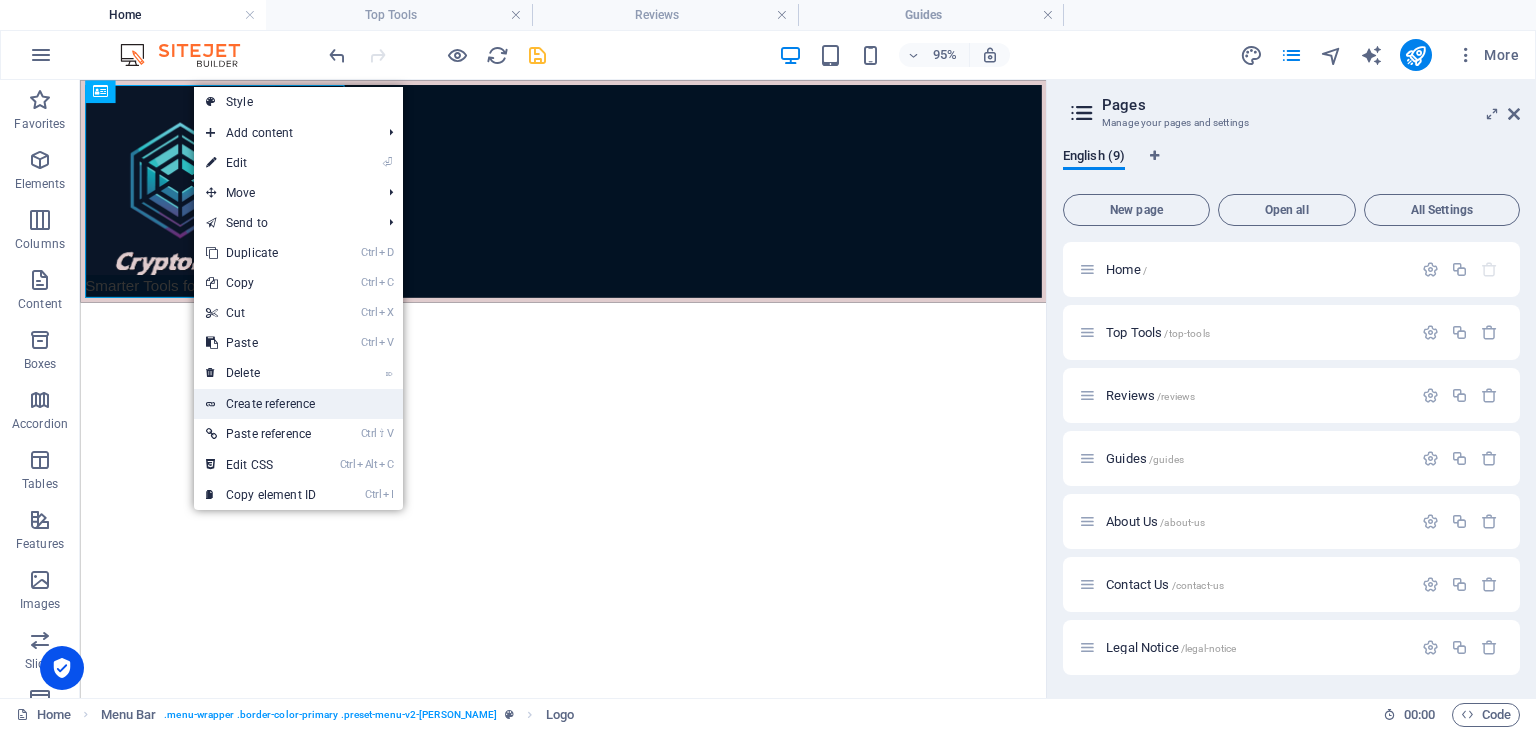 click on "Create reference" at bounding box center [298, 404] 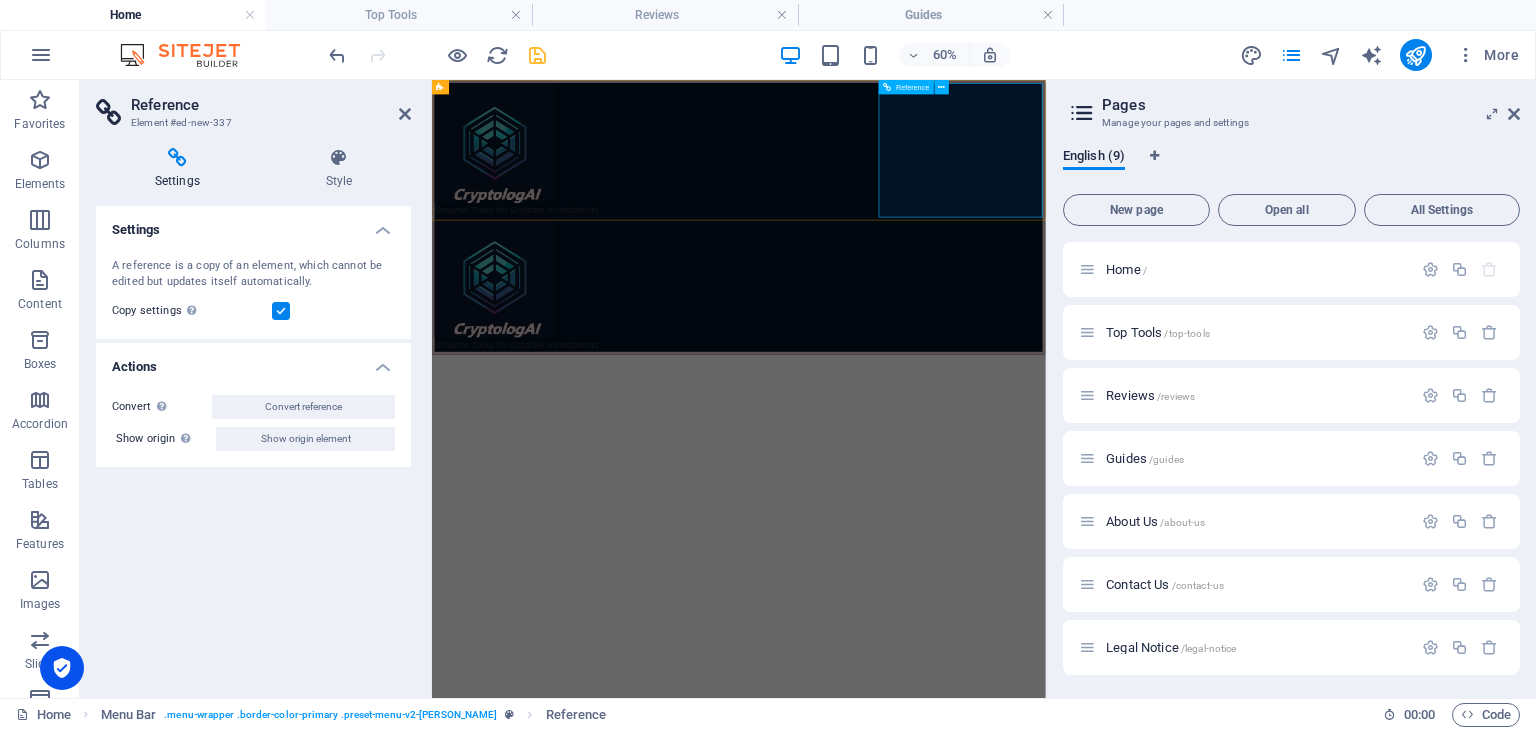 drag, startPoint x: 946, startPoint y: 88, endPoint x: 902, endPoint y: 92, distance: 44.181442 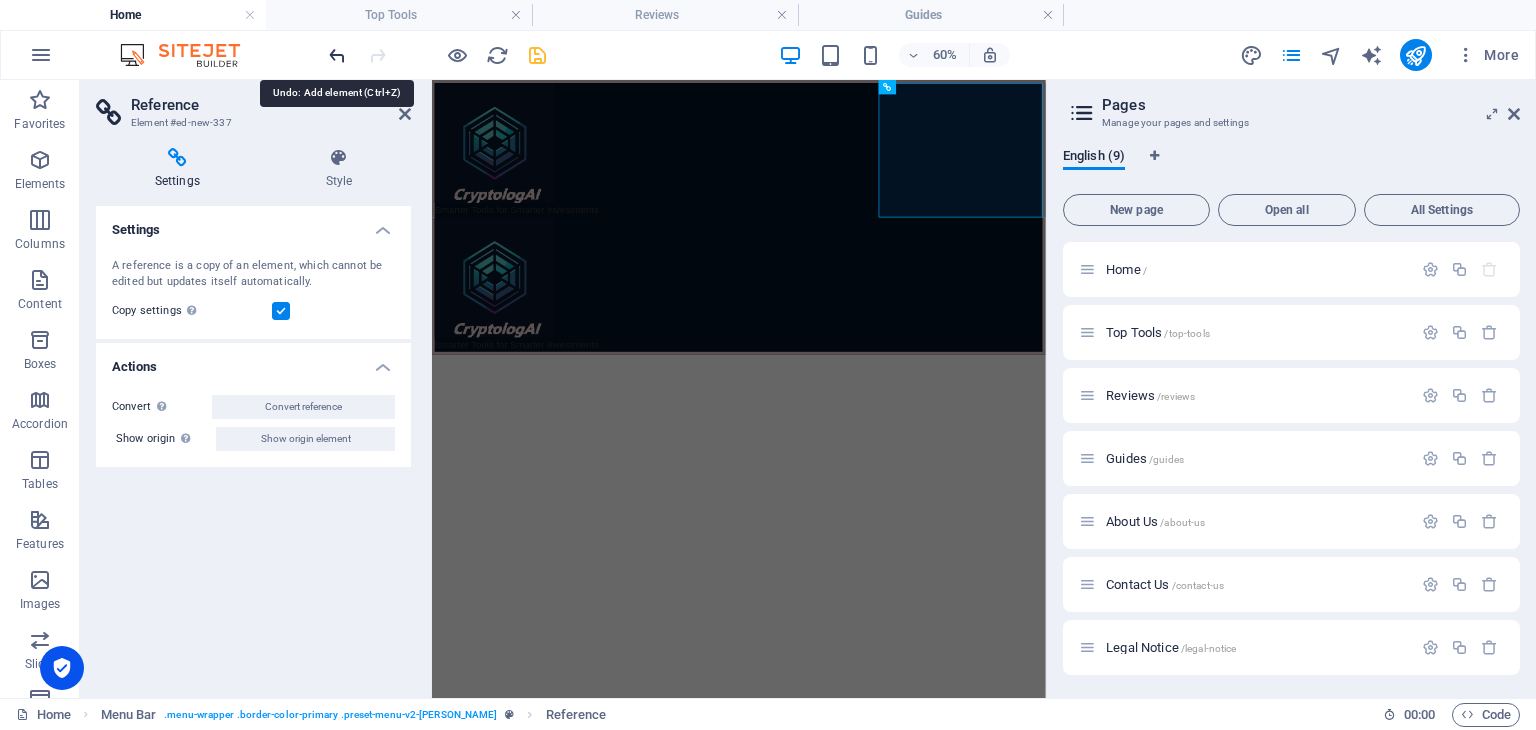 click at bounding box center [337, 55] 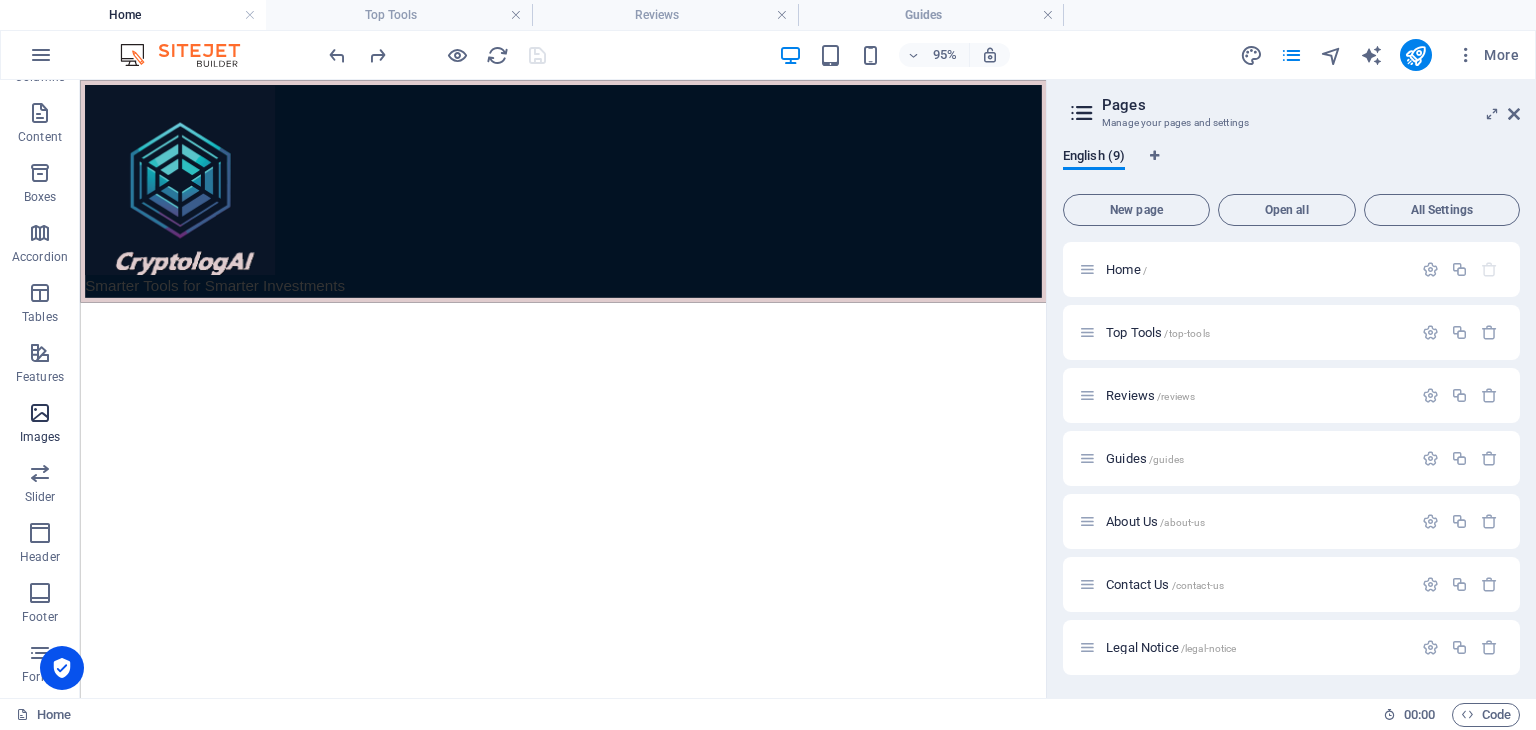 scroll, scrollTop: 282, scrollLeft: 0, axis: vertical 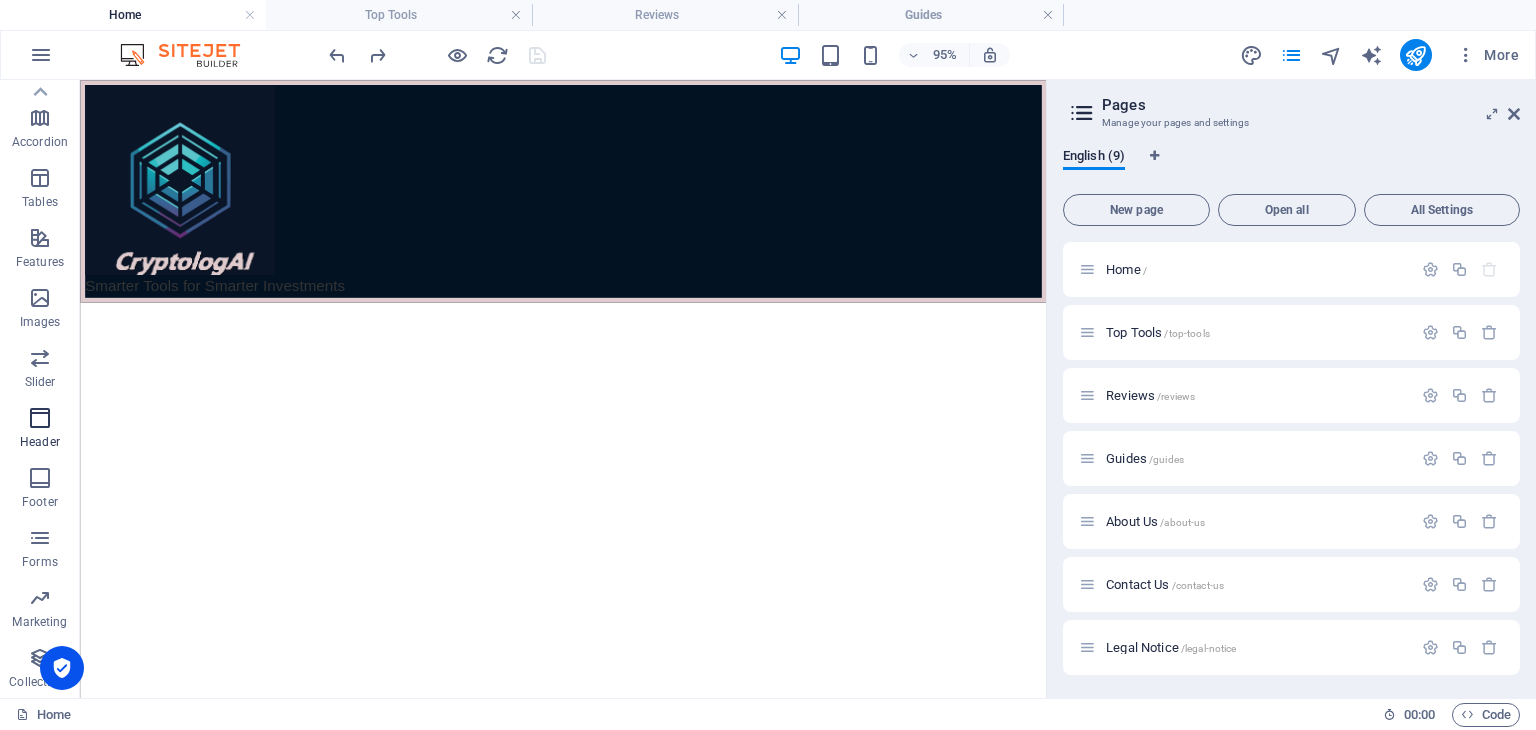 click at bounding box center [40, 418] 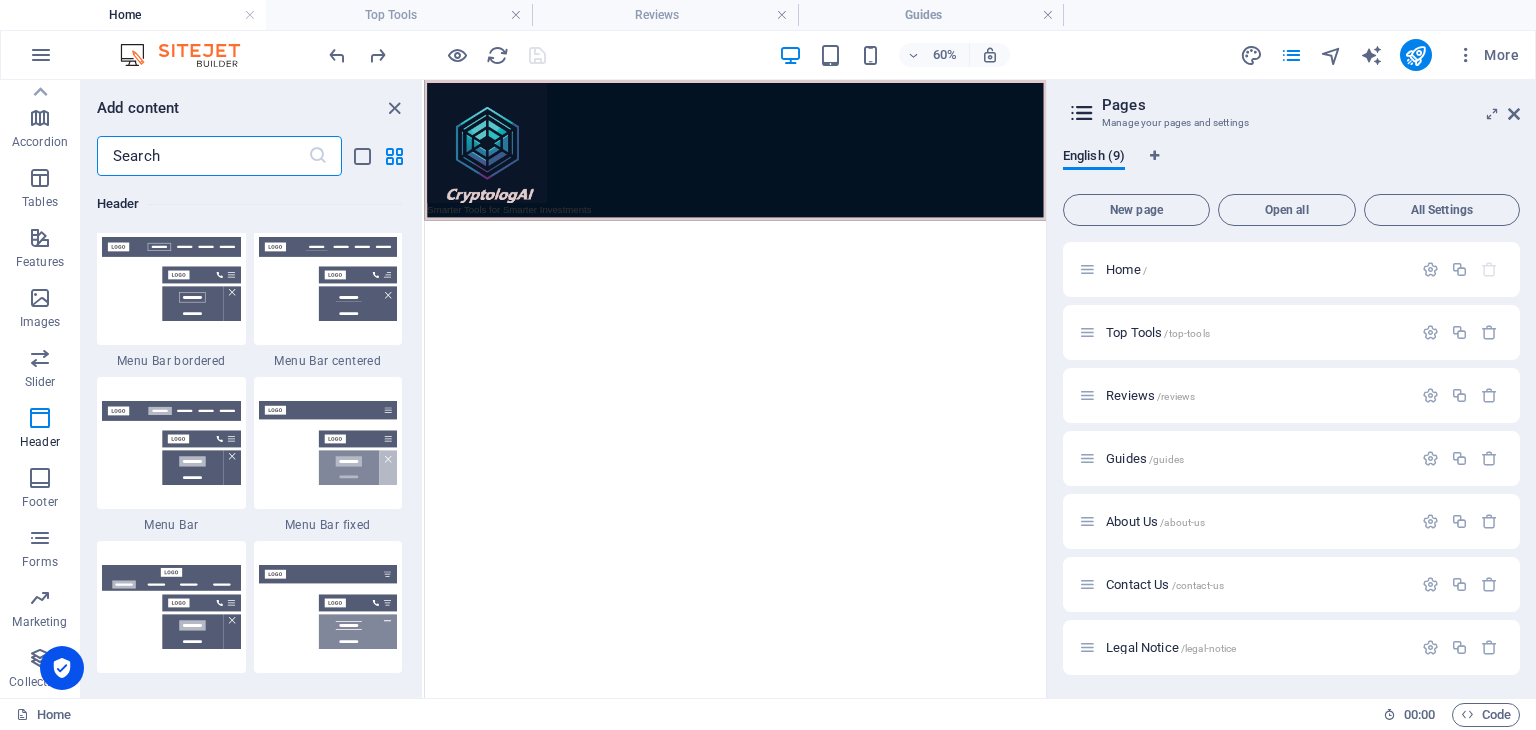 scroll, scrollTop: 12060, scrollLeft: 0, axis: vertical 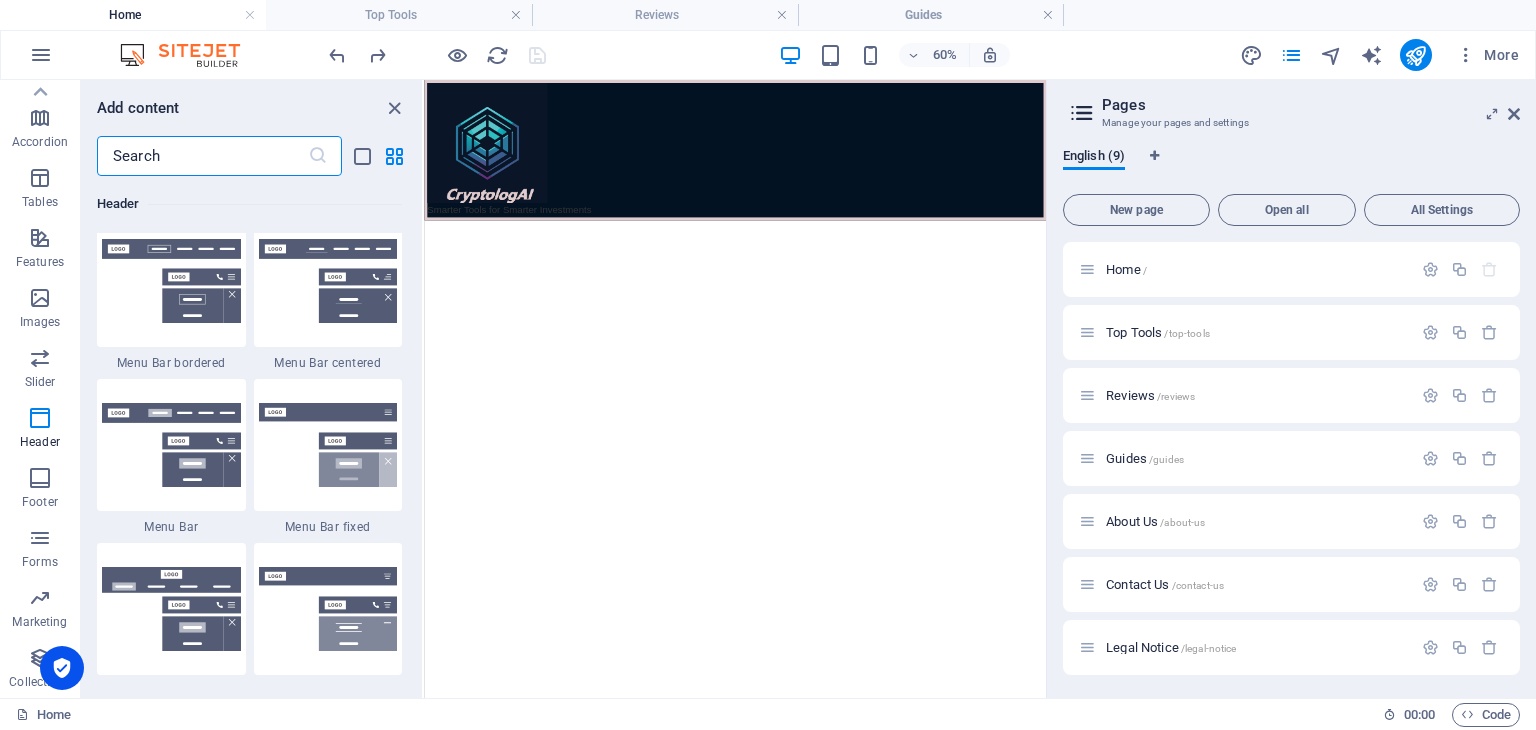 click at bounding box center (328, 445) 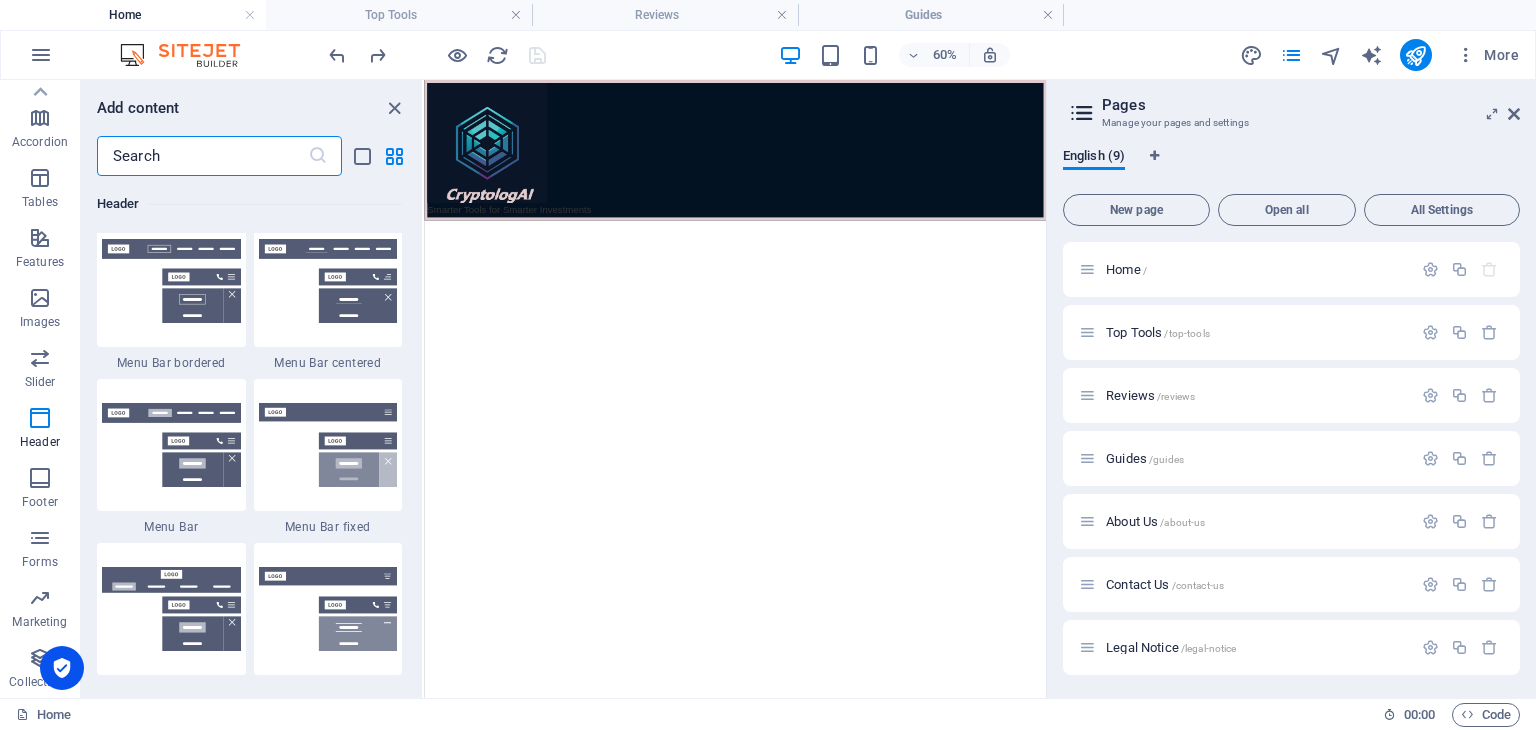 click at bounding box center [328, 445] 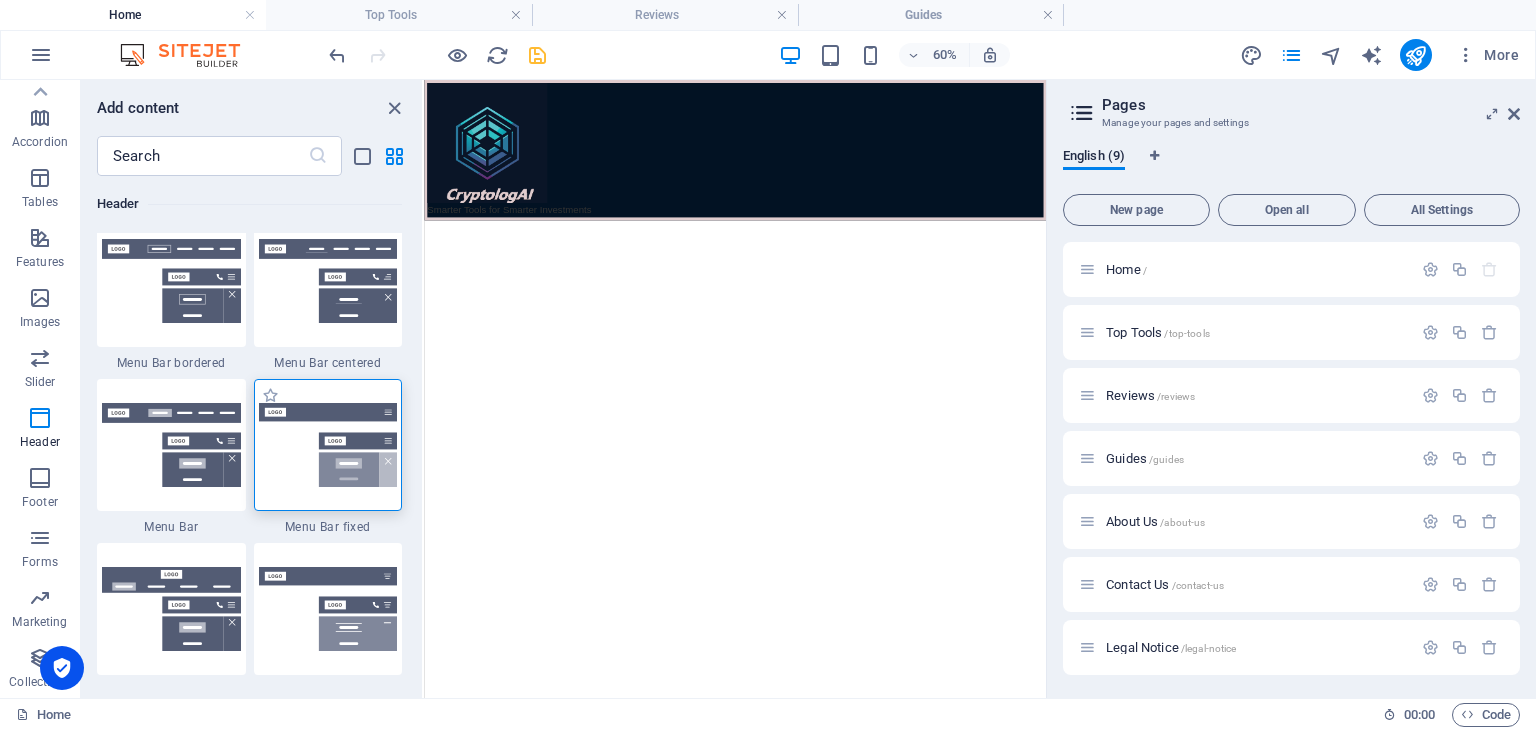 click at bounding box center [328, 445] 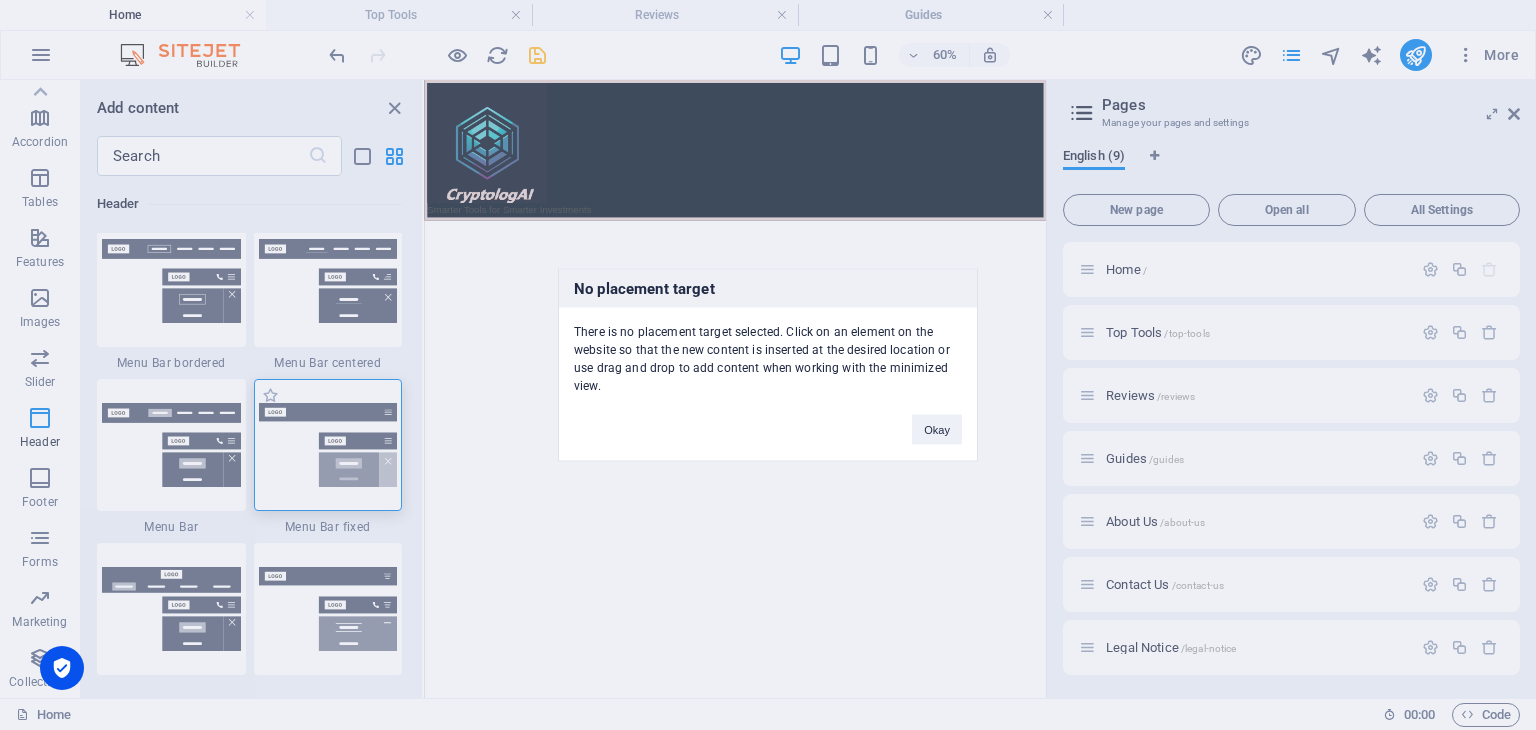 click on "No placement target There is no placement target selected. Click on an element on the website so that the new content is inserted at the desired location or use drag and drop to add content when working with the minimized view. Okay" at bounding box center (768, 365) 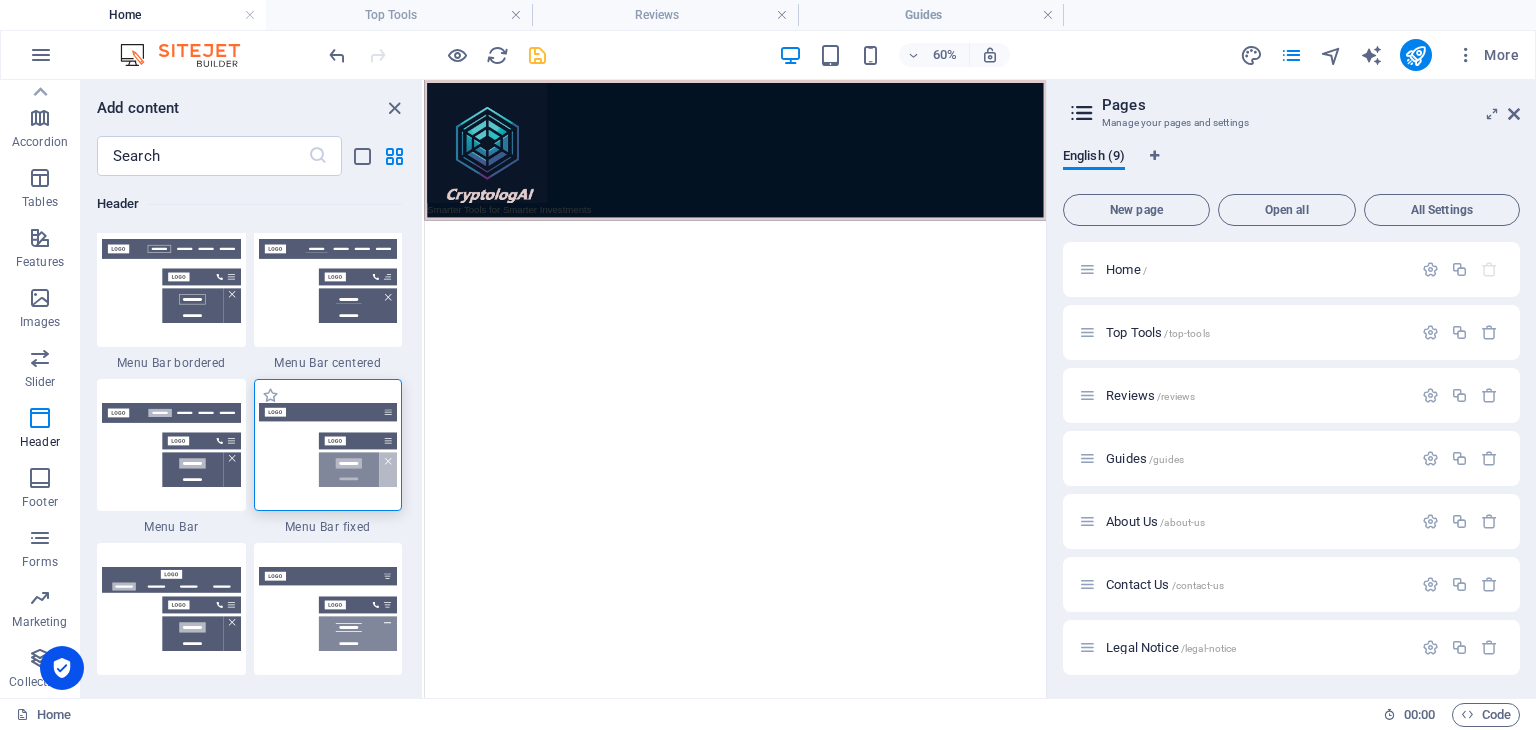 click at bounding box center (328, 445) 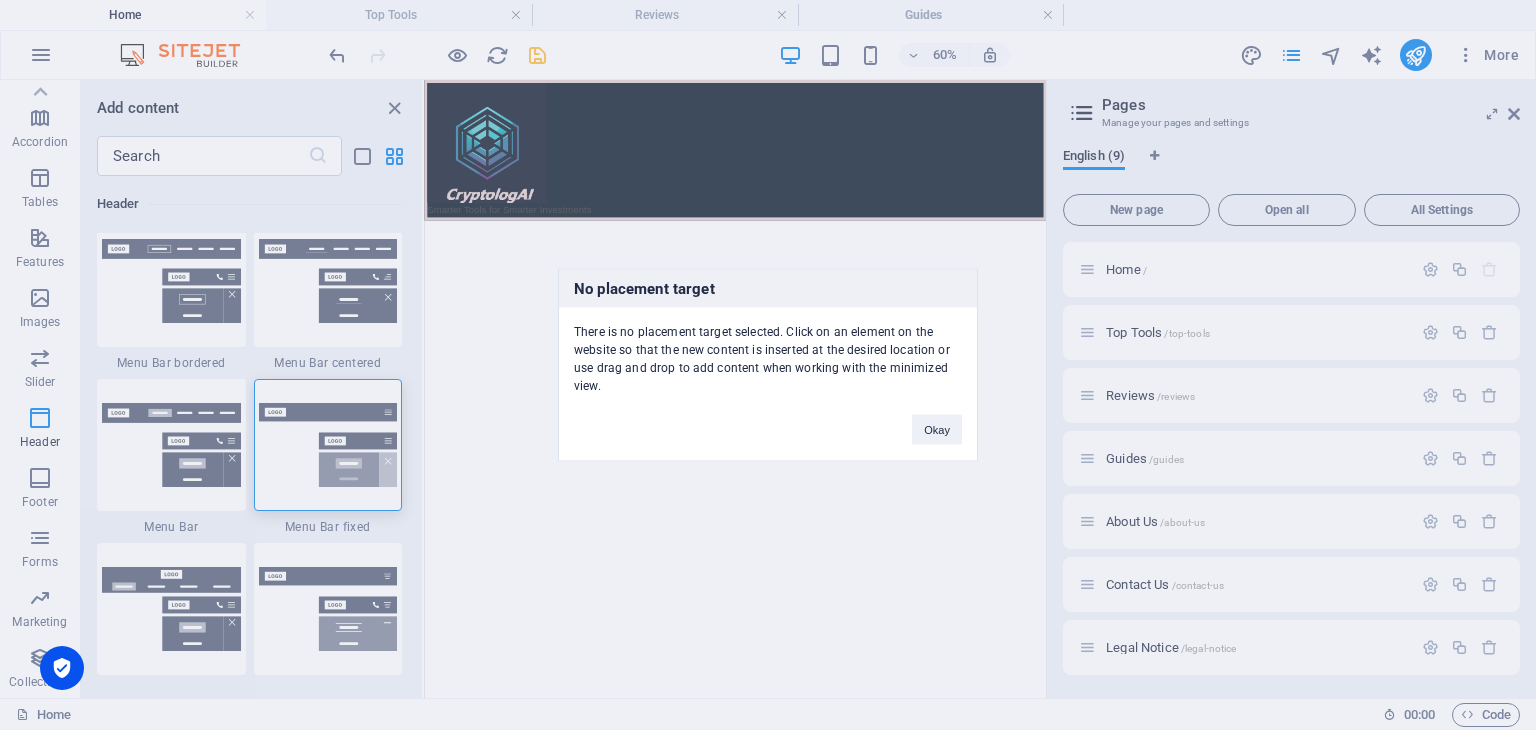 click on "Okay" at bounding box center (937, 420) 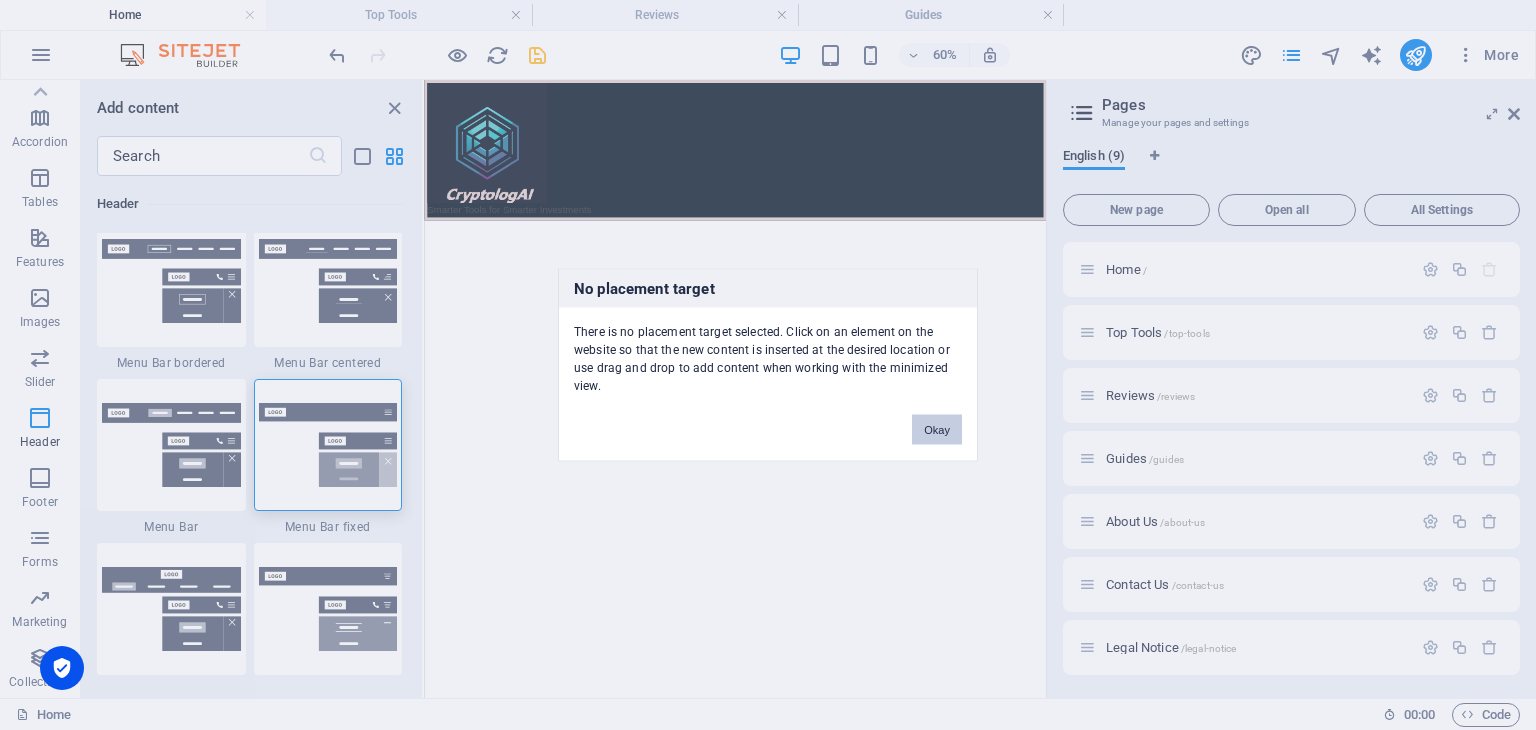 click on "Okay" at bounding box center (937, 430) 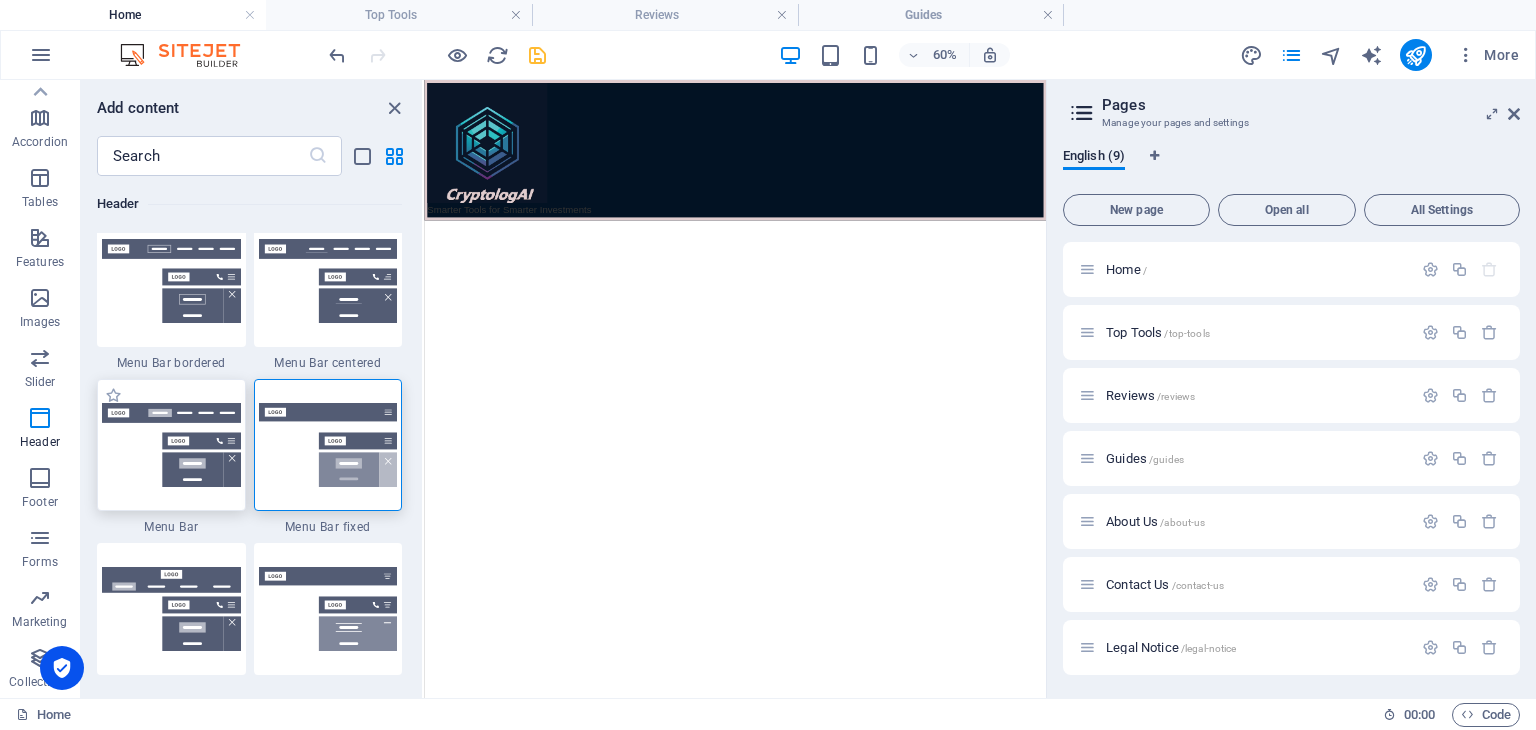 drag, startPoint x: 363, startPoint y: 423, endPoint x: 183, endPoint y: 443, distance: 181.1077 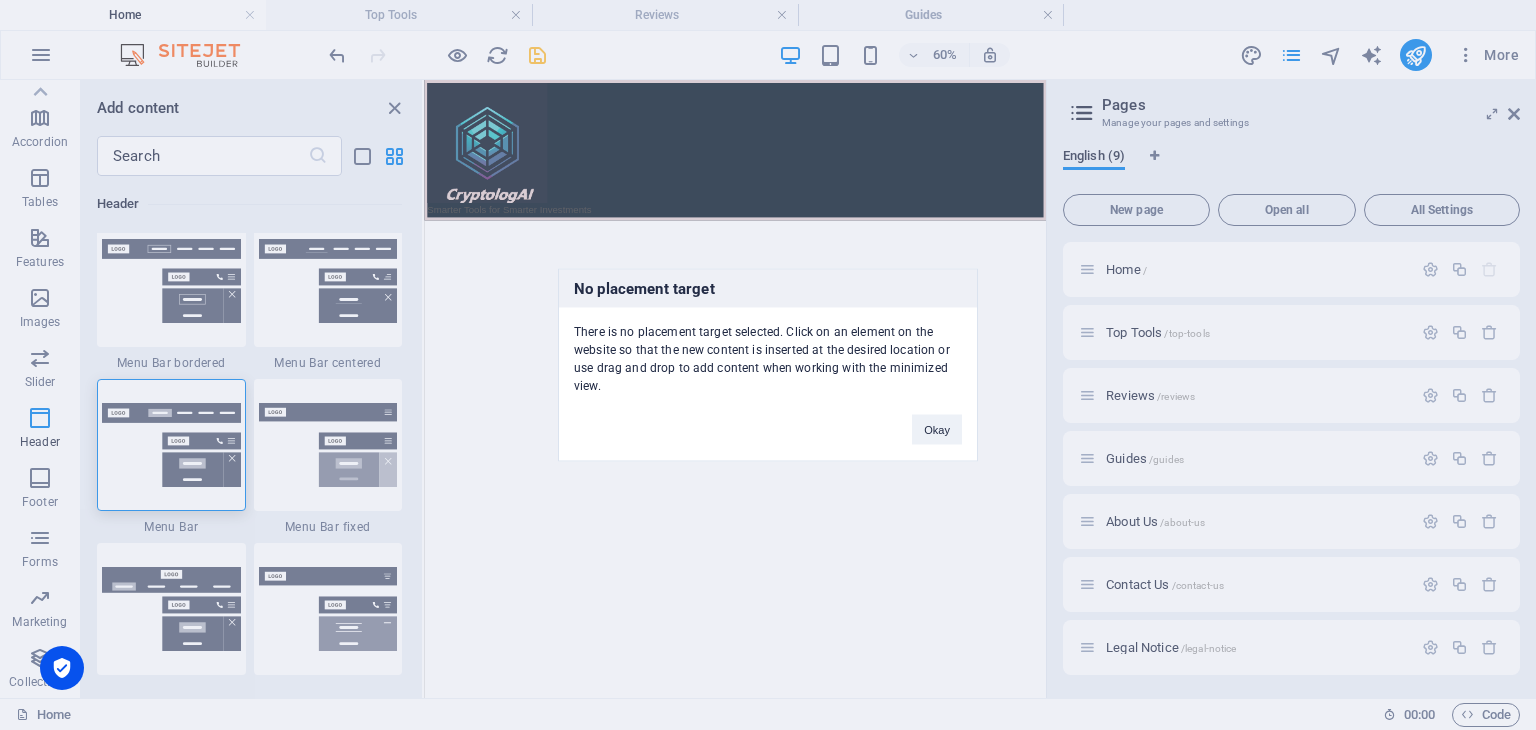 click on "No placement target There is no placement target selected. Click on an element on the website so that the new content is inserted at the desired location or use drag and drop to add content when working with the minimized view. Okay" at bounding box center (768, 365) 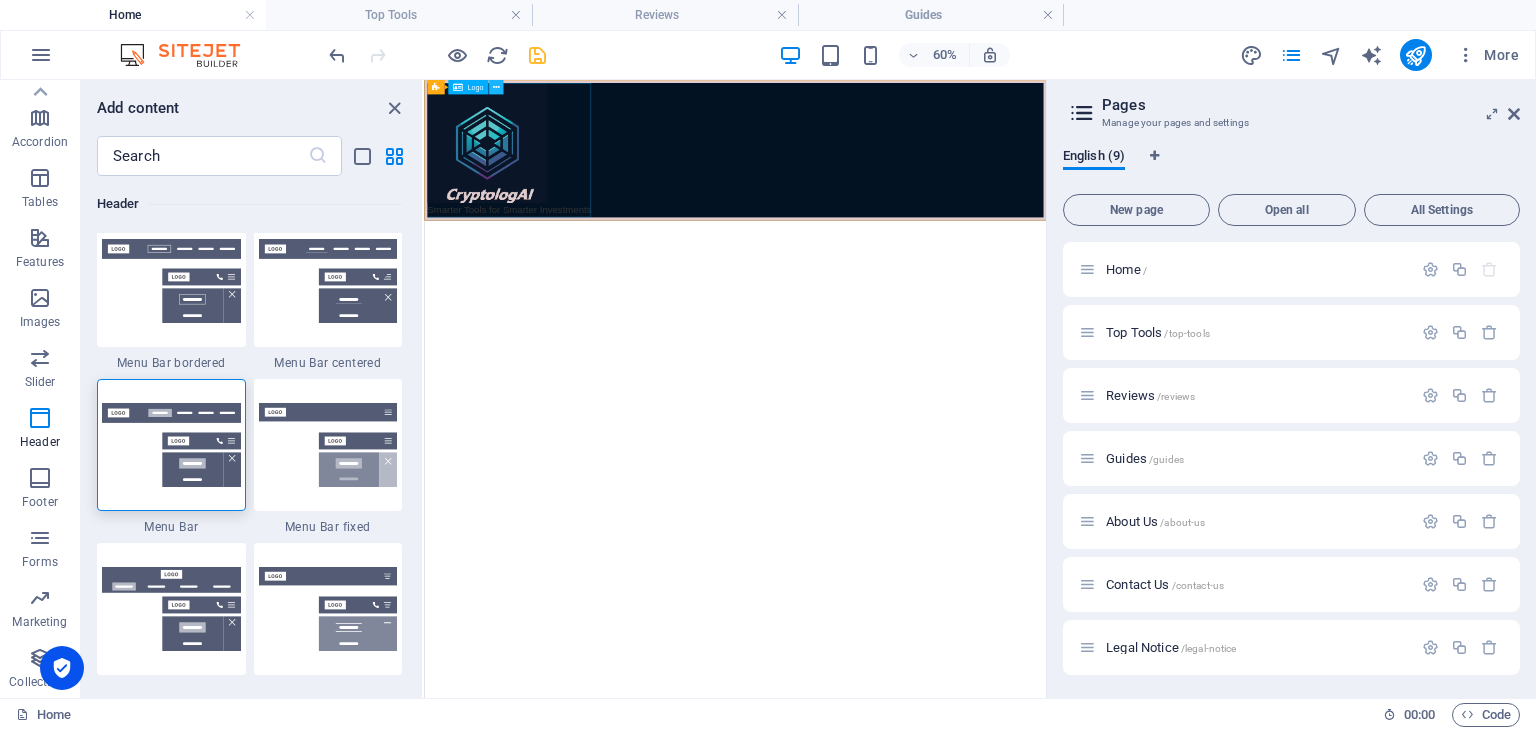 click at bounding box center [495, 87] 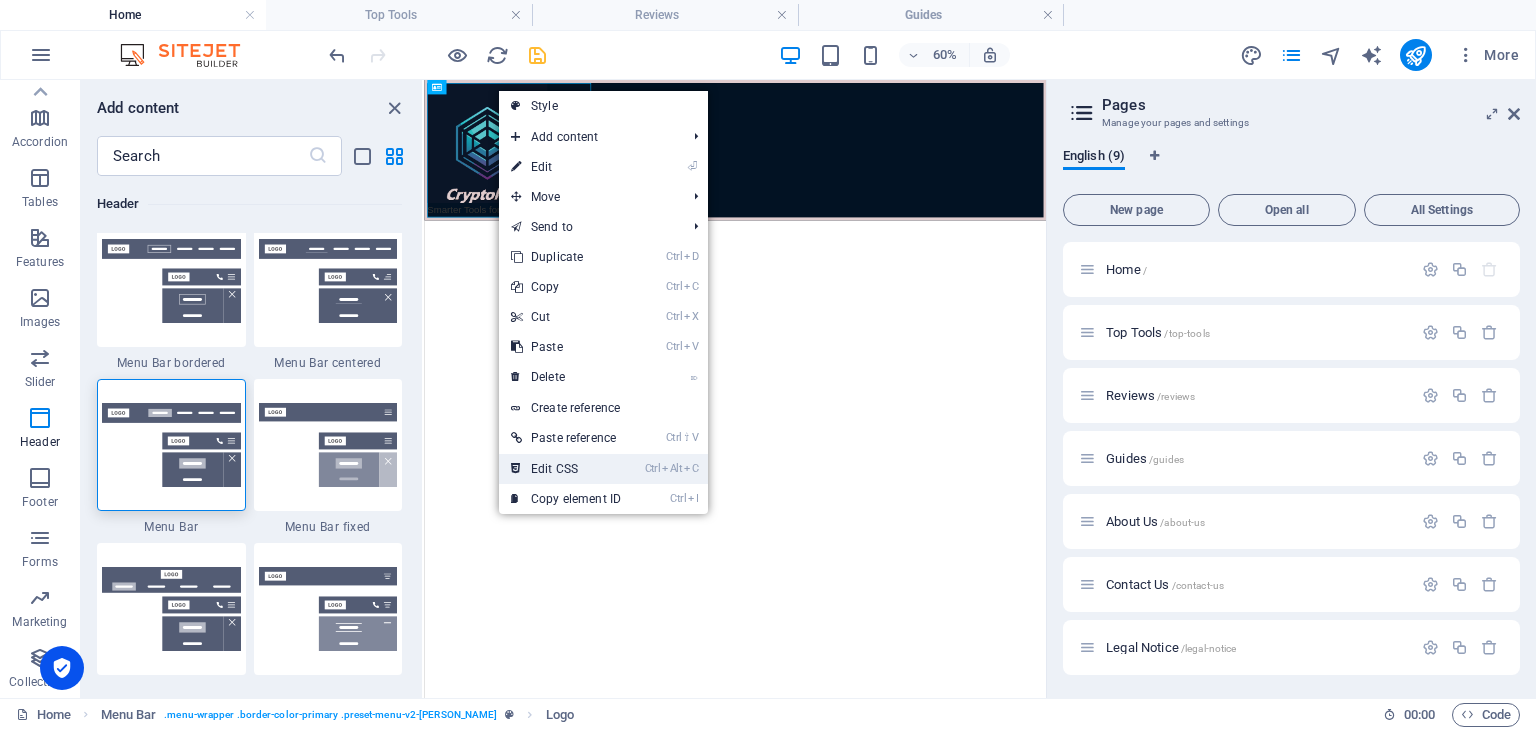 click on "Ctrl Alt C  Edit CSS" at bounding box center (566, 469) 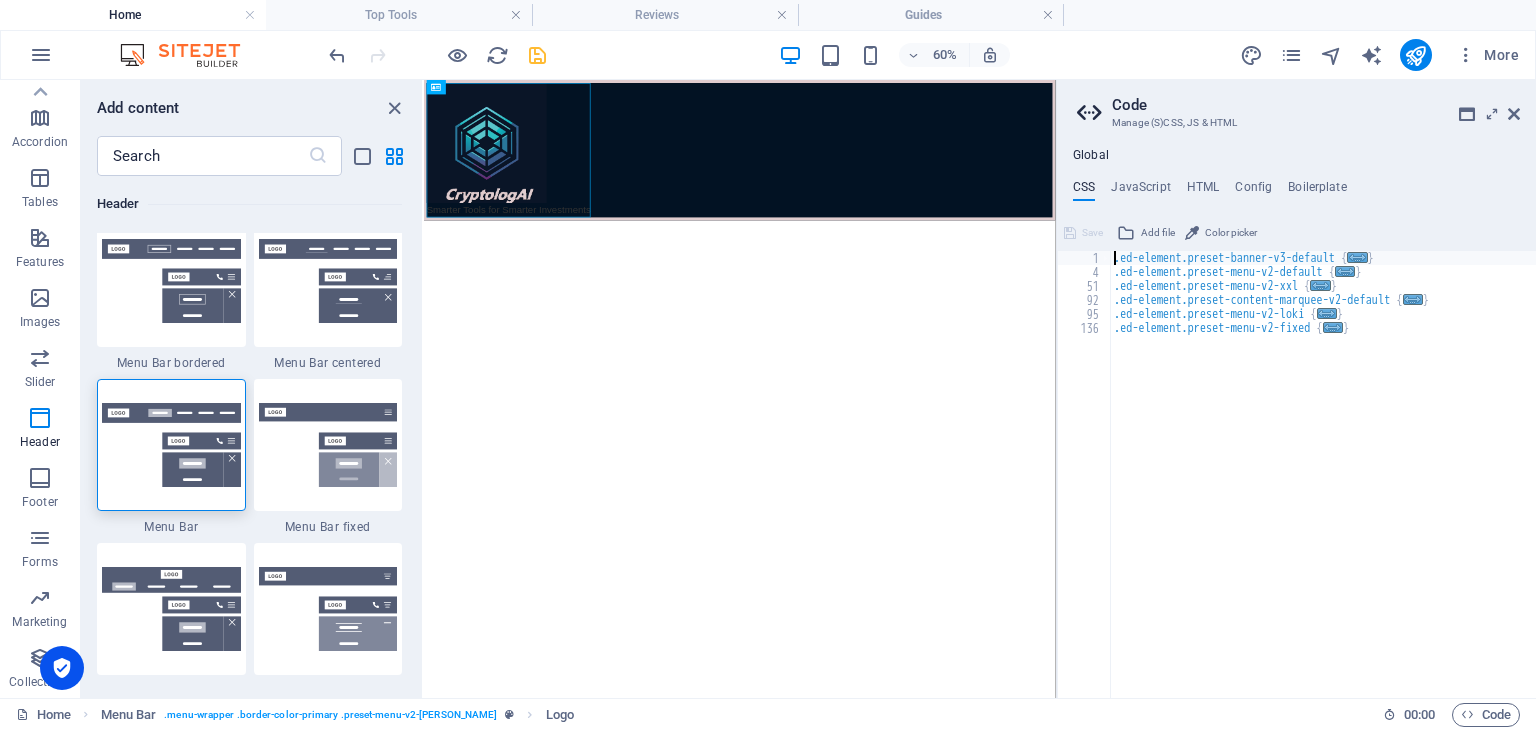 click on "Global" at bounding box center (1091, 156) 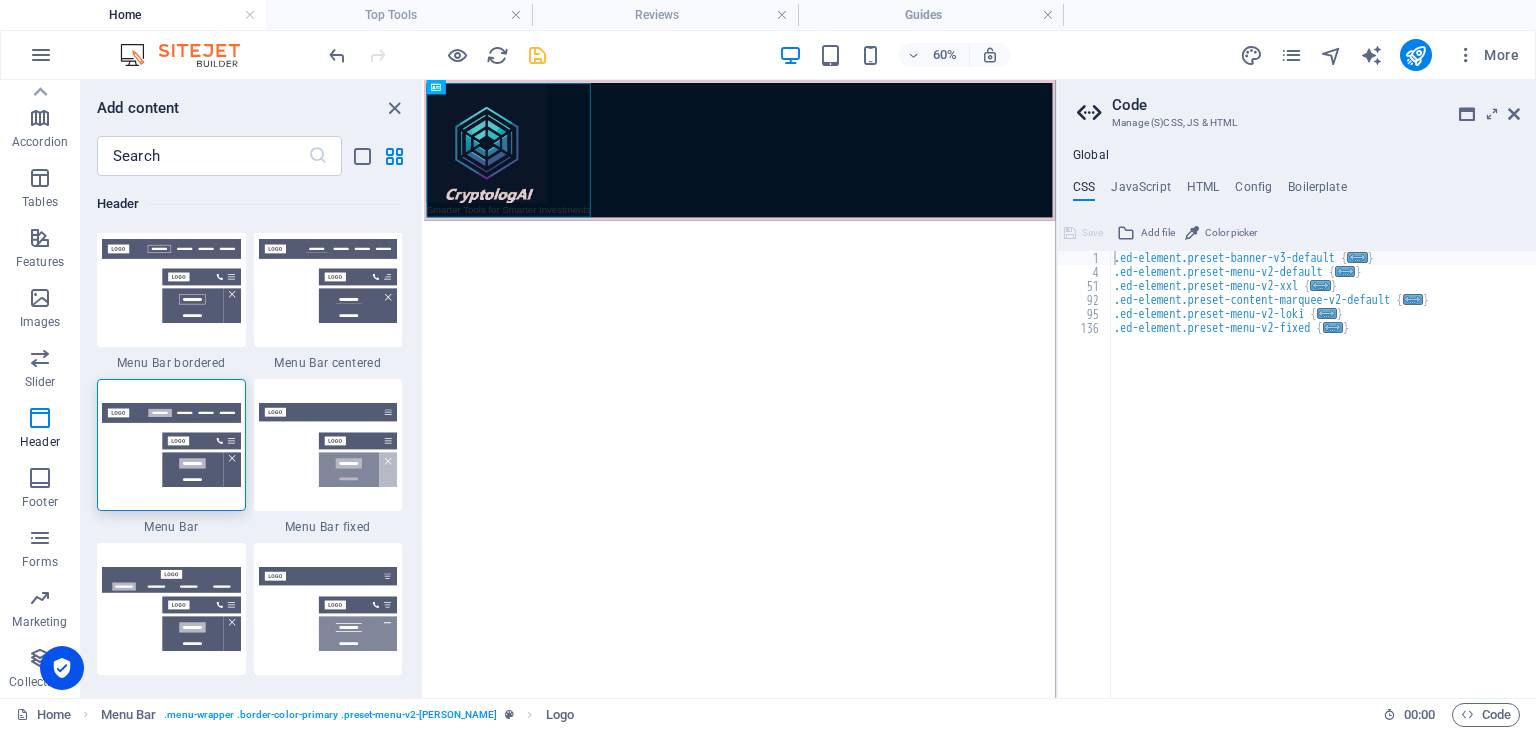 click on "Global" at bounding box center (1091, 156) 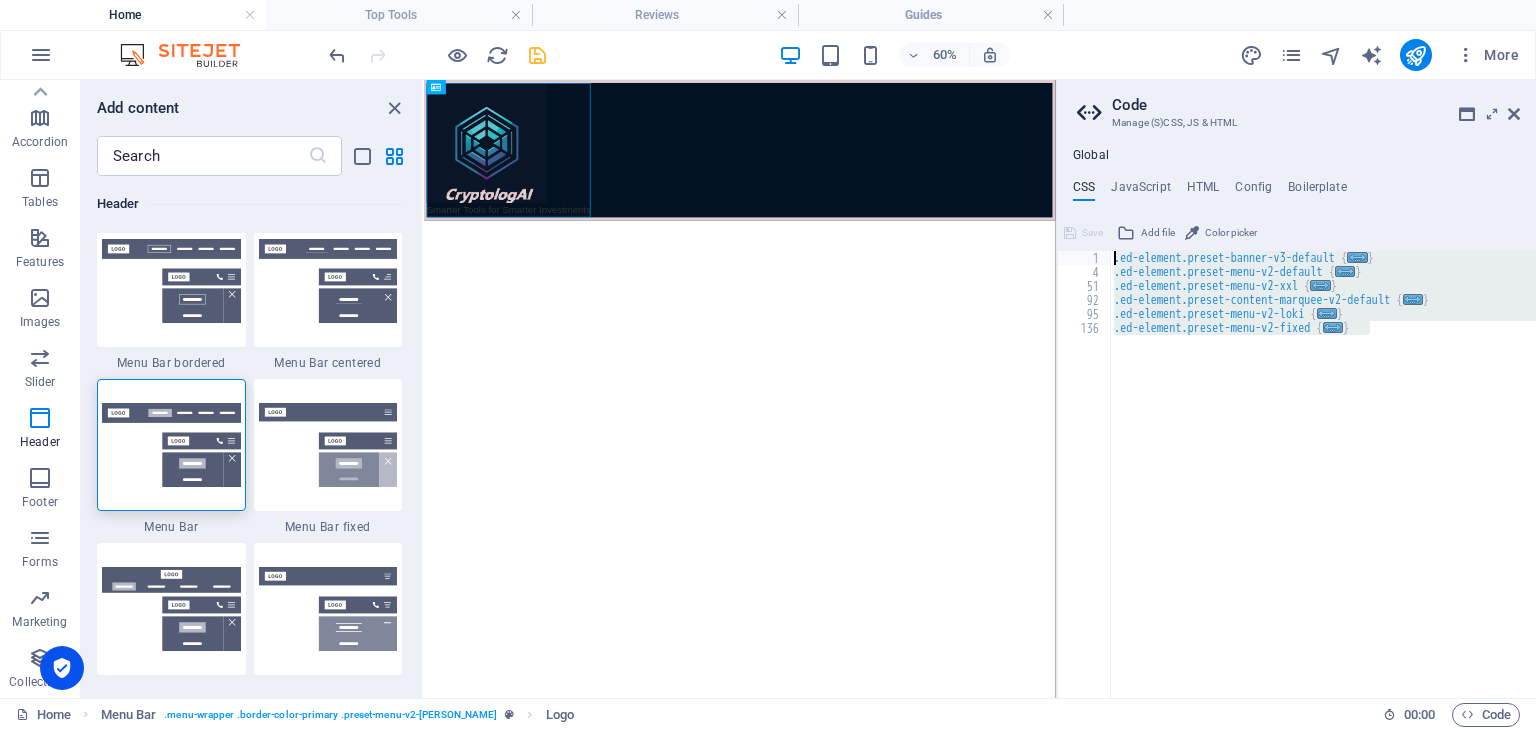 drag, startPoint x: 1391, startPoint y: 327, endPoint x: 1092, endPoint y: 229, distance: 314.6506 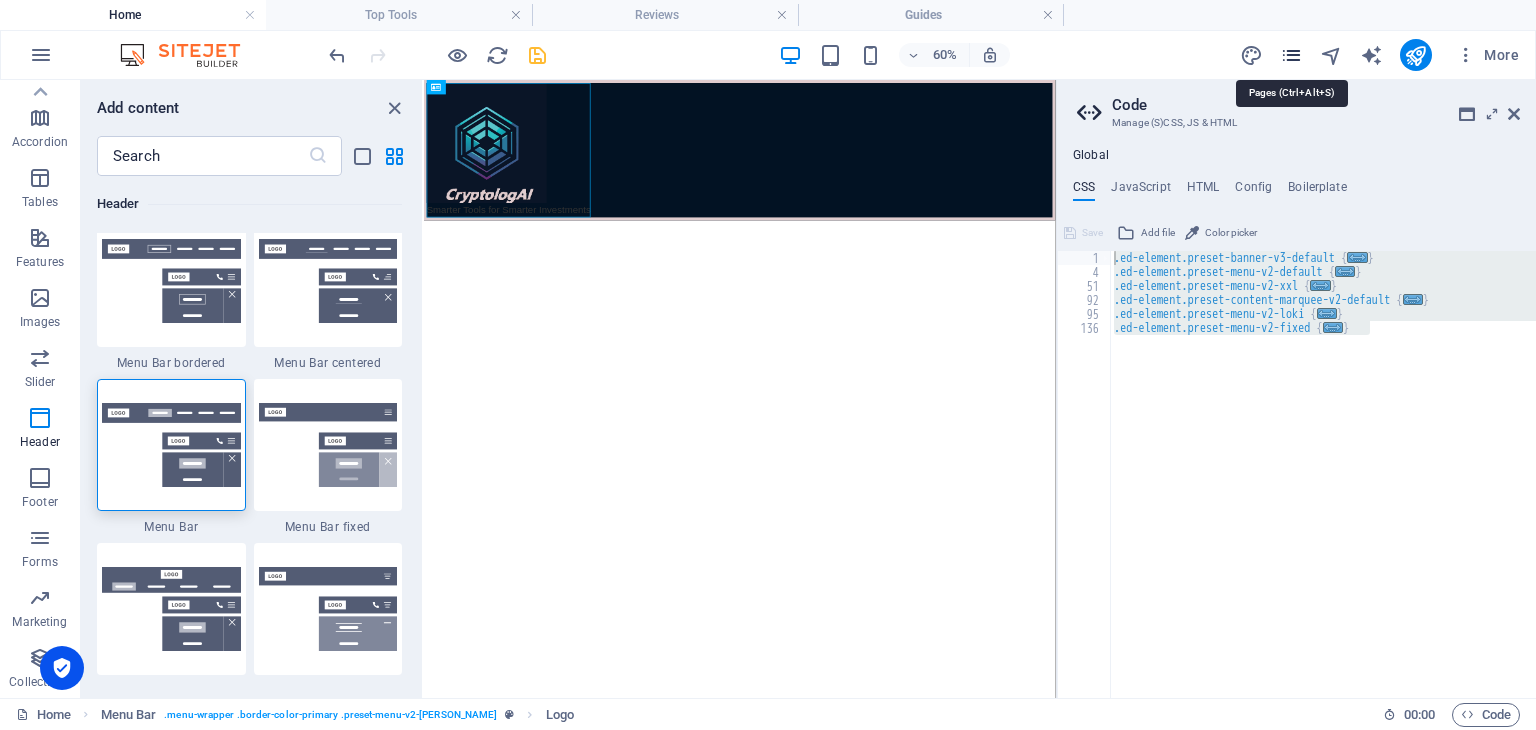 click at bounding box center (1291, 55) 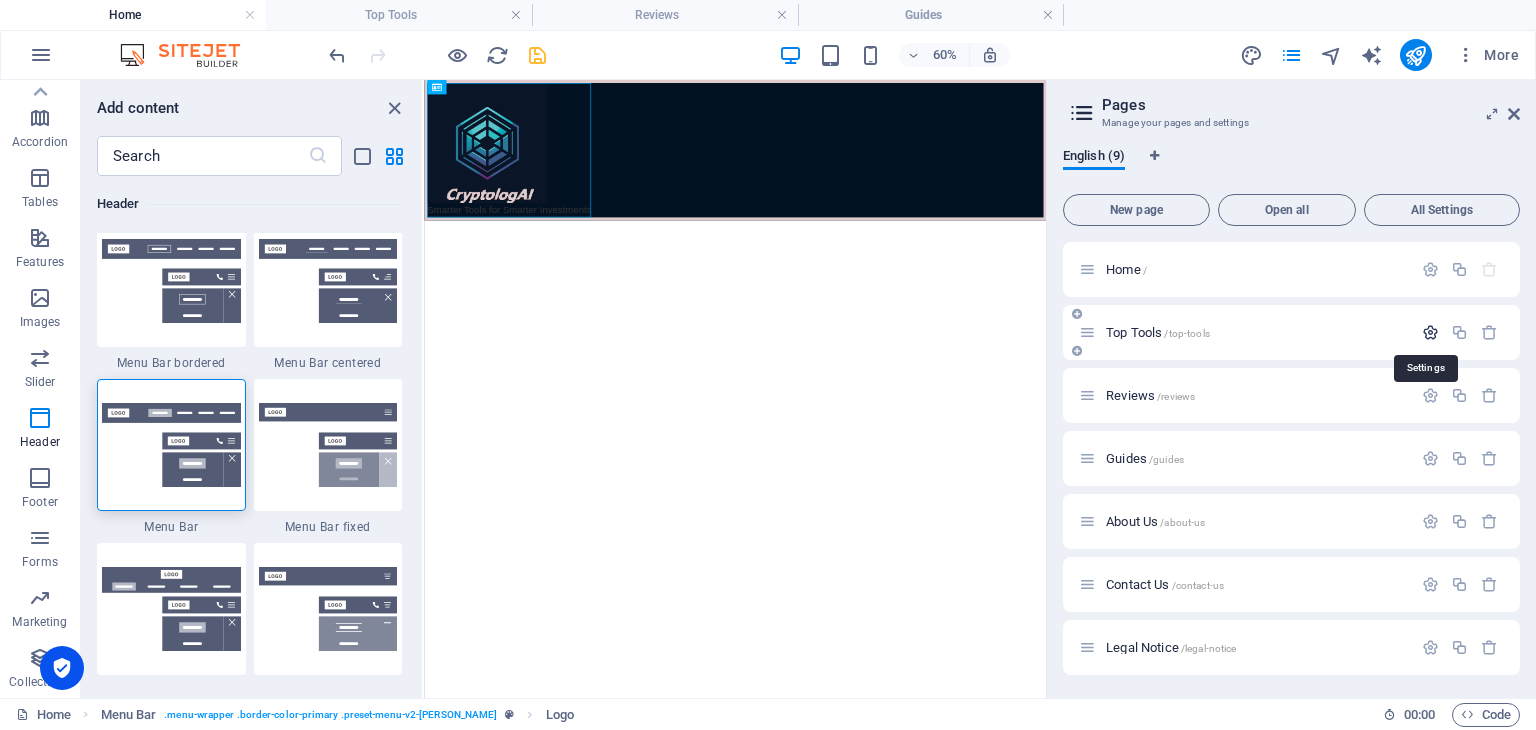 click at bounding box center [1430, 332] 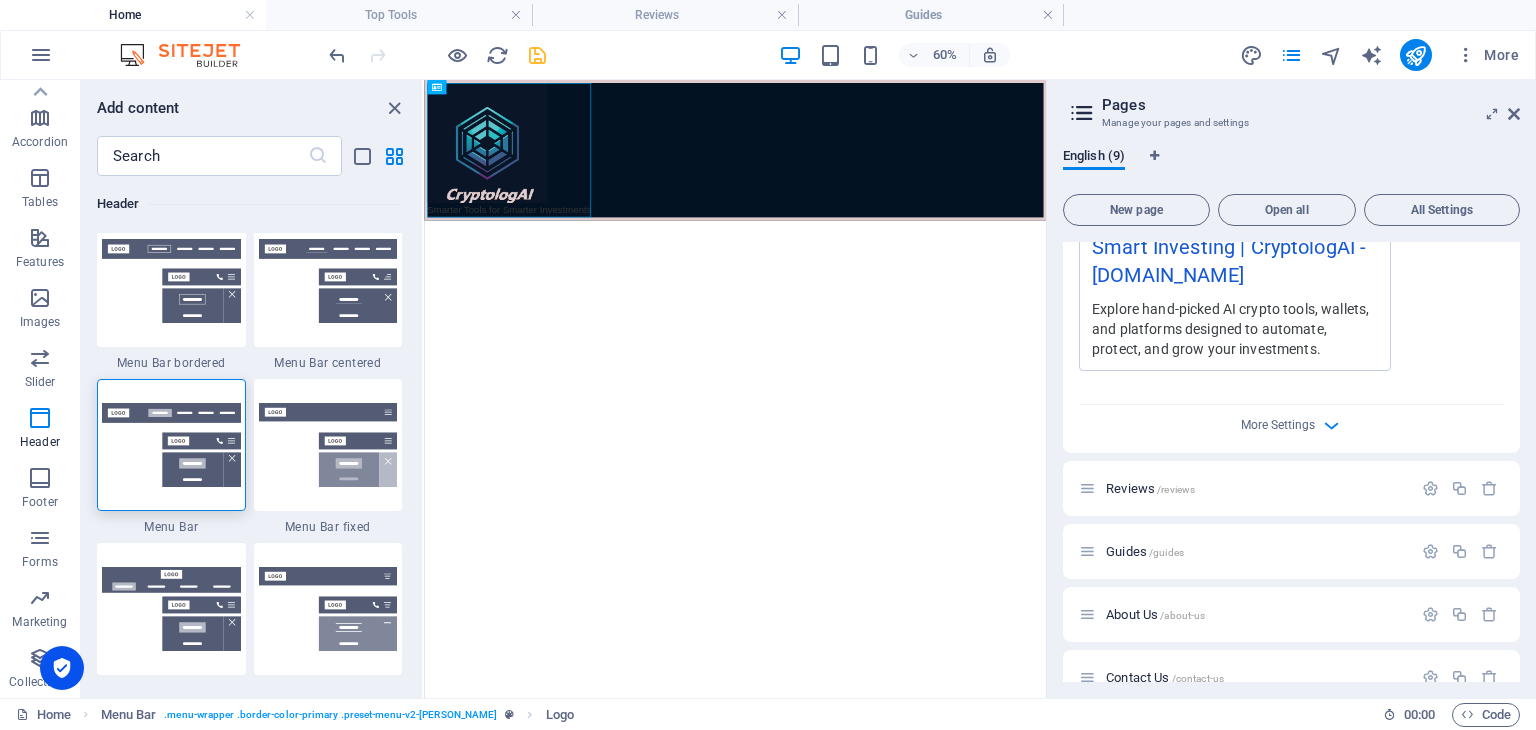 scroll, scrollTop: 754, scrollLeft: 0, axis: vertical 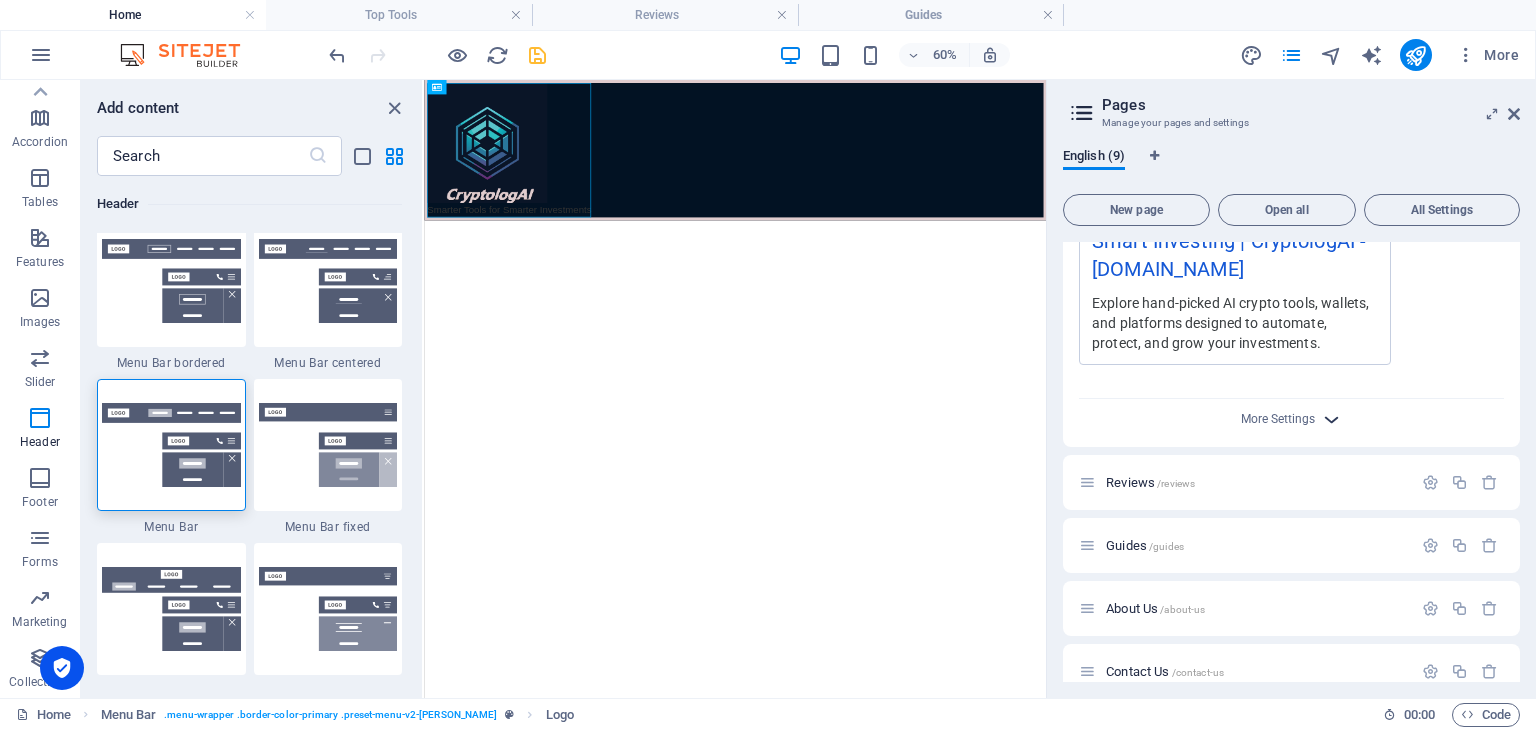click at bounding box center [1331, 419] 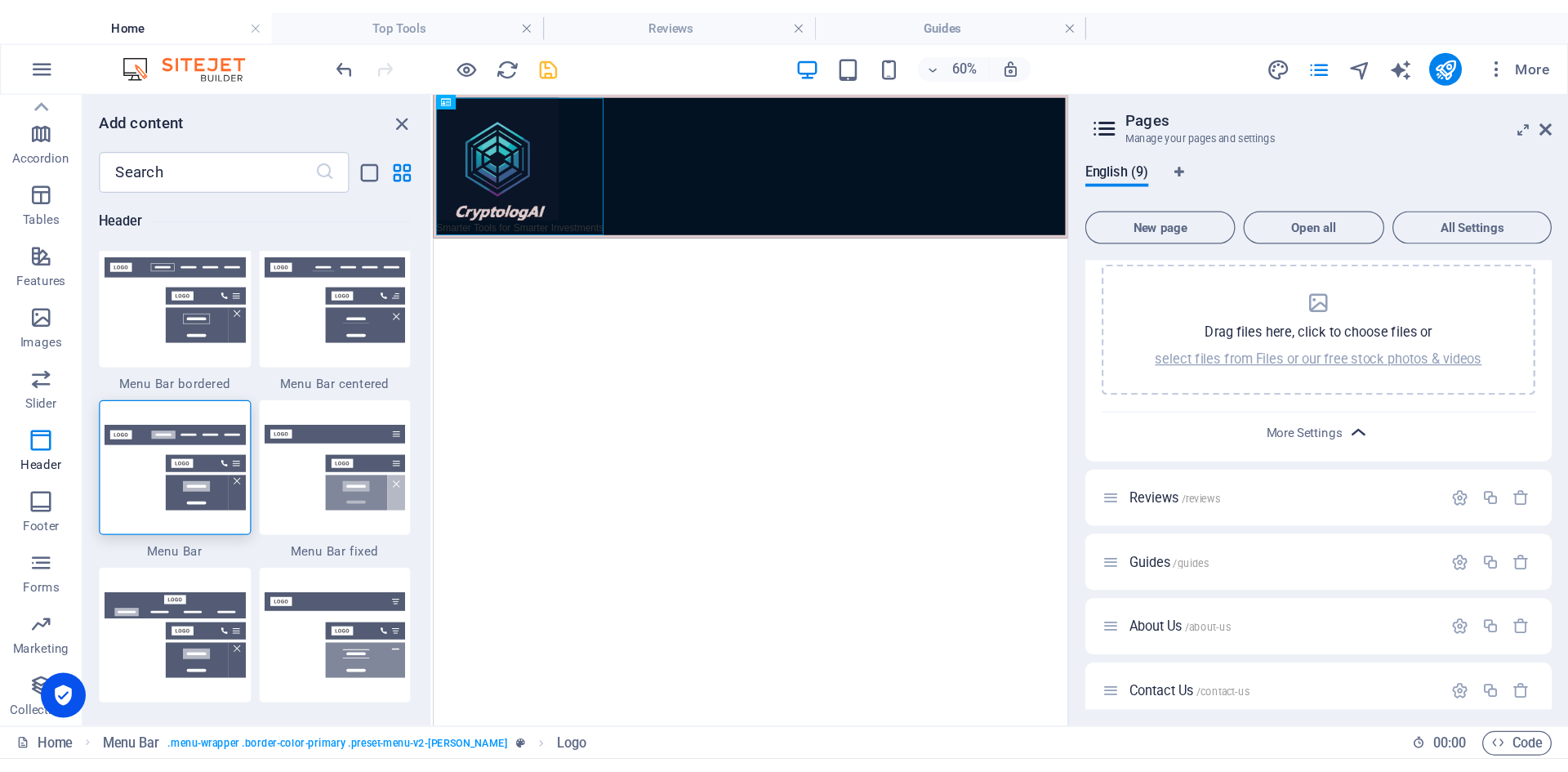 scroll, scrollTop: 1024, scrollLeft: 0, axis: vertical 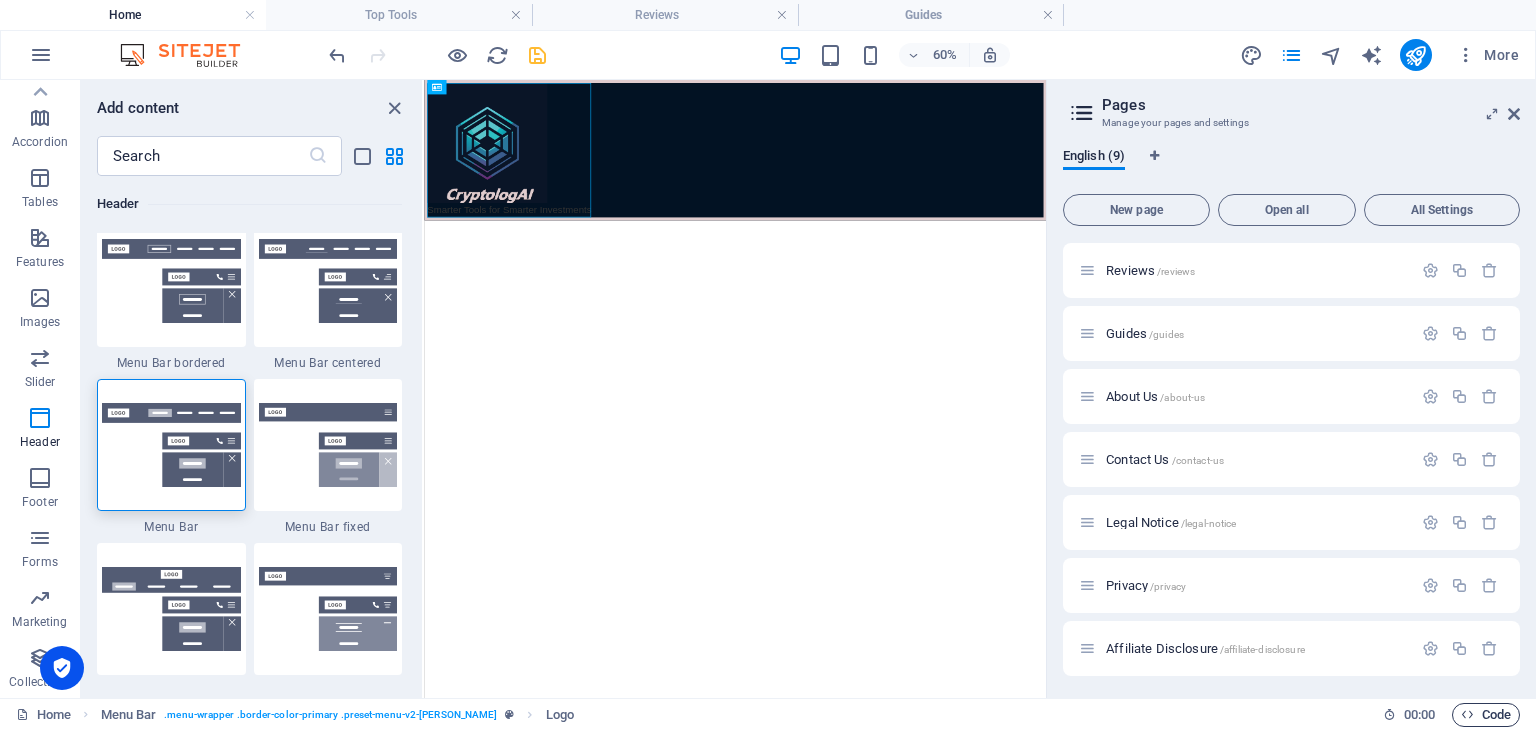 click on "Code" at bounding box center [1486, 715] 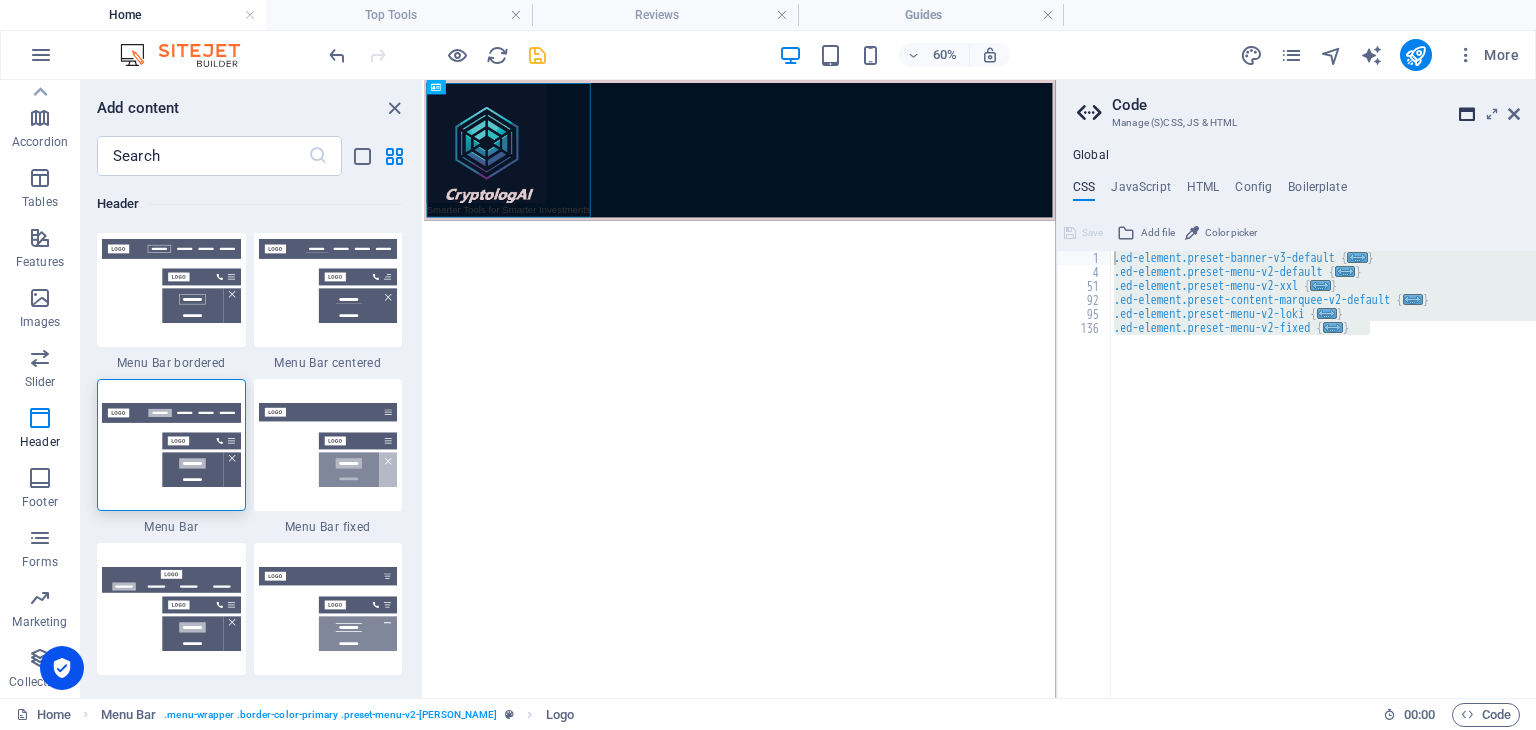 click at bounding box center [1467, 114] 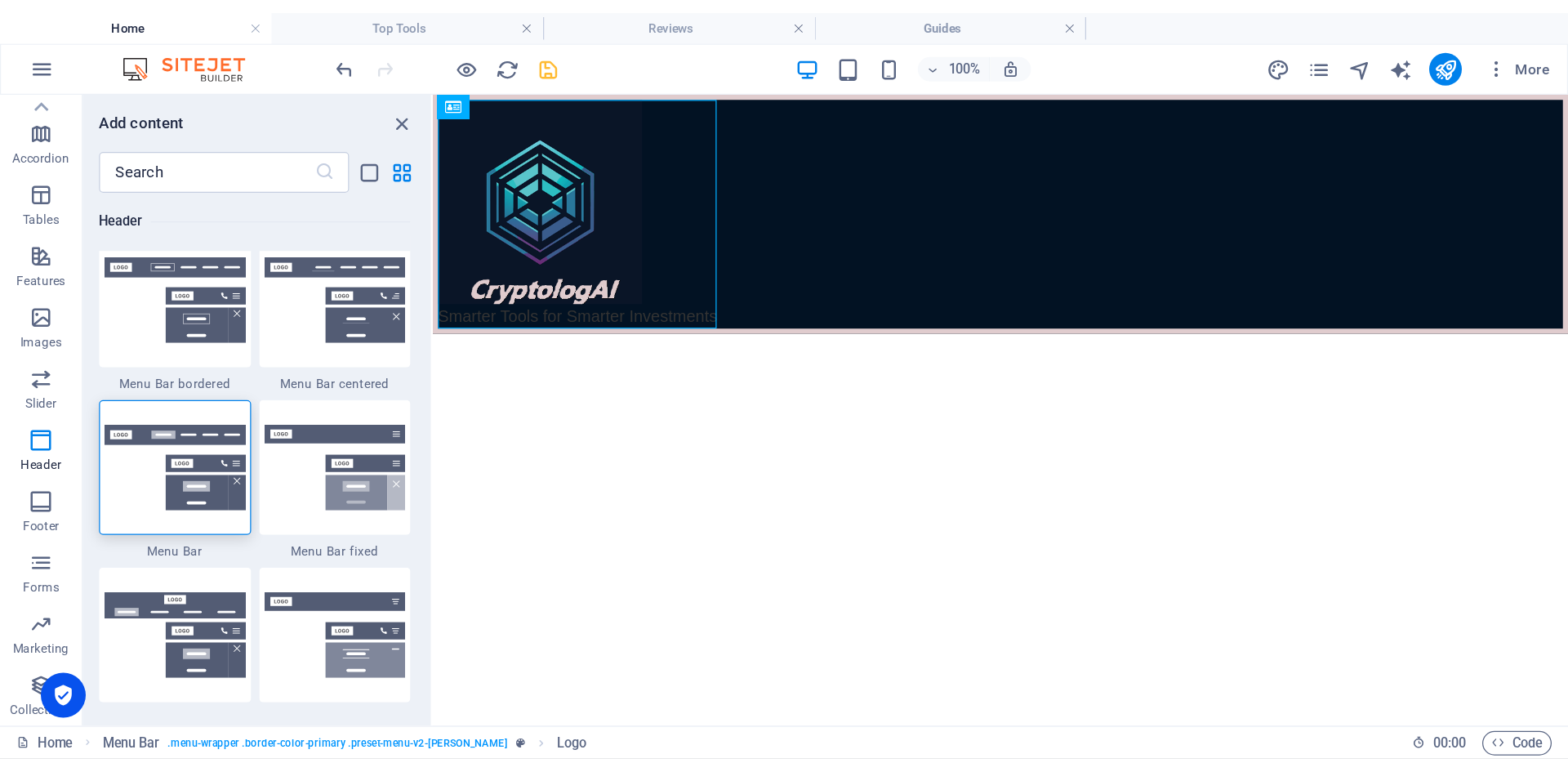 scroll, scrollTop: 55, scrollLeft: 0, axis: vertical 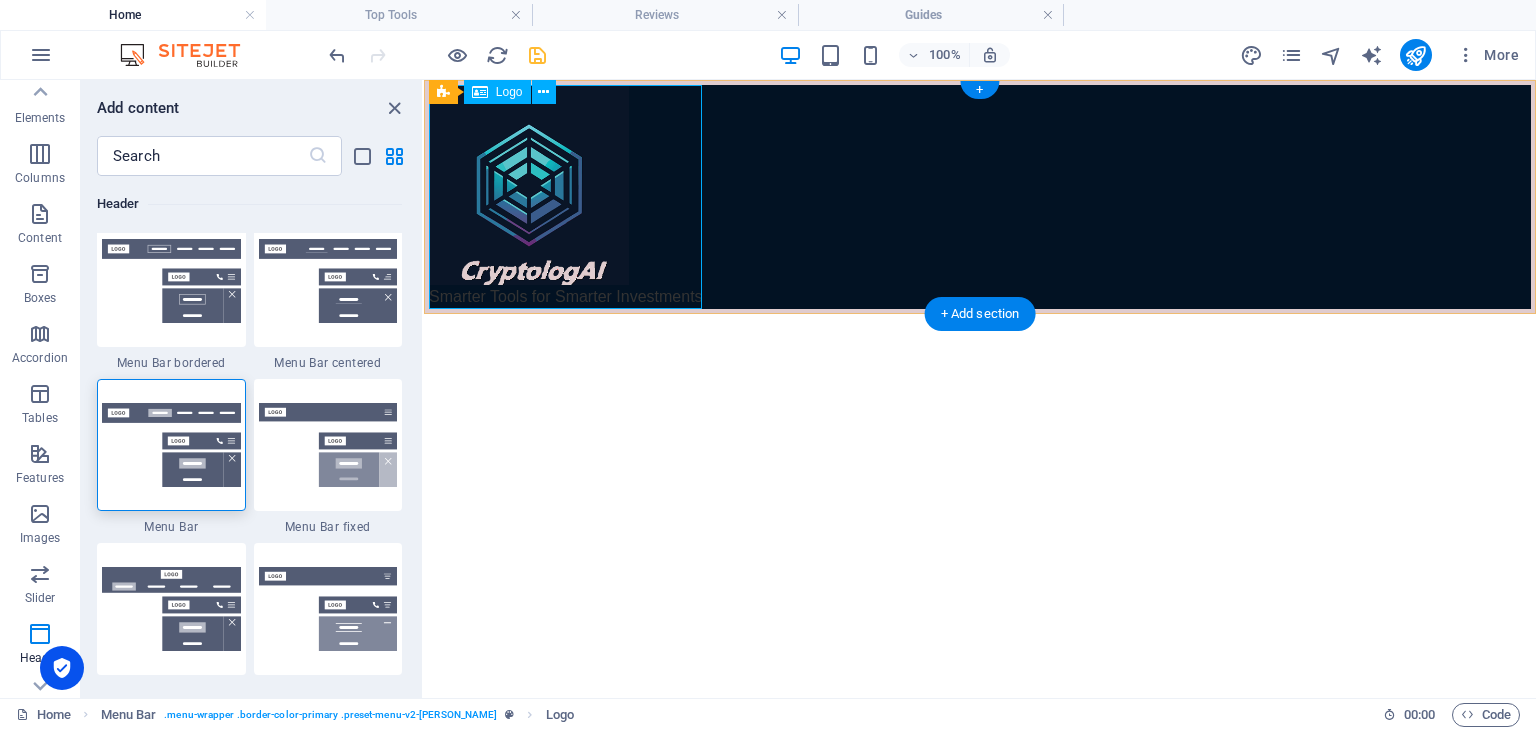 click on "Smarter Tools for Smarter Investments" at bounding box center [980, 197] 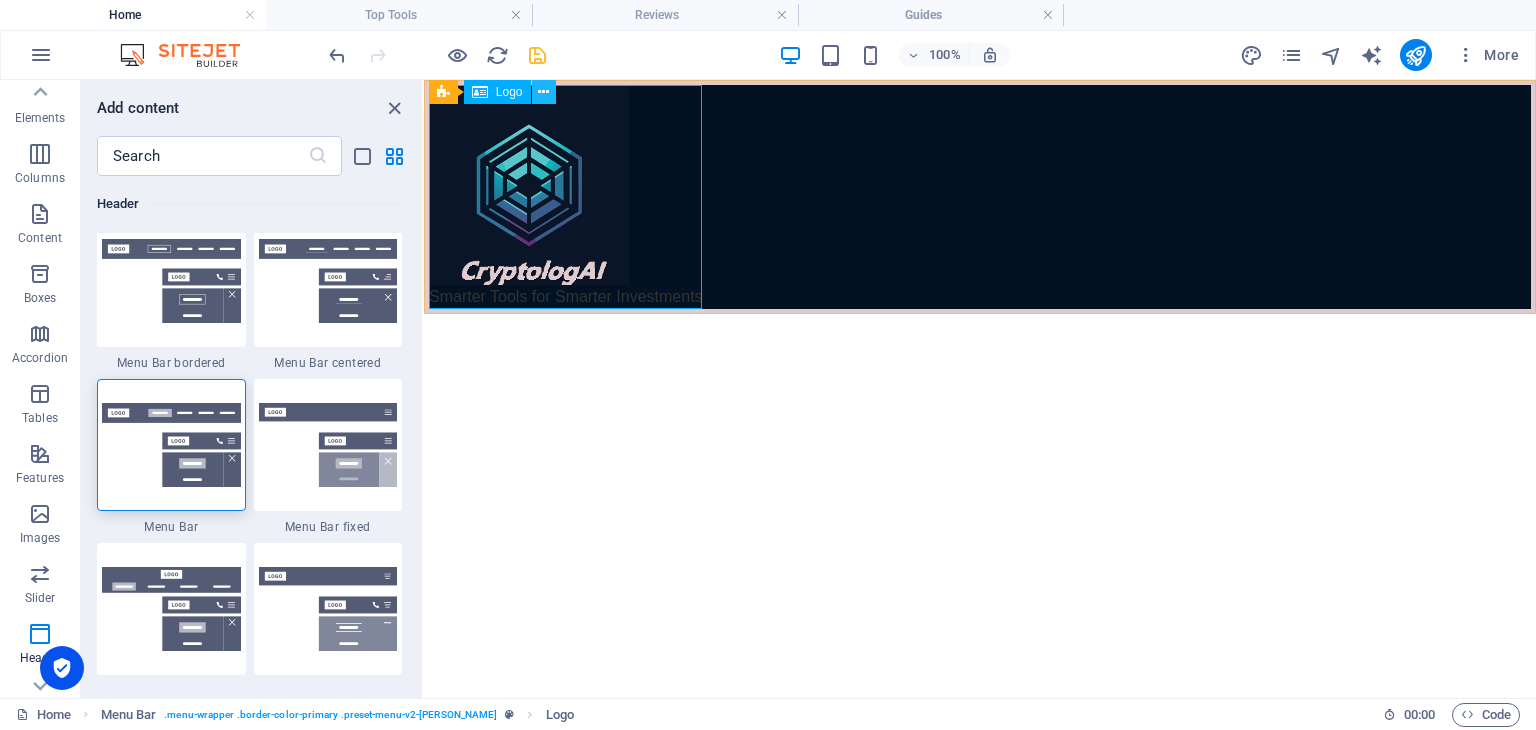 click at bounding box center [543, 92] 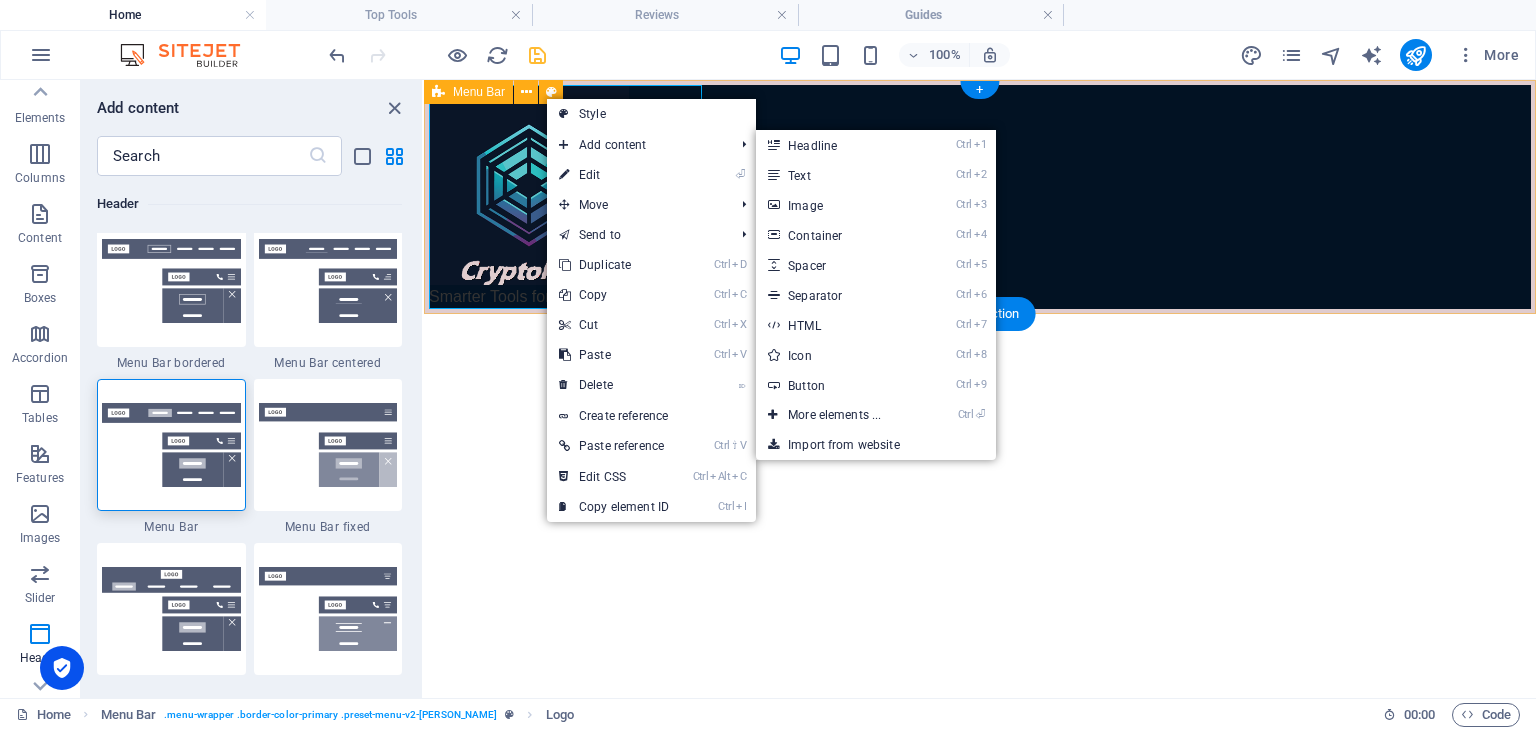click on "Smarter Tools for Smarter Investments Menu" at bounding box center (980, 197) 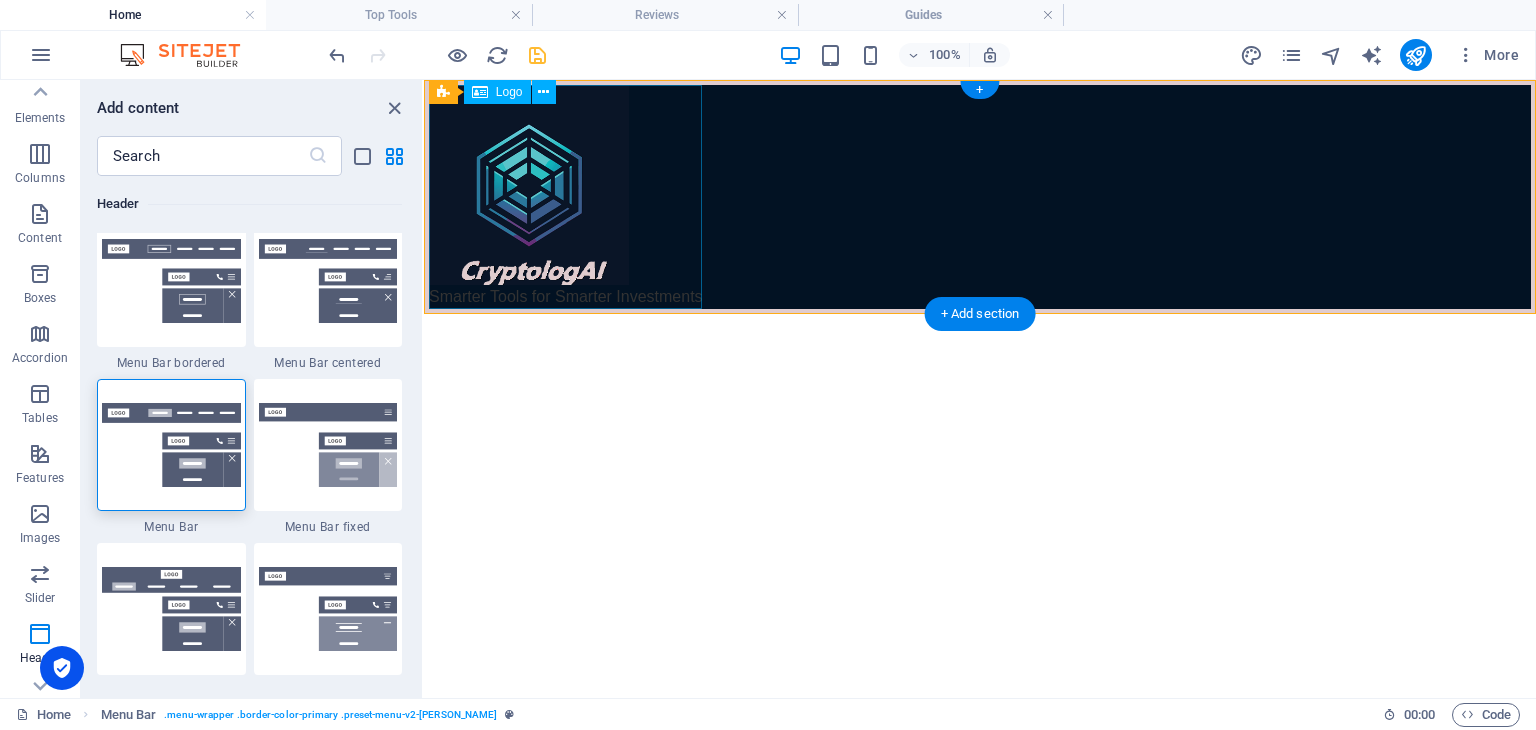 click on "Smarter Tools for Smarter Investments" at bounding box center (980, 197) 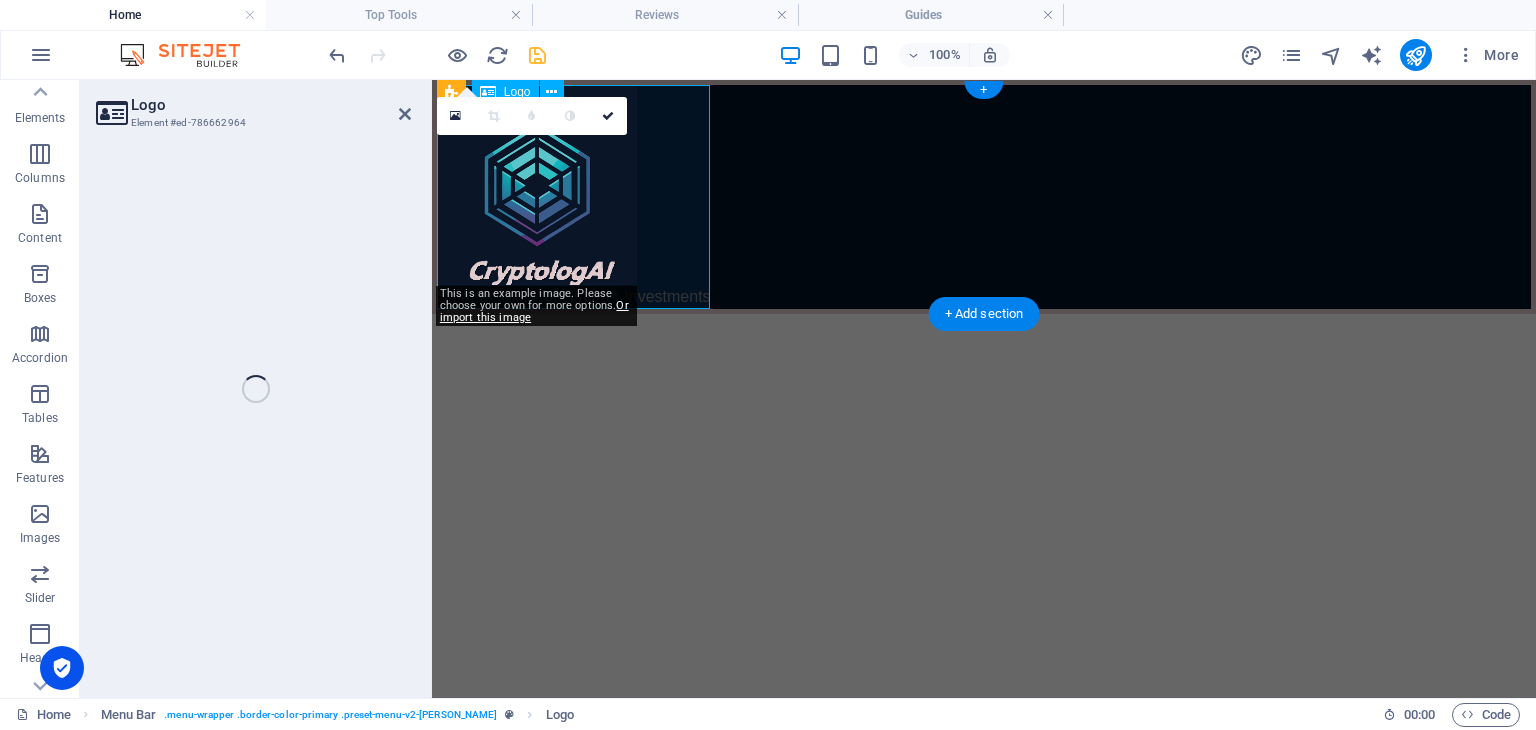 click on "Smarter Tools for Smarter Investments" at bounding box center [984, 197] 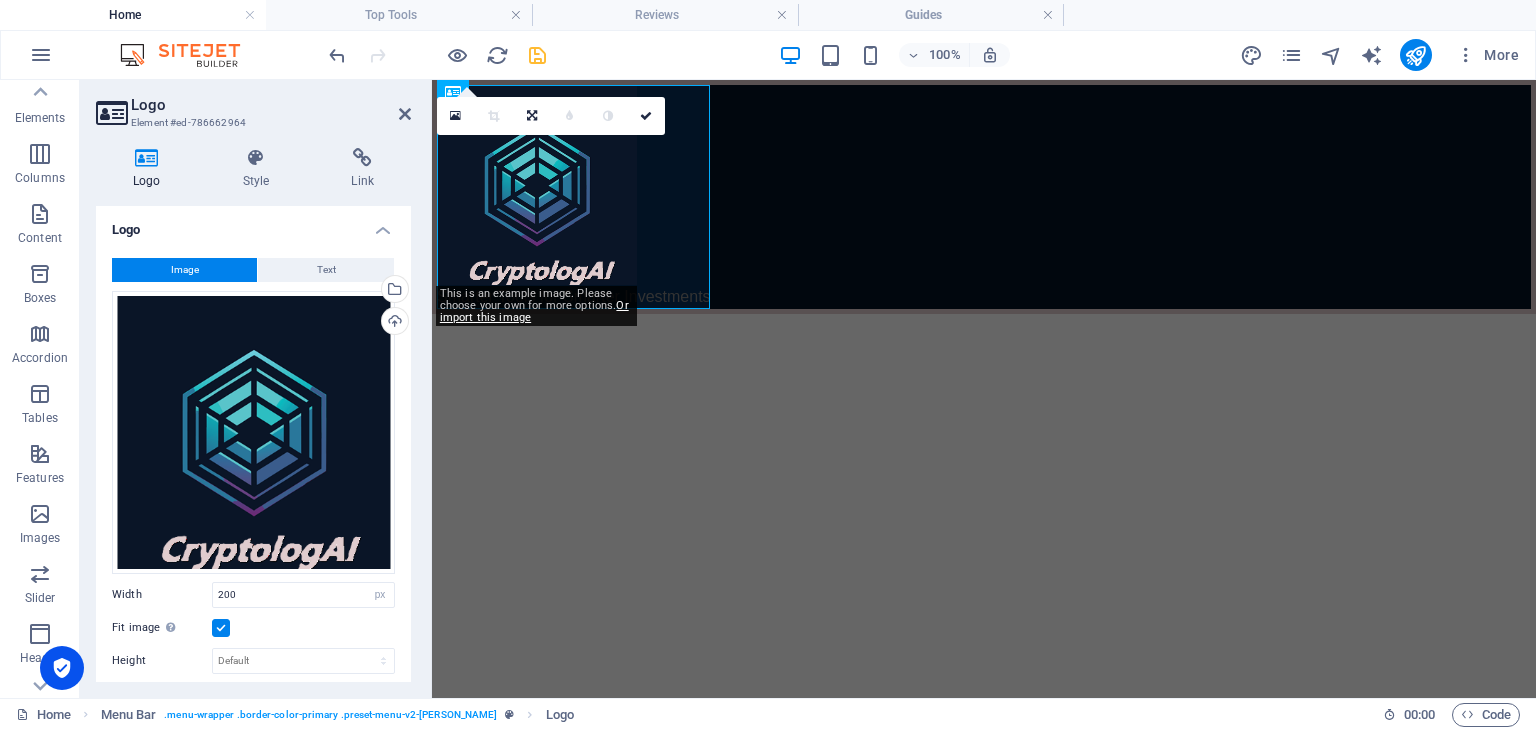 click on "Smarter Tools for Smarter Investments" at bounding box center (984, 197) 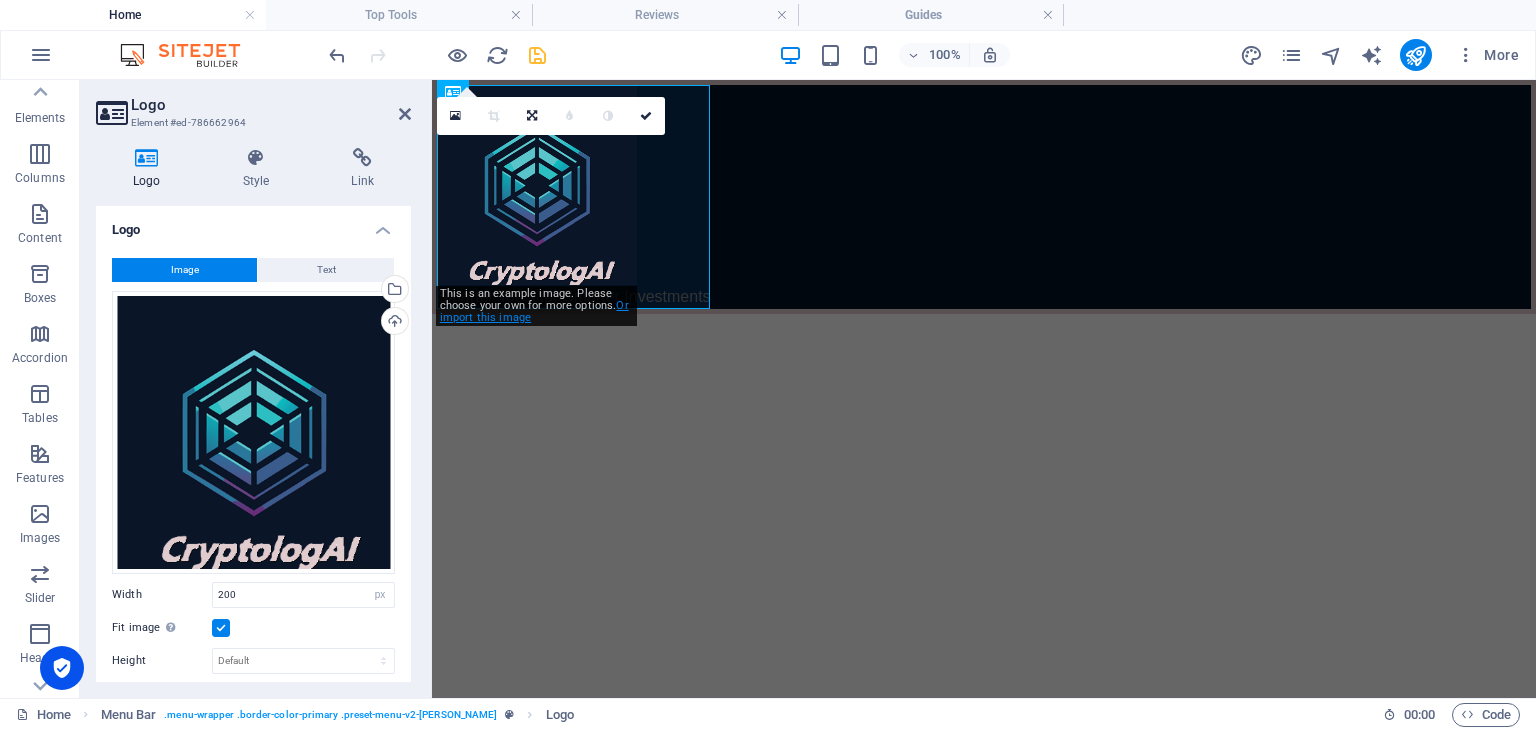 click on "Or import this image" at bounding box center (534, 311) 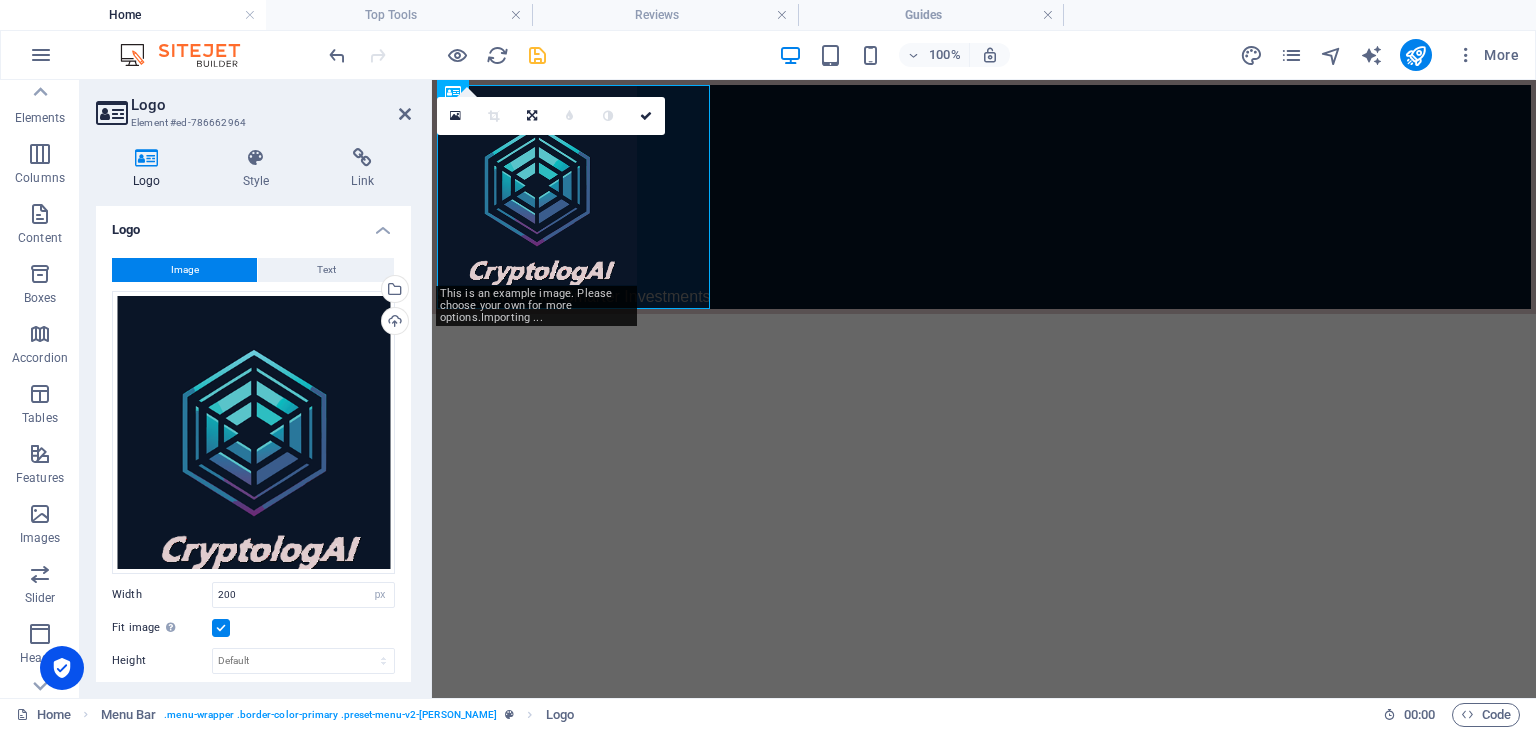 click on "This is an example image. Please choose your own for more options.  Importing ..." at bounding box center [536, 306] 